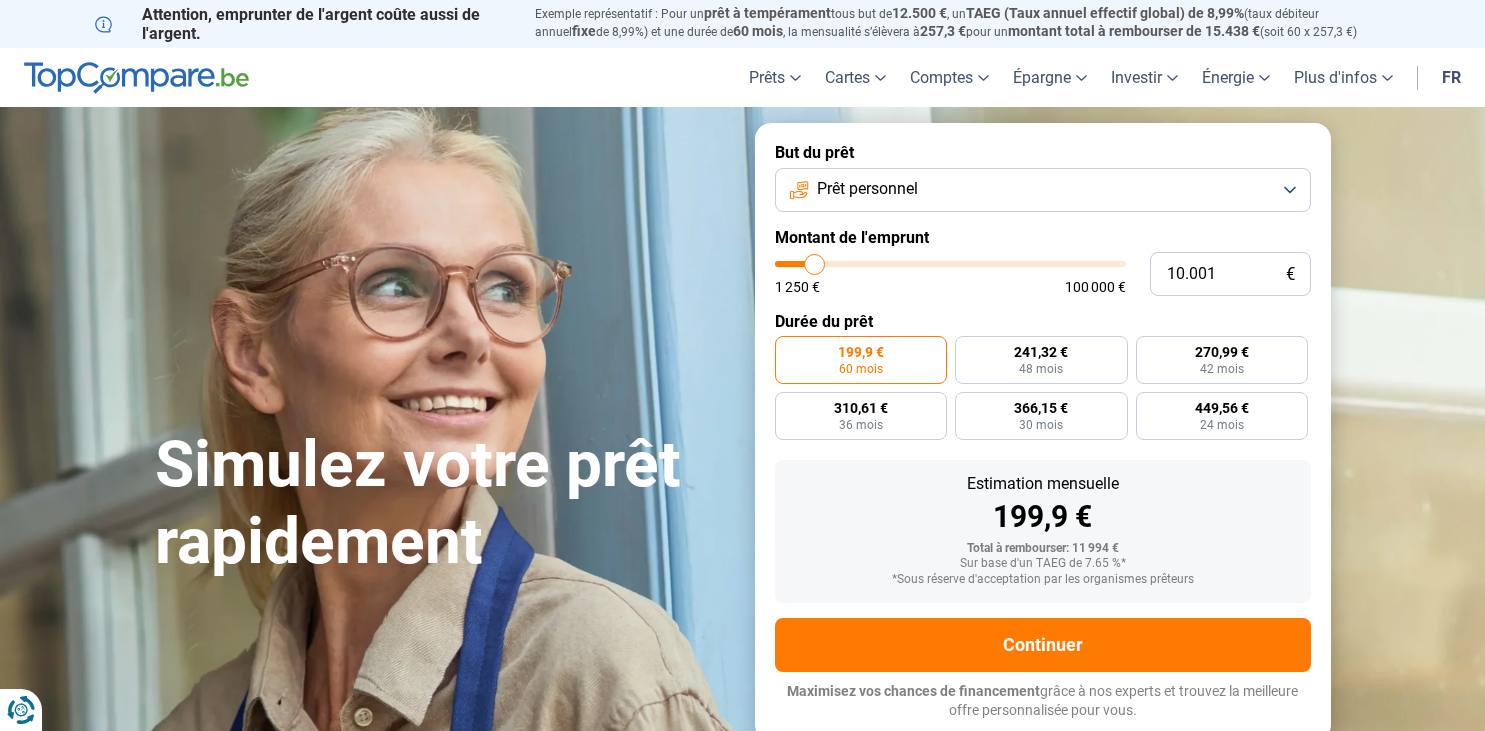 scroll, scrollTop: 0, scrollLeft: 0, axis: both 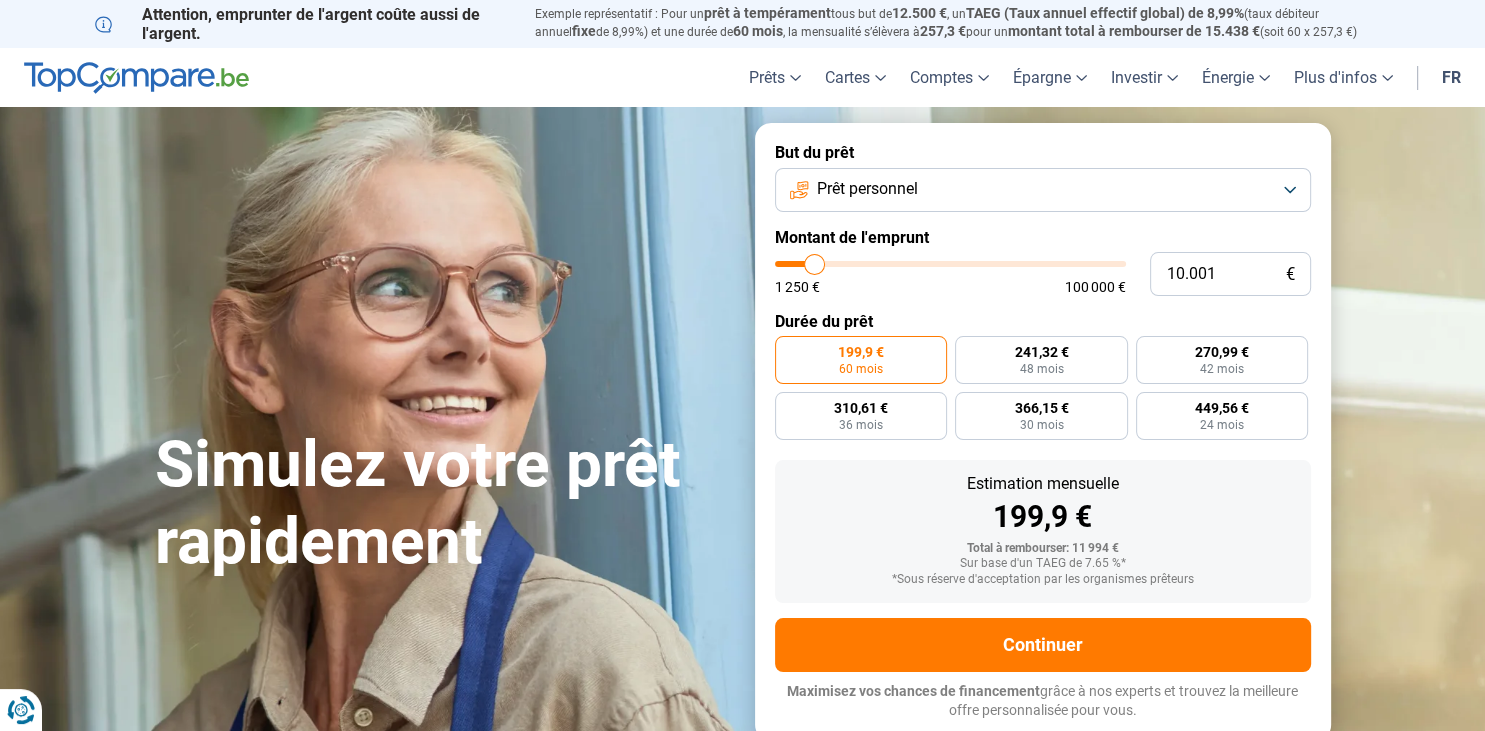 click on "10.001 € 1 250 € 100 000 €" at bounding box center (1043, 274) 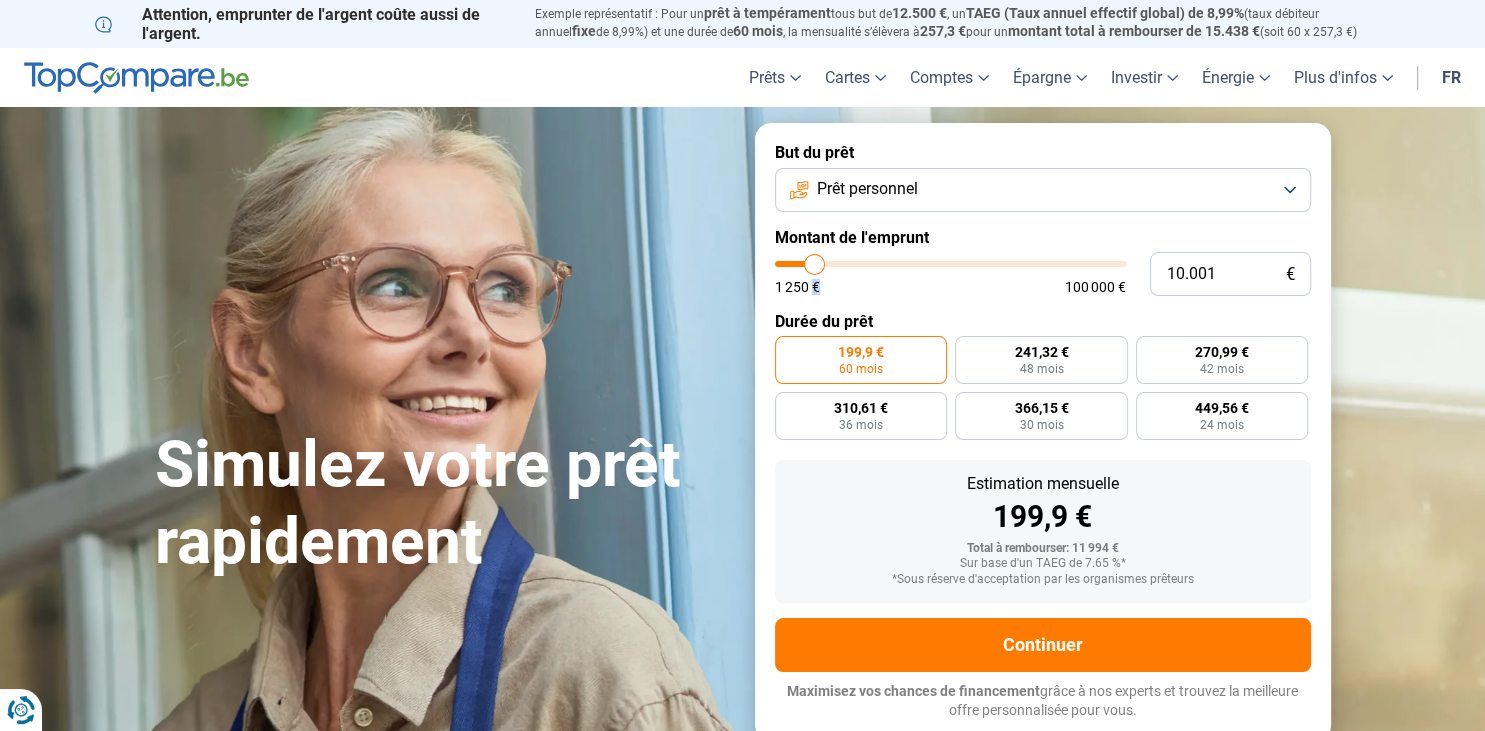 drag, startPoint x: 826, startPoint y: 253, endPoint x: 890, endPoint y: 251, distance: 64.03124 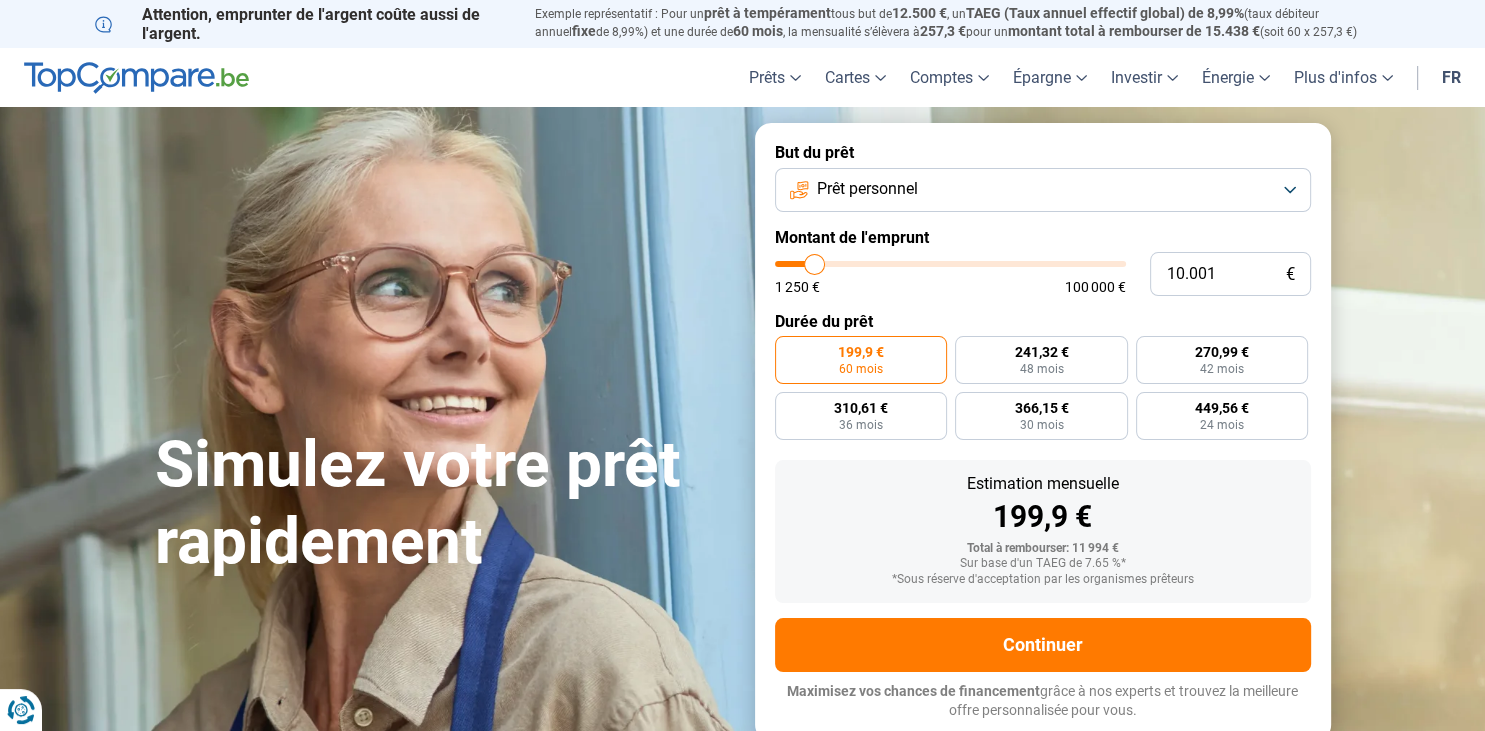 click on "But du prêt Prêt personnel Montant de l'emprunt 10.001 € 1 250 € 100 000 € Durée du prêt 199,9 € 60 mois 241,32 € 48 mois 270,99 € 42 mois 310,61 € 36 mois 366,15 € 30 mois 449,56 € 24 mois Estimation mensuelle 199,9 € Total à rembourser: 11 994 € Sur base d'un TAEG de 7.65 %* *Sous réserve d'acceptation par les organismes prêteurs Continuer Maximisez vos chances de financement  grâce à nos experts et trouvez la meilleure offre personnalisée pour vous. 100.000+ simulations mensuelles réussies Maximisez vos chances de financement grâce à nos experts  Trouvez la meilleure offre personnalisée" at bounding box center (1043, 431) 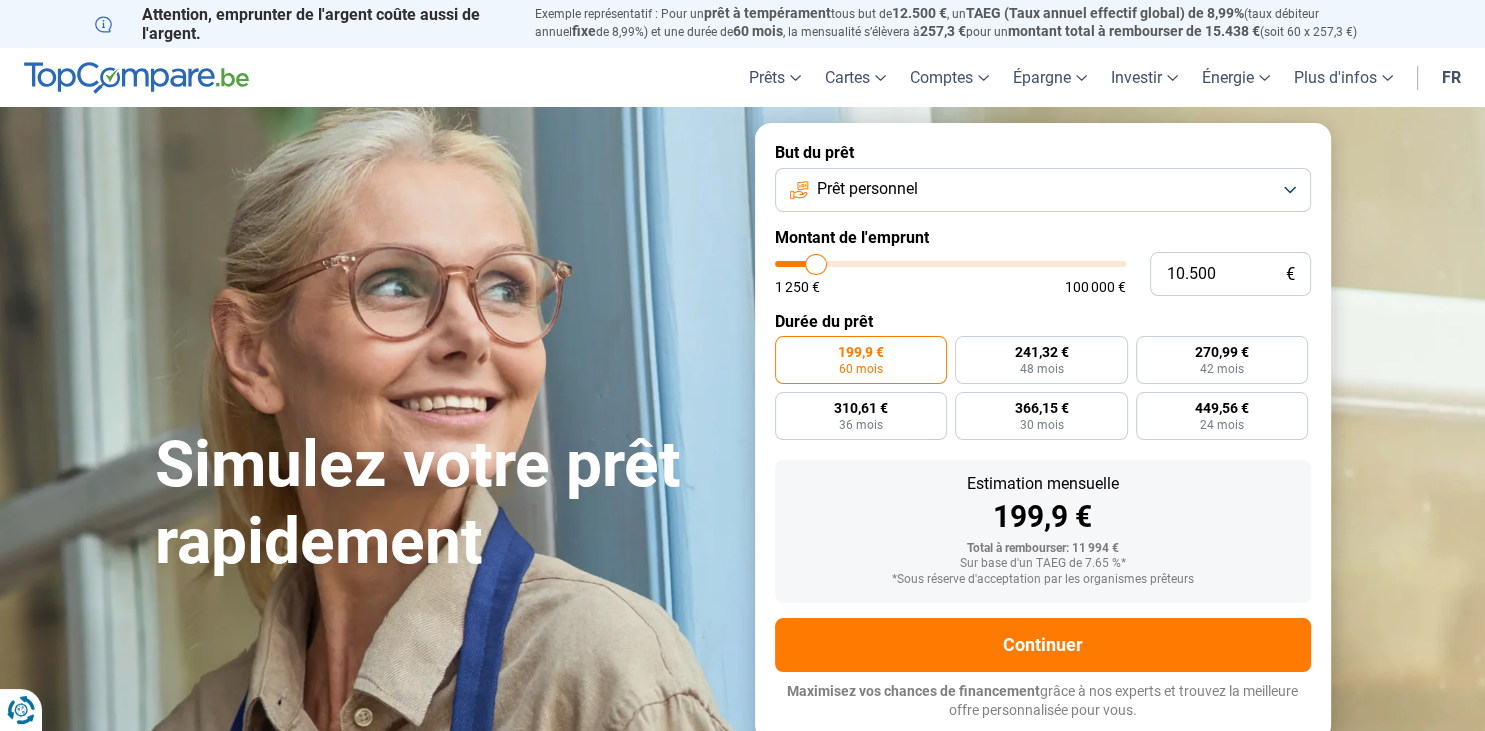 type on "13.000" 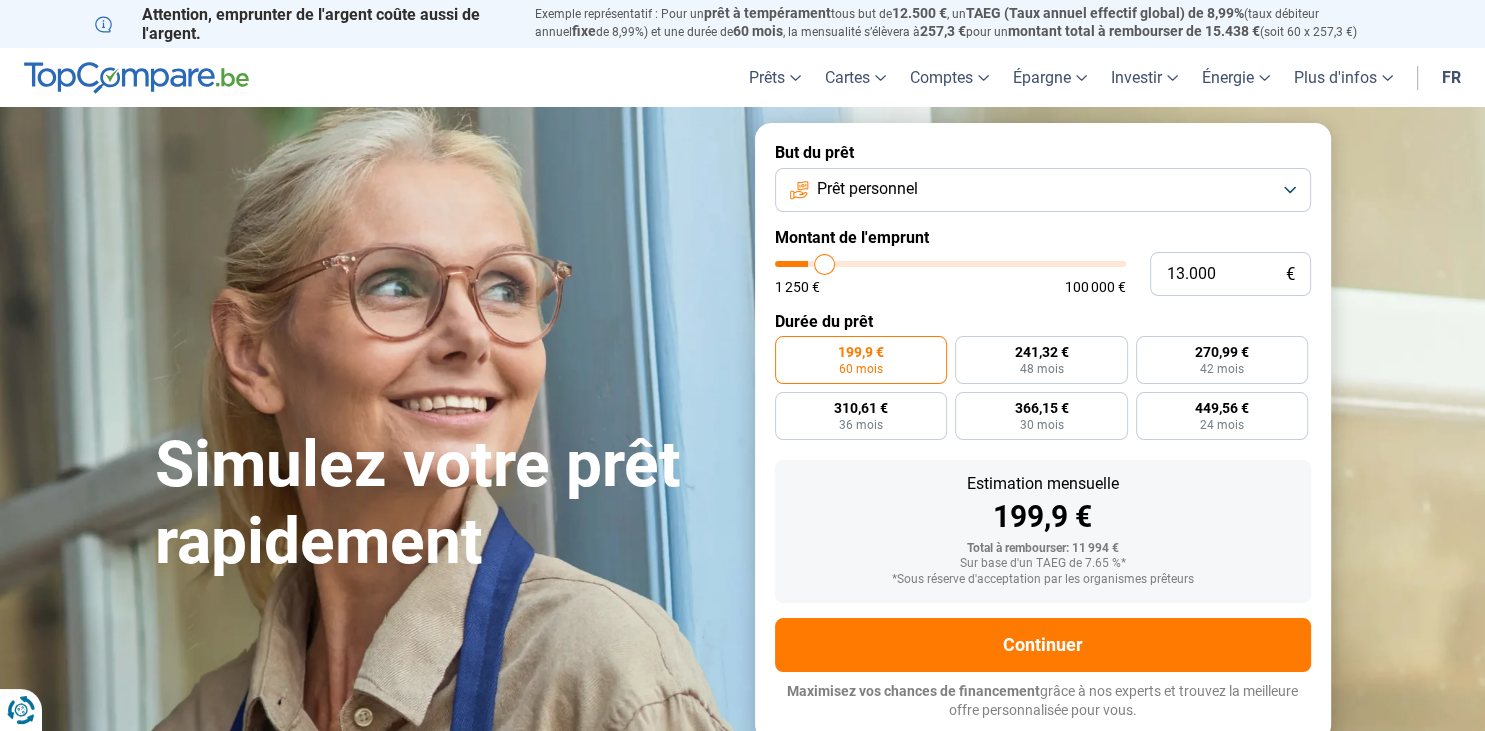 type on "14.500" 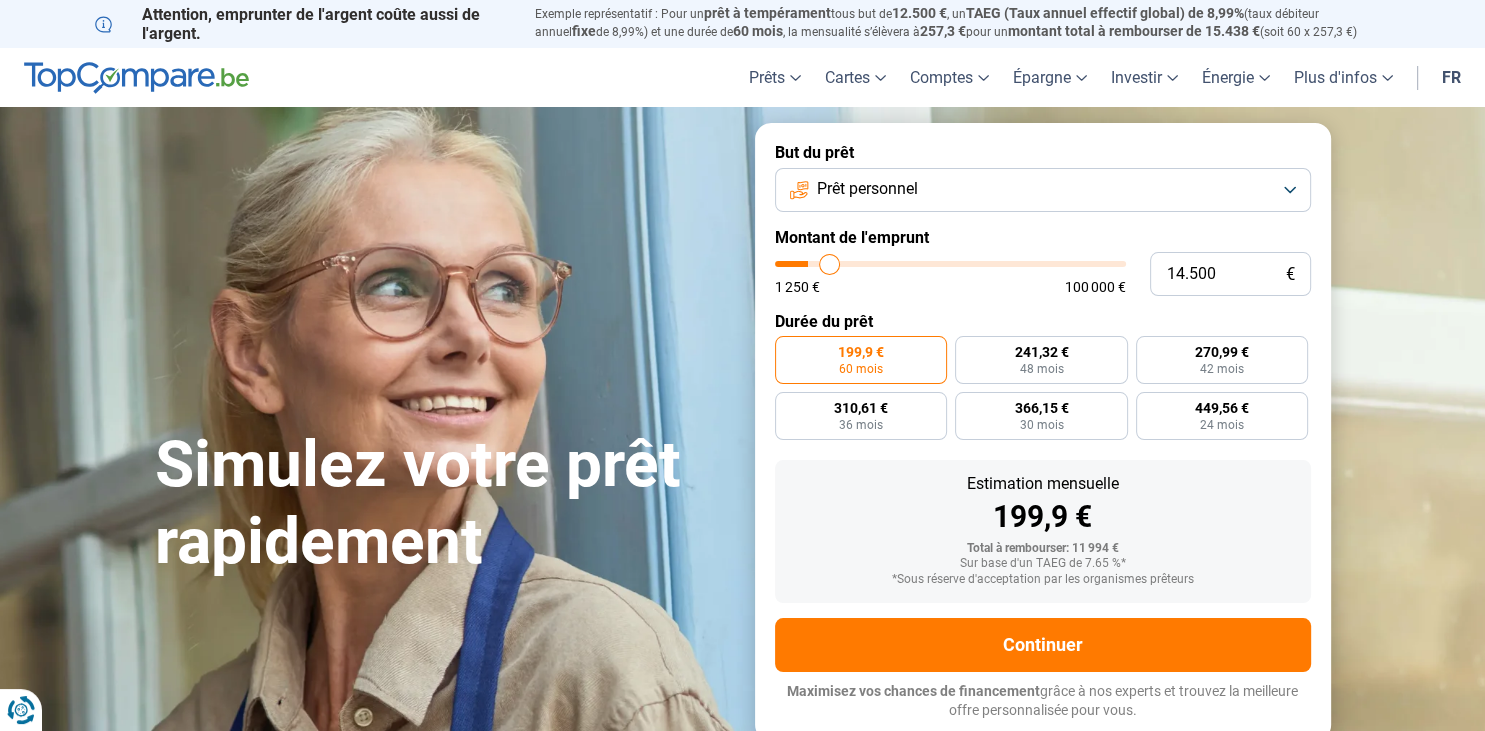 type on "15.500" 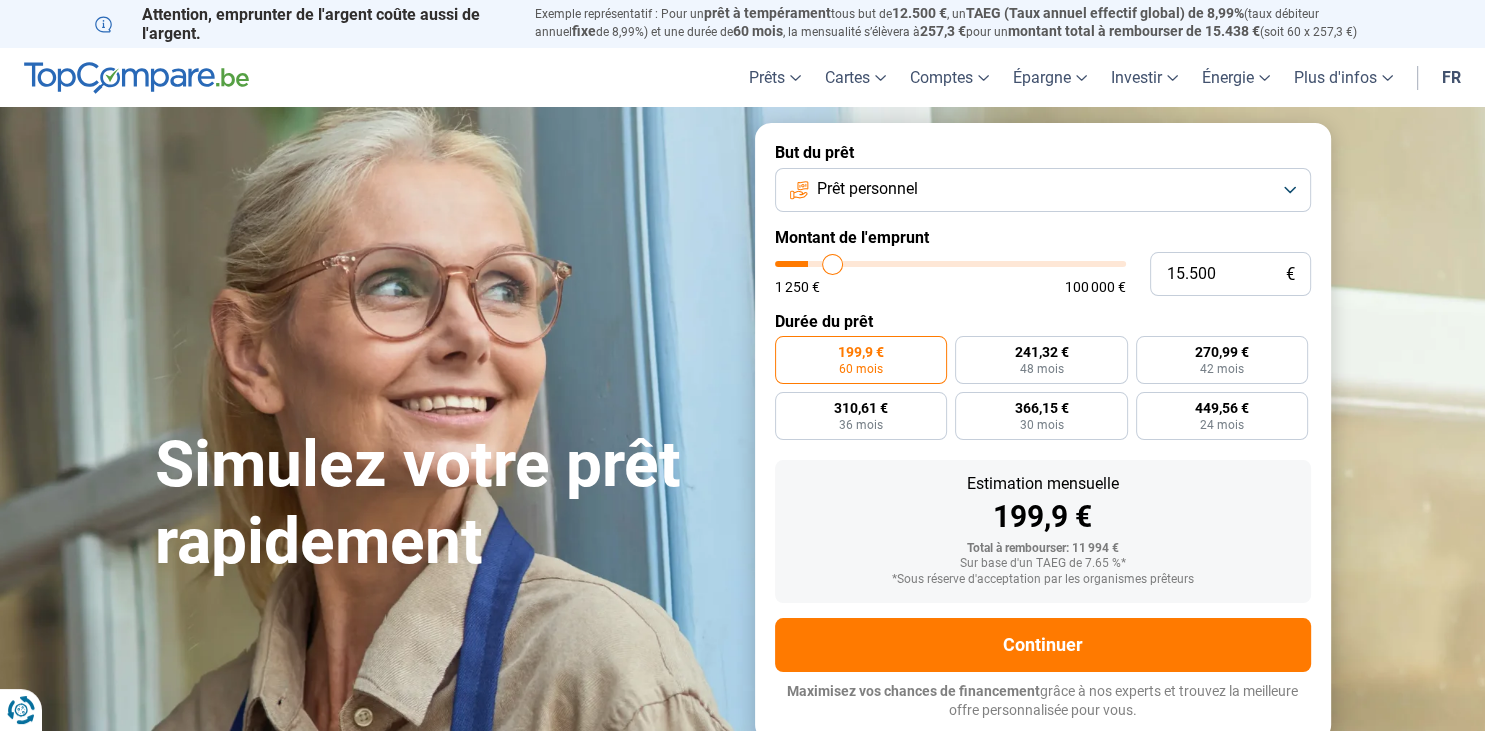 type on "16.250" 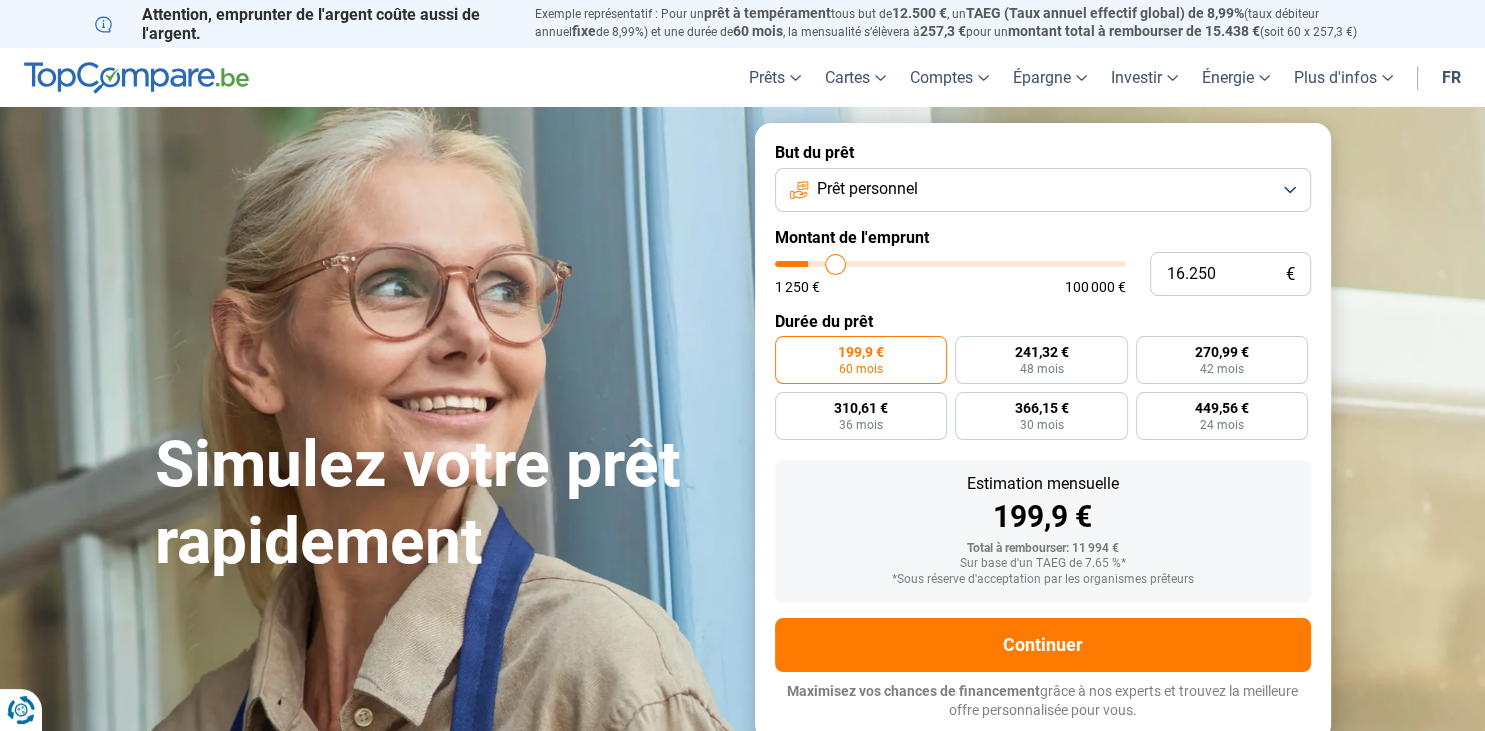 type on "16.500" 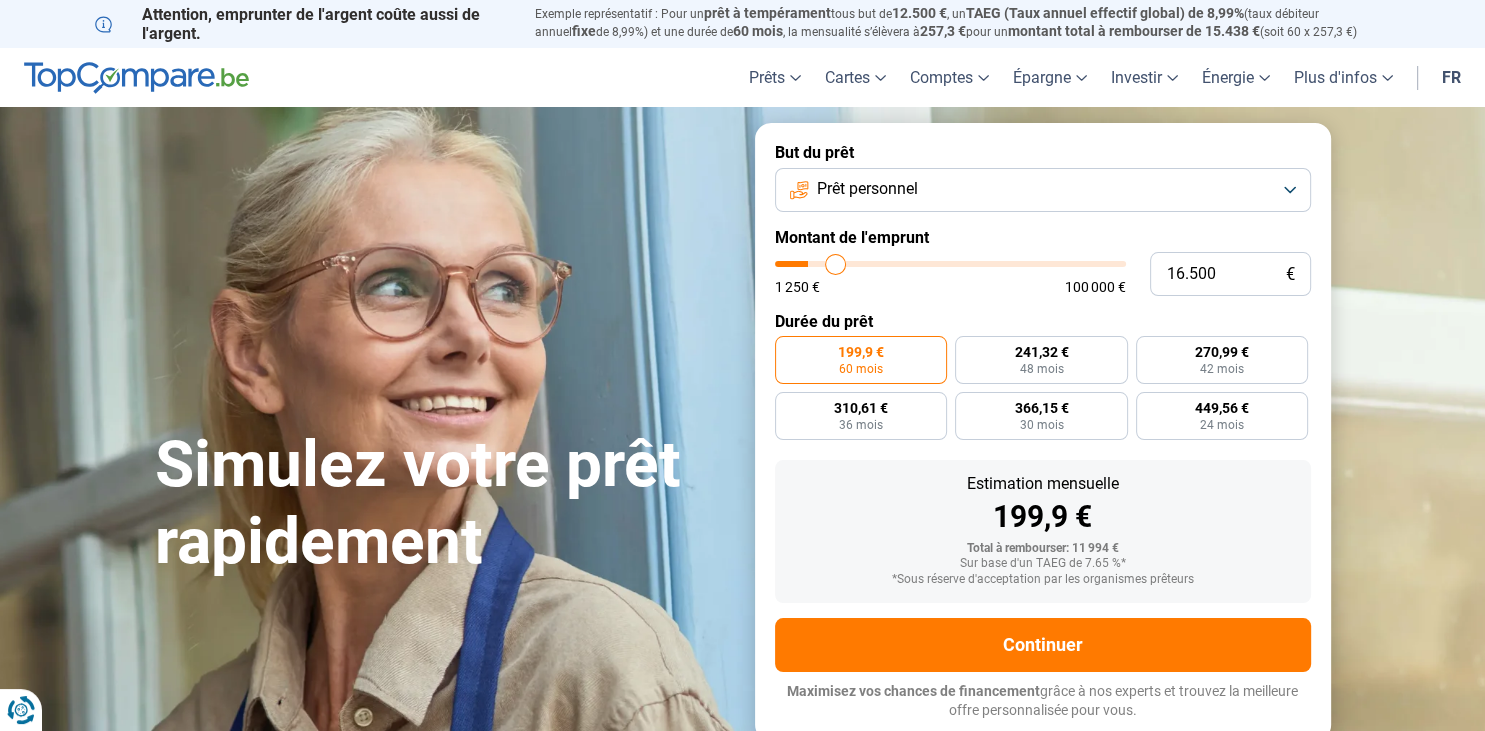 type on "16500" 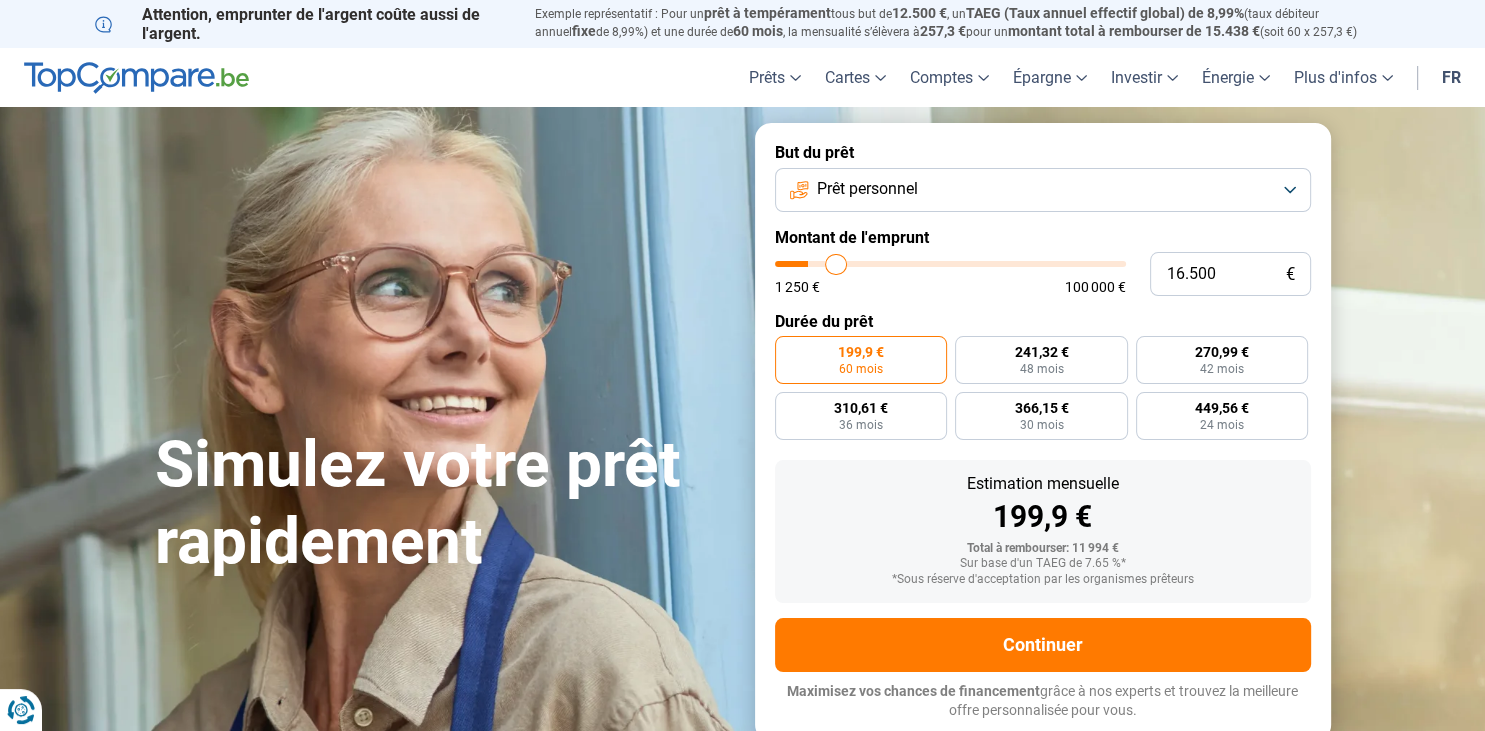 type on "16.750" 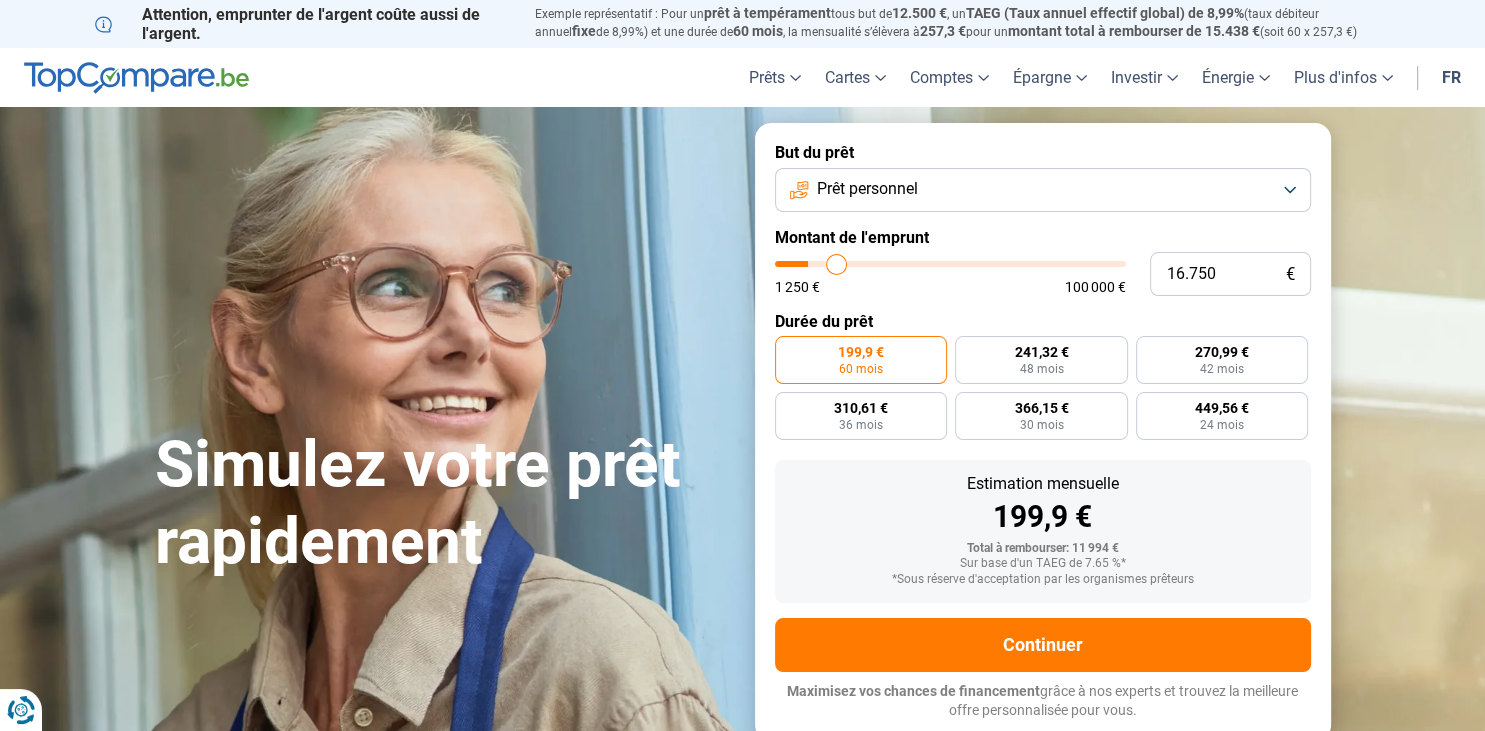 type on "17.250" 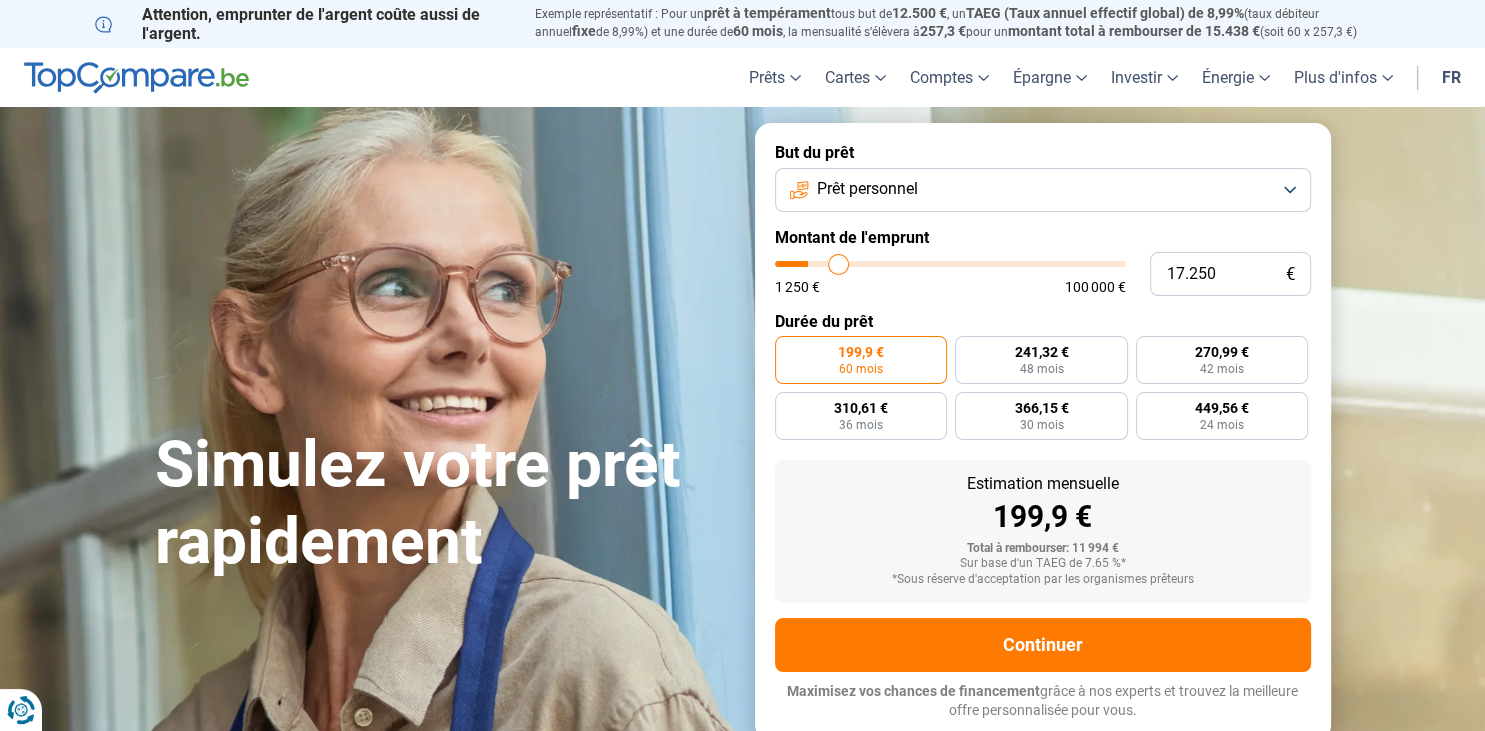 type on "17.500" 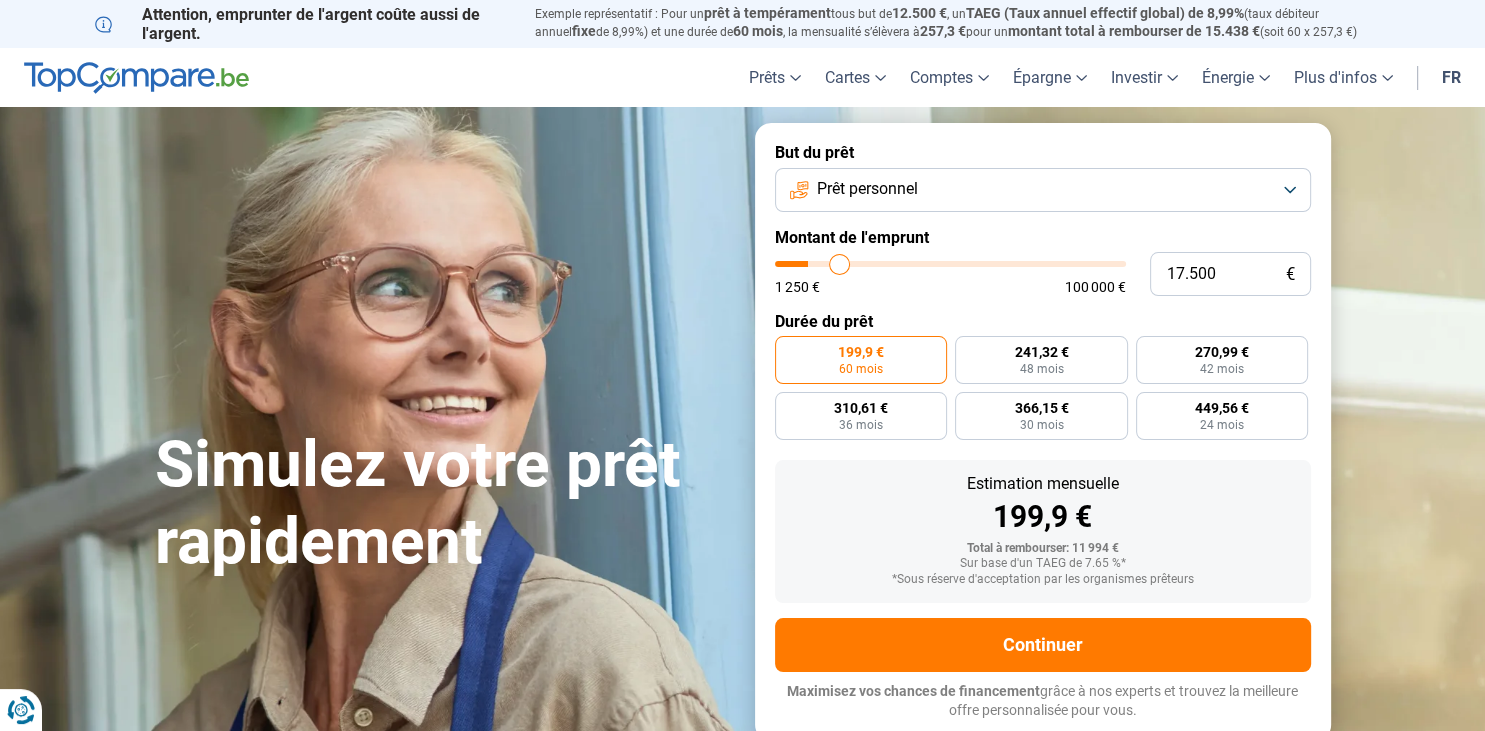 type on "18.750" 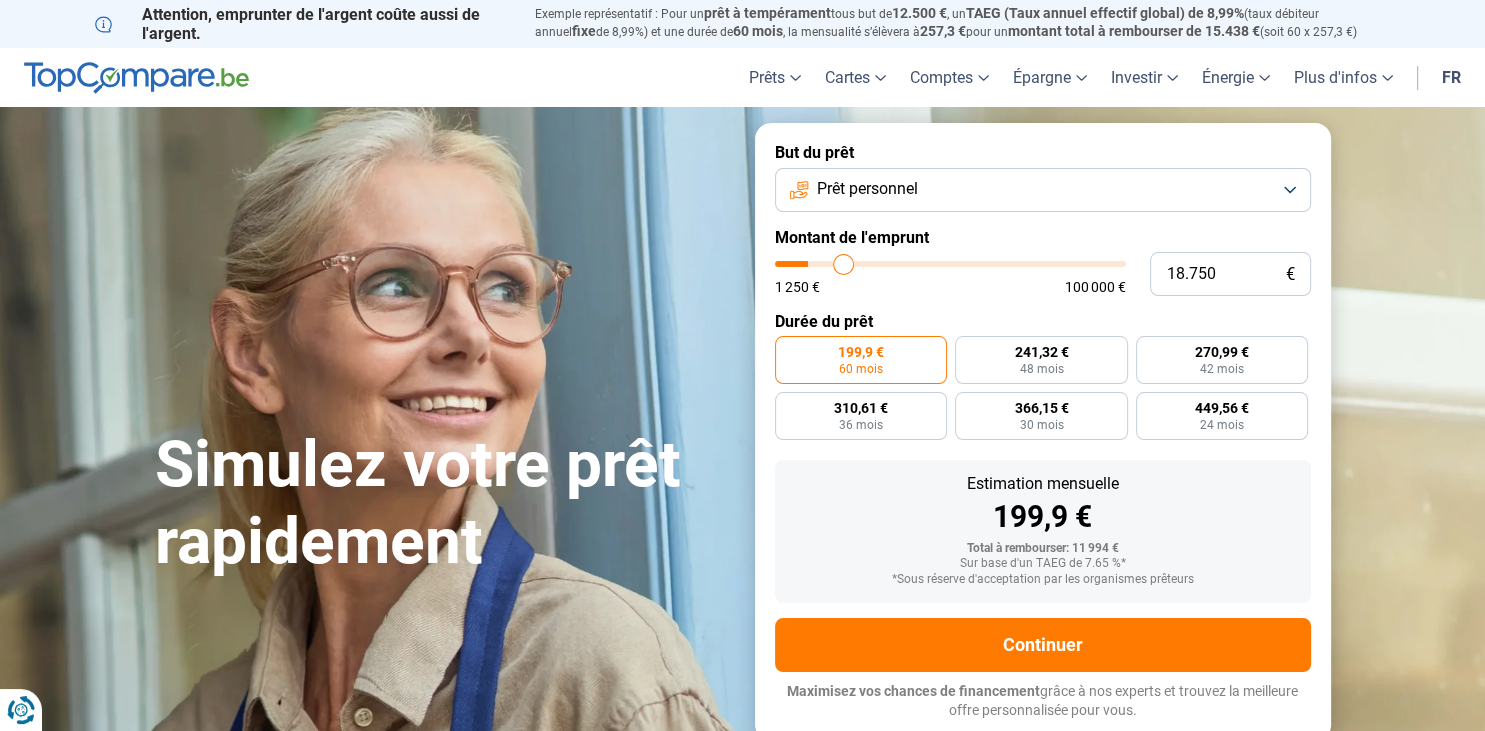 type on "19.500" 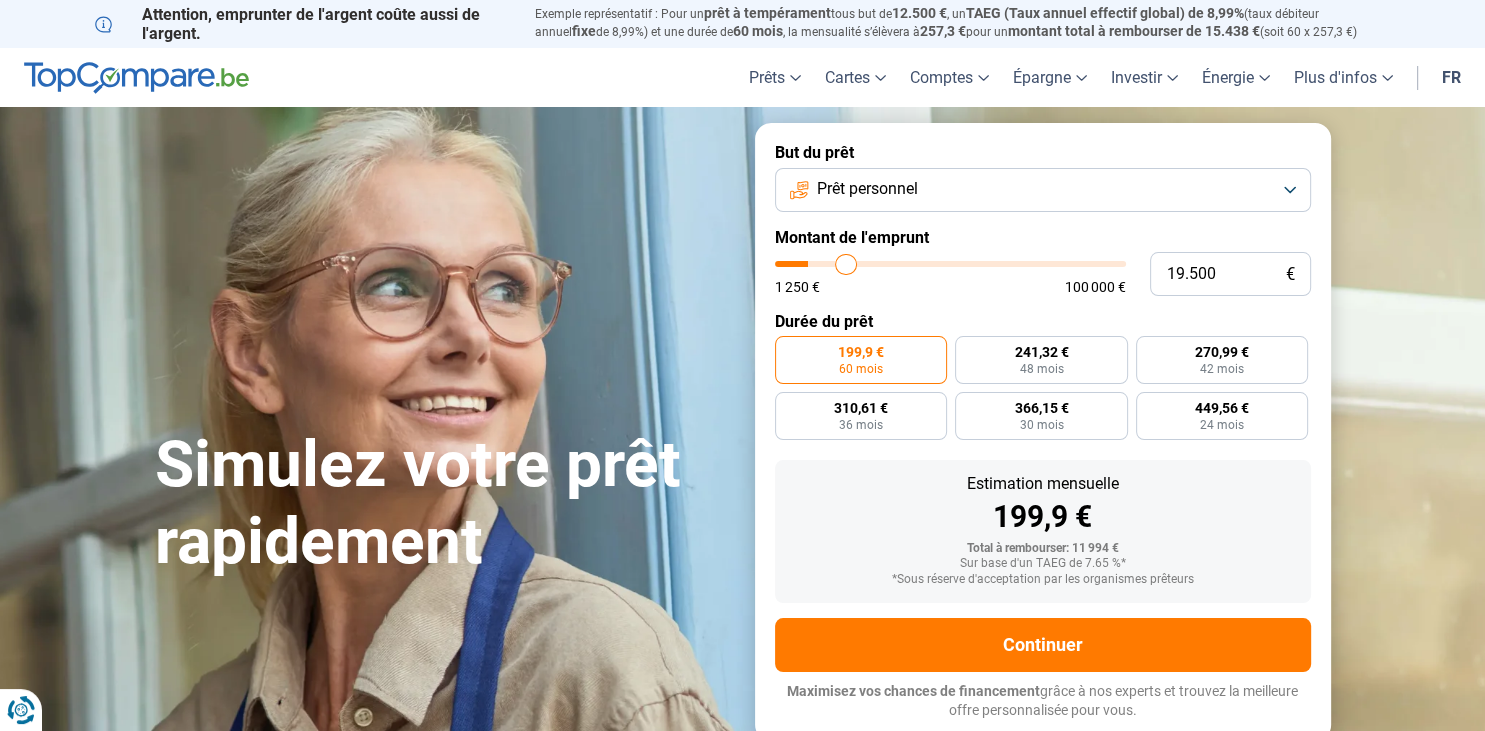 type on "20.250" 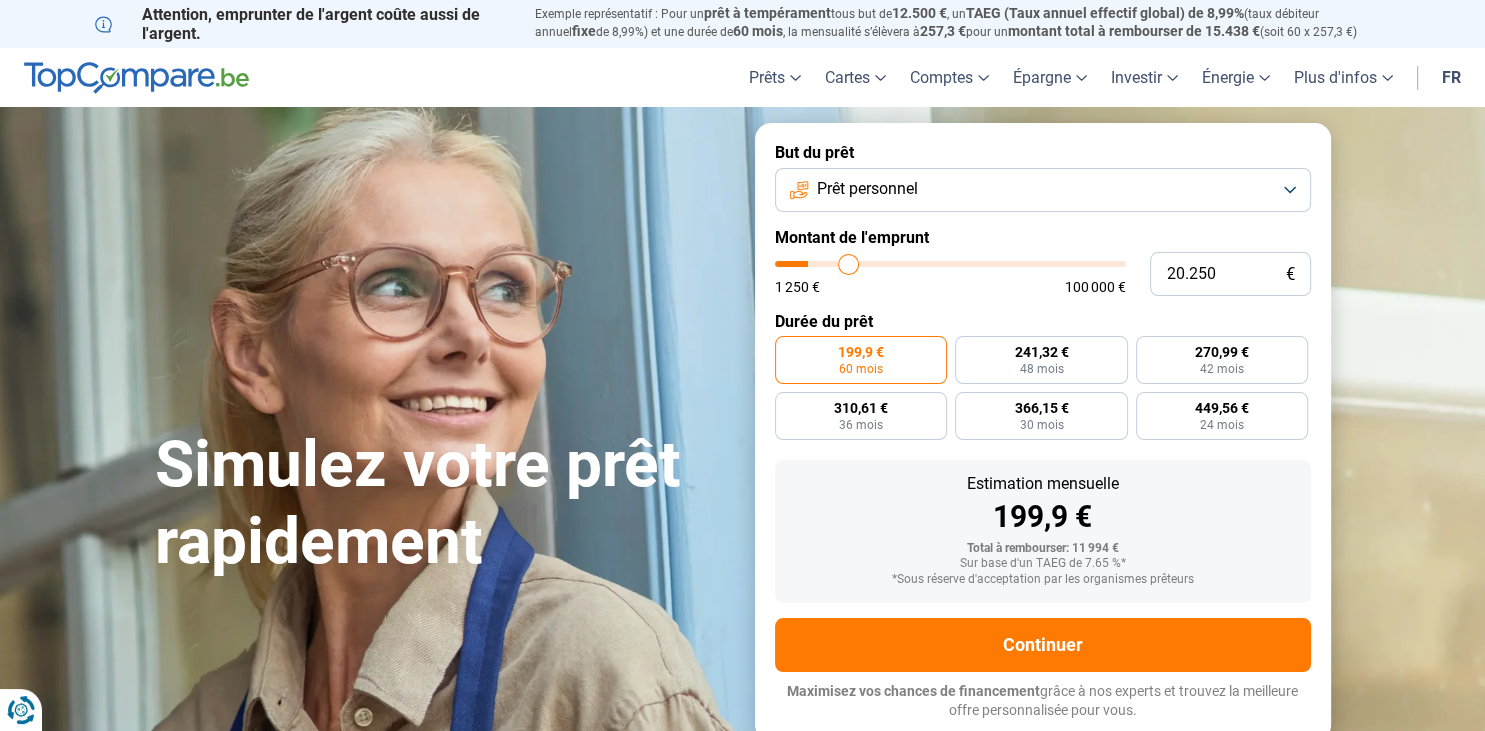type on "21.000" 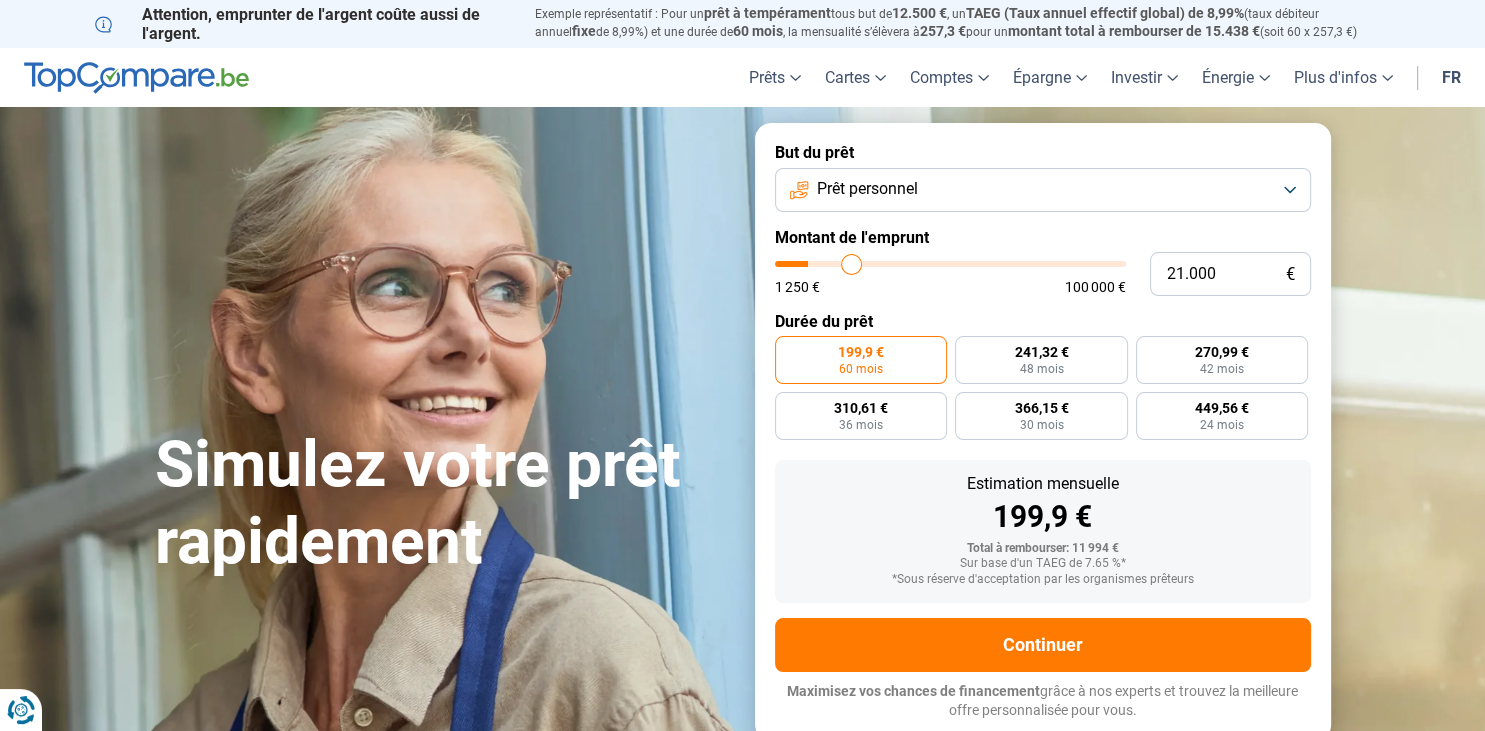 type on "21.500" 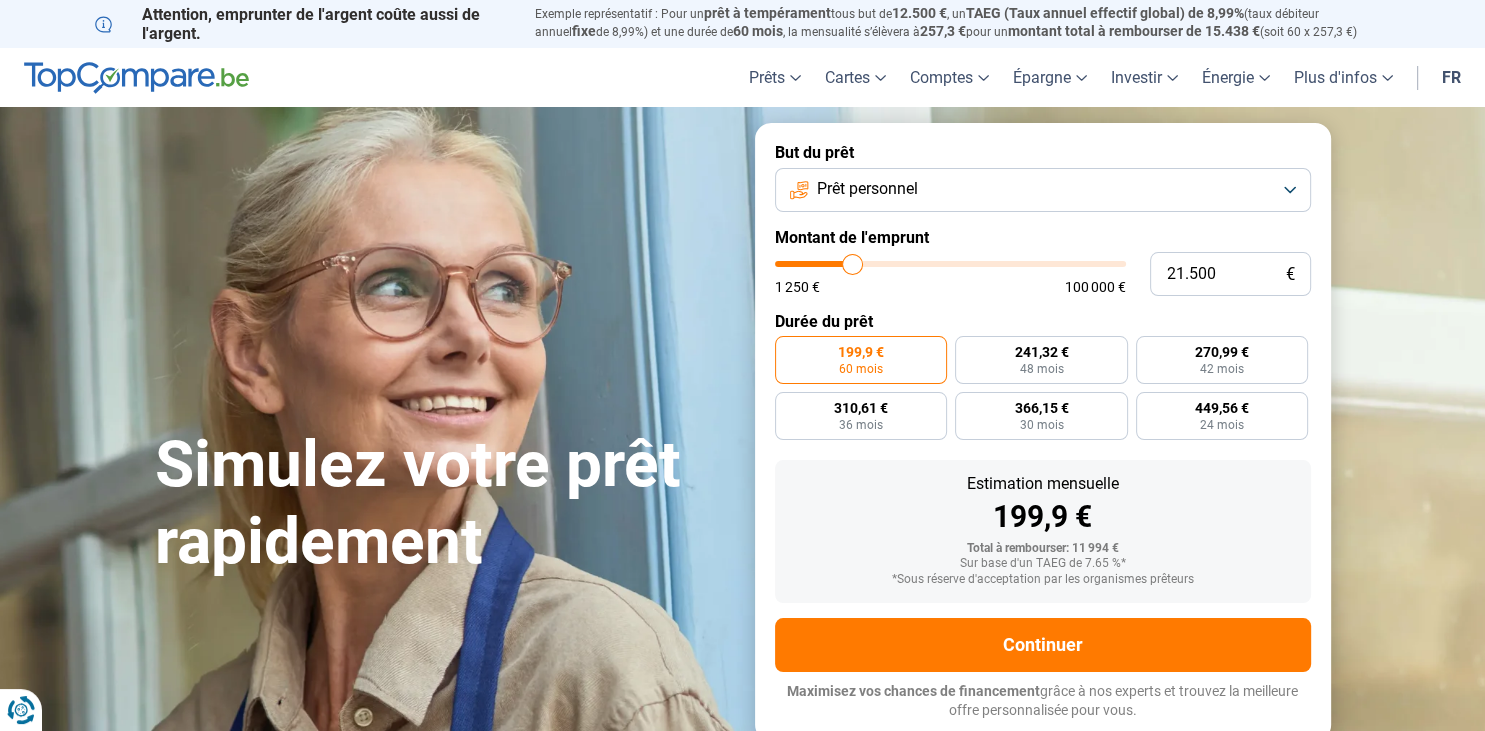 type on "21.750" 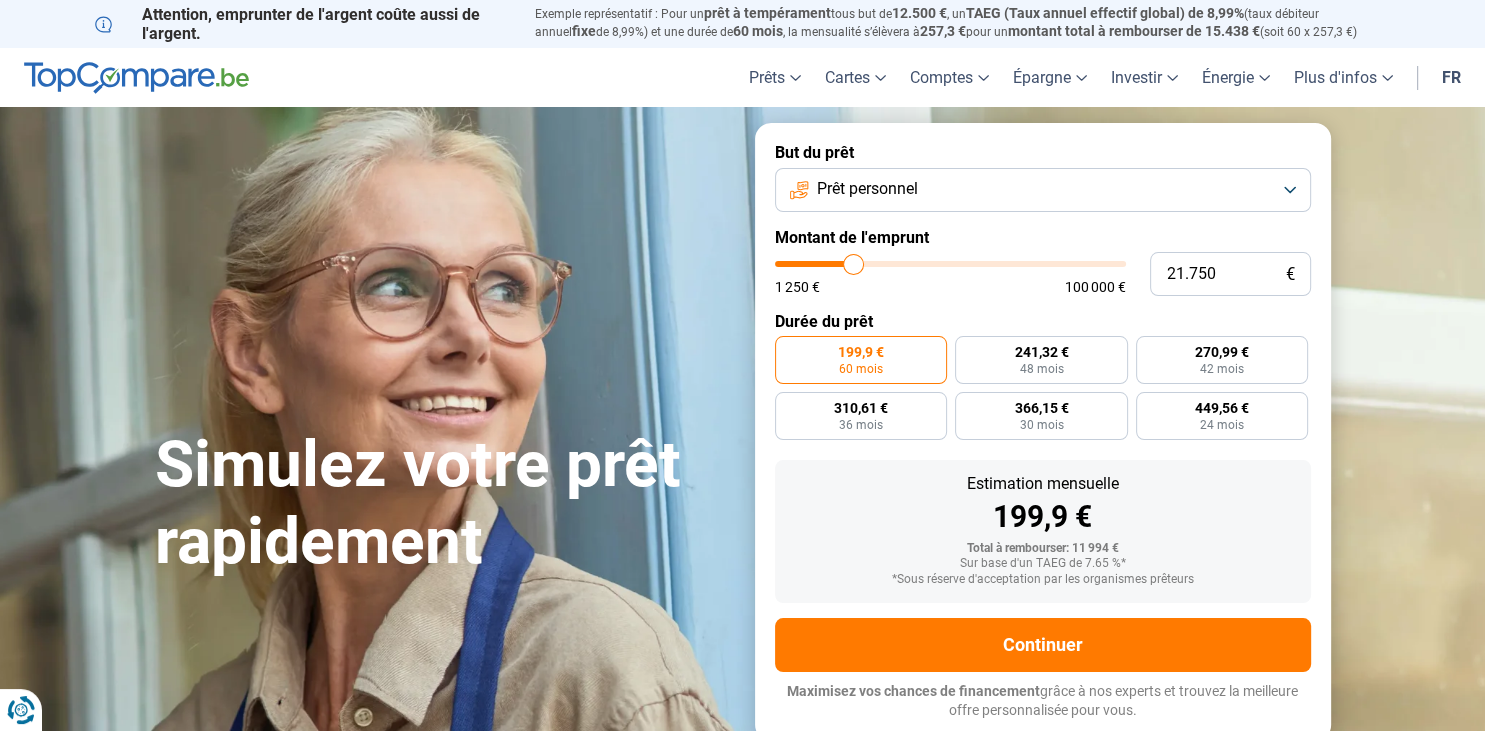 type on "22.000" 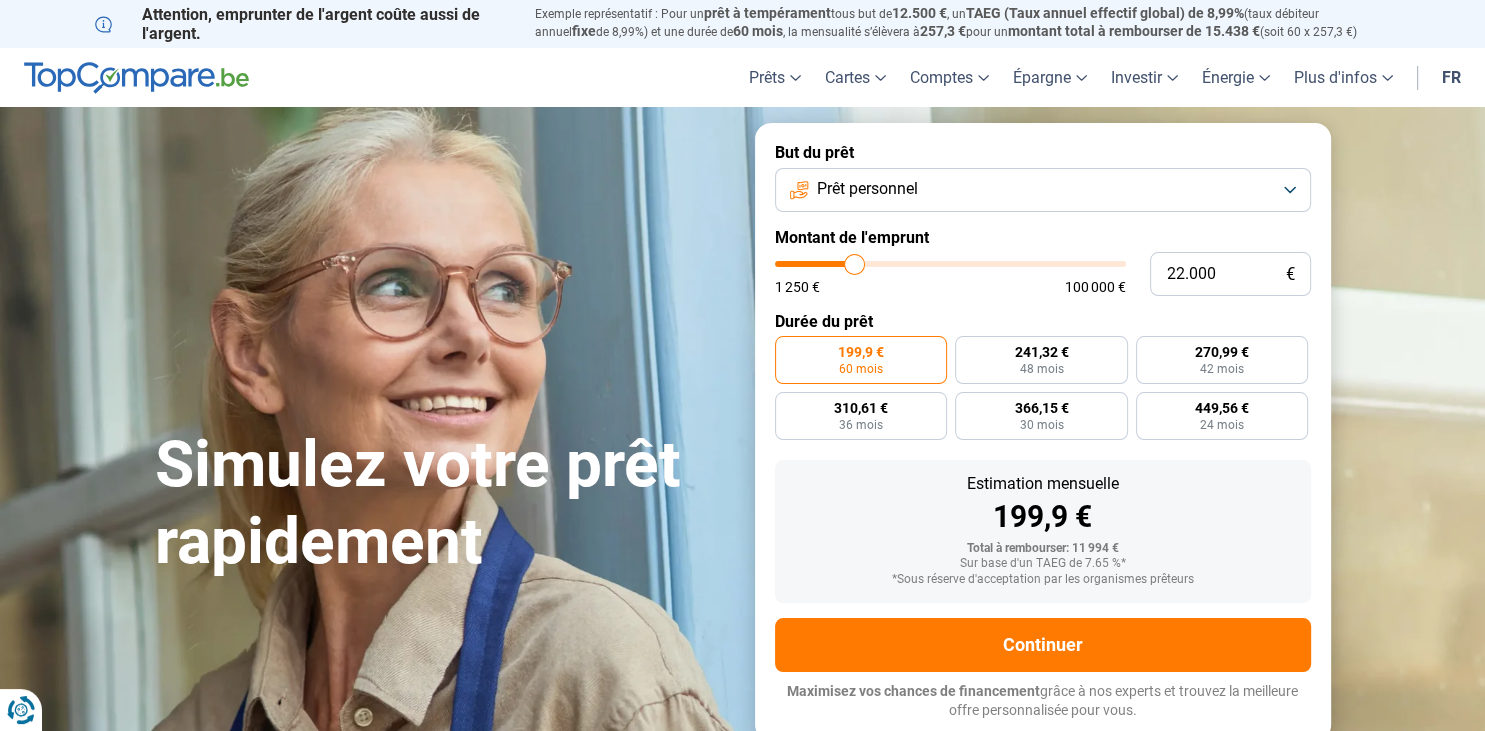 type on "22.250" 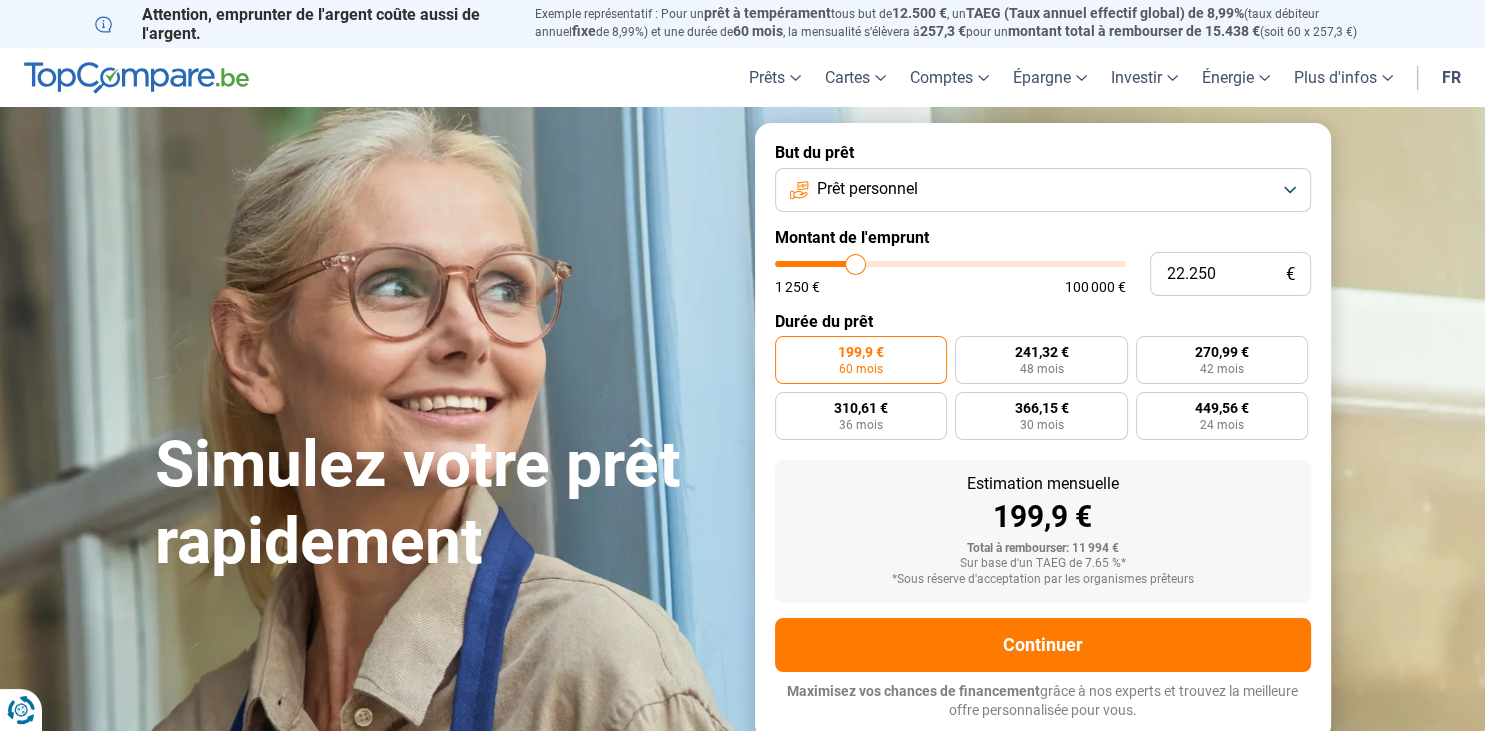 type on "22.750" 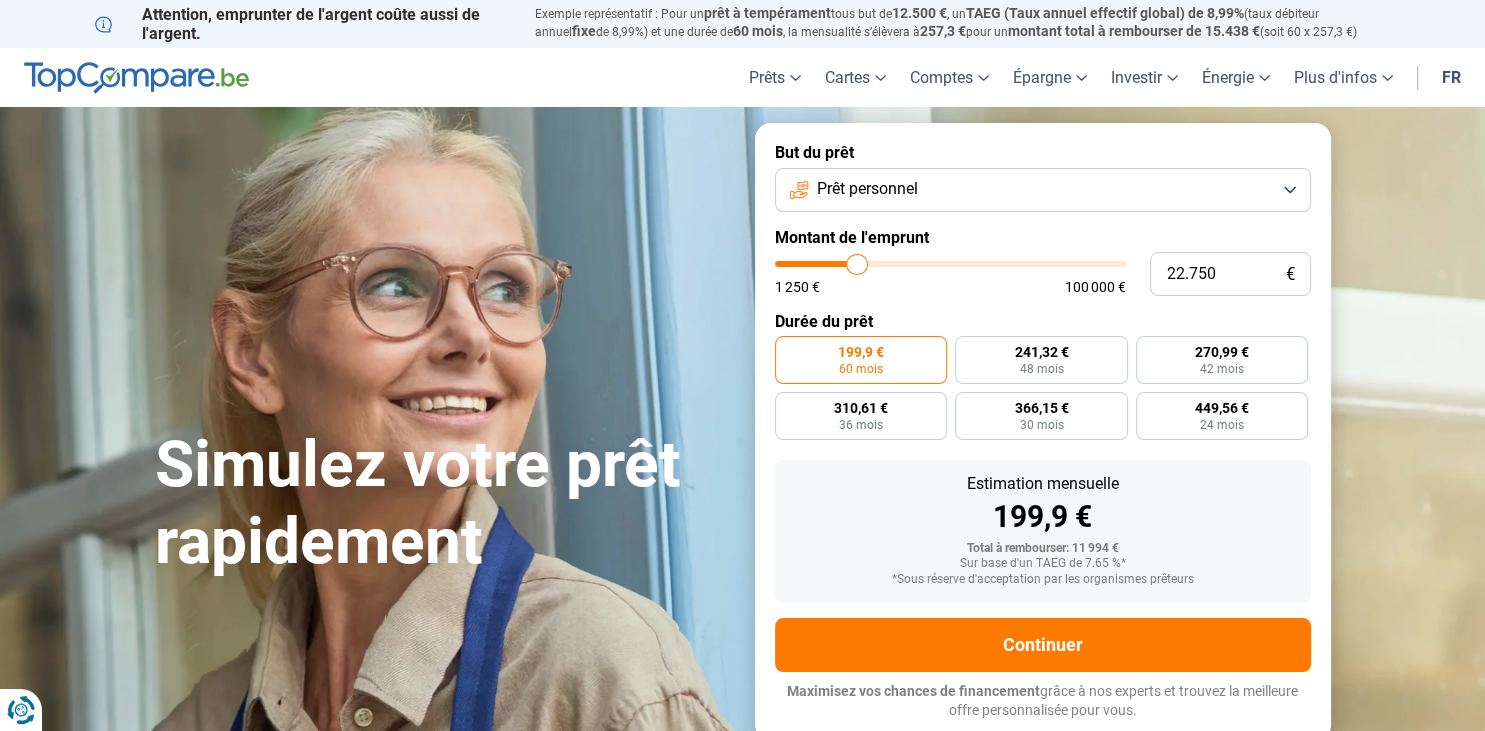 type on "23.500" 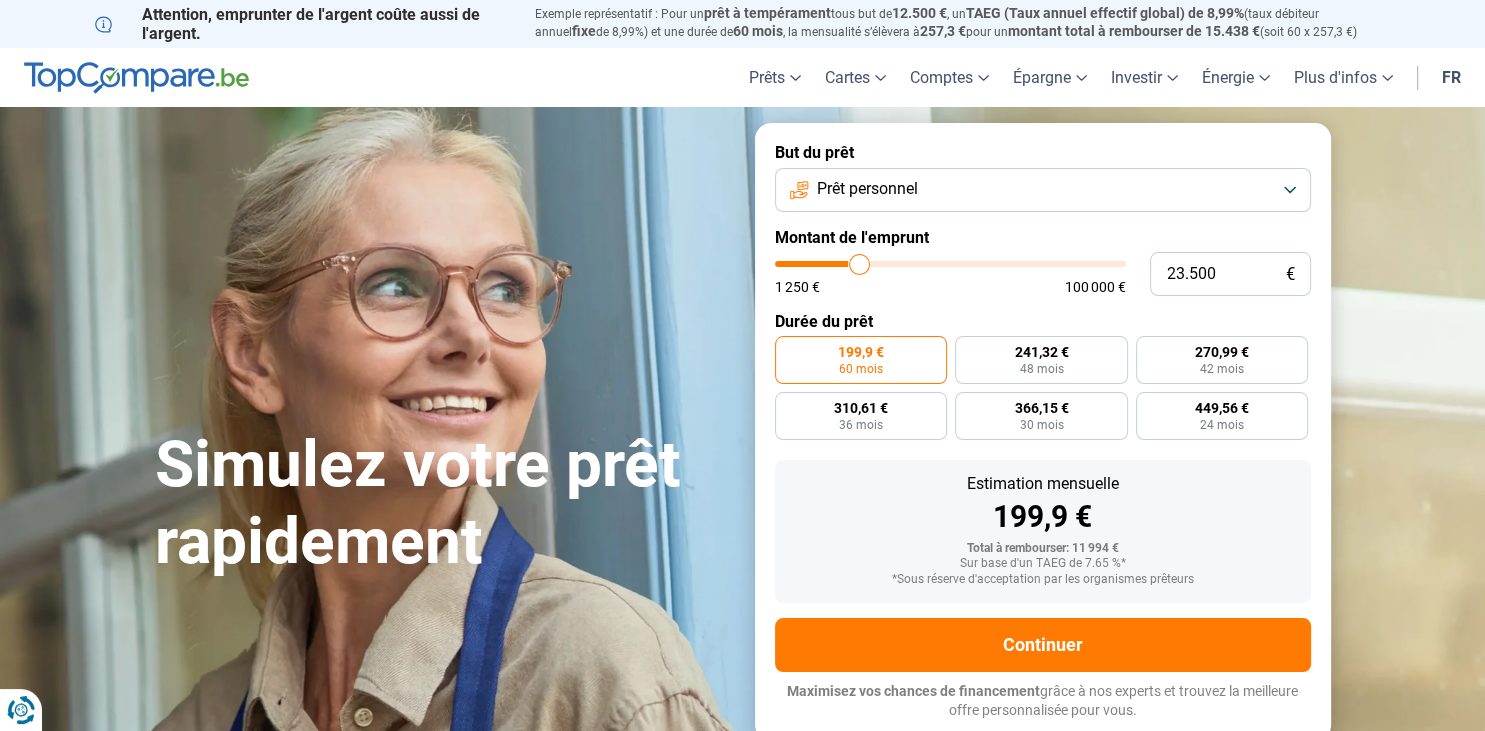 type on "24.750" 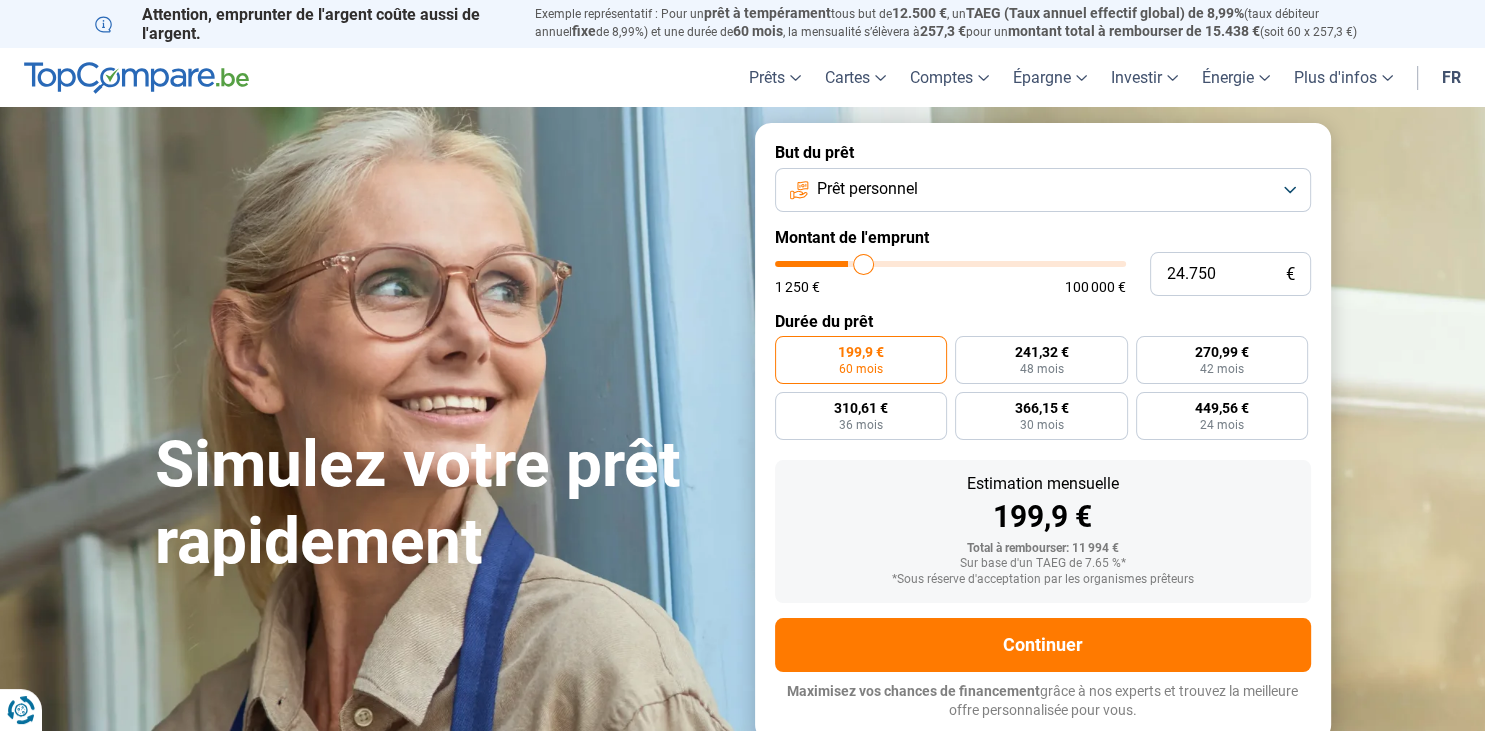 type on "26.500" 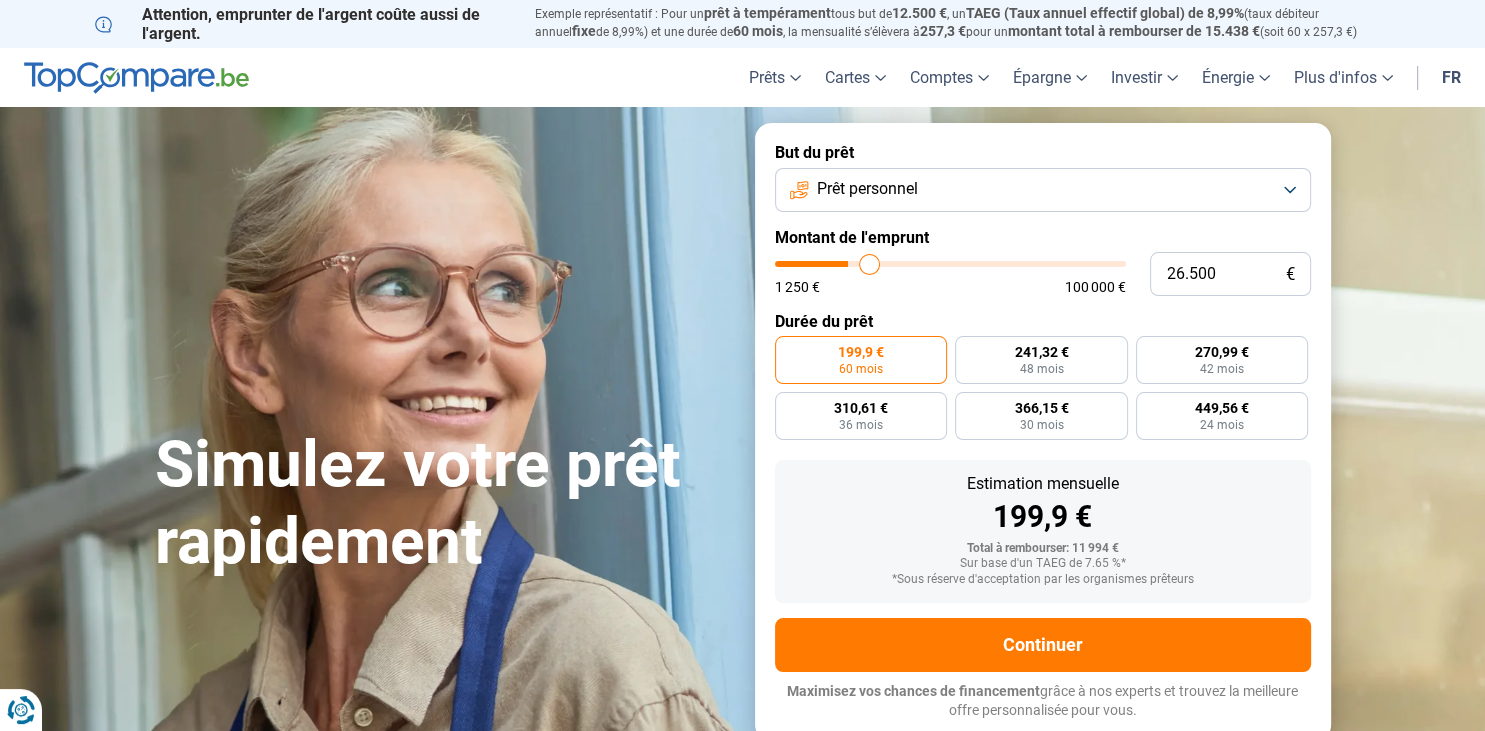type on "28.000" 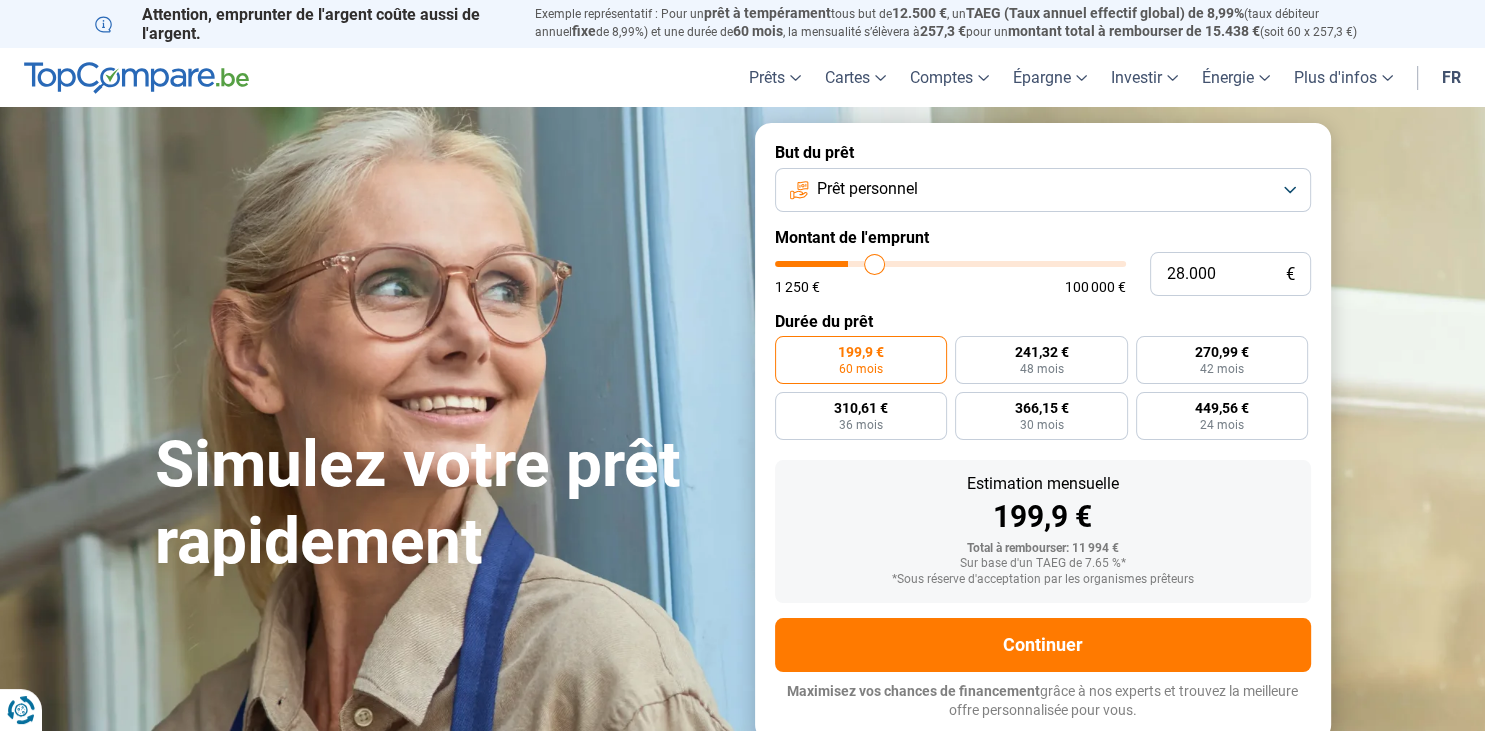 type on "28.500" 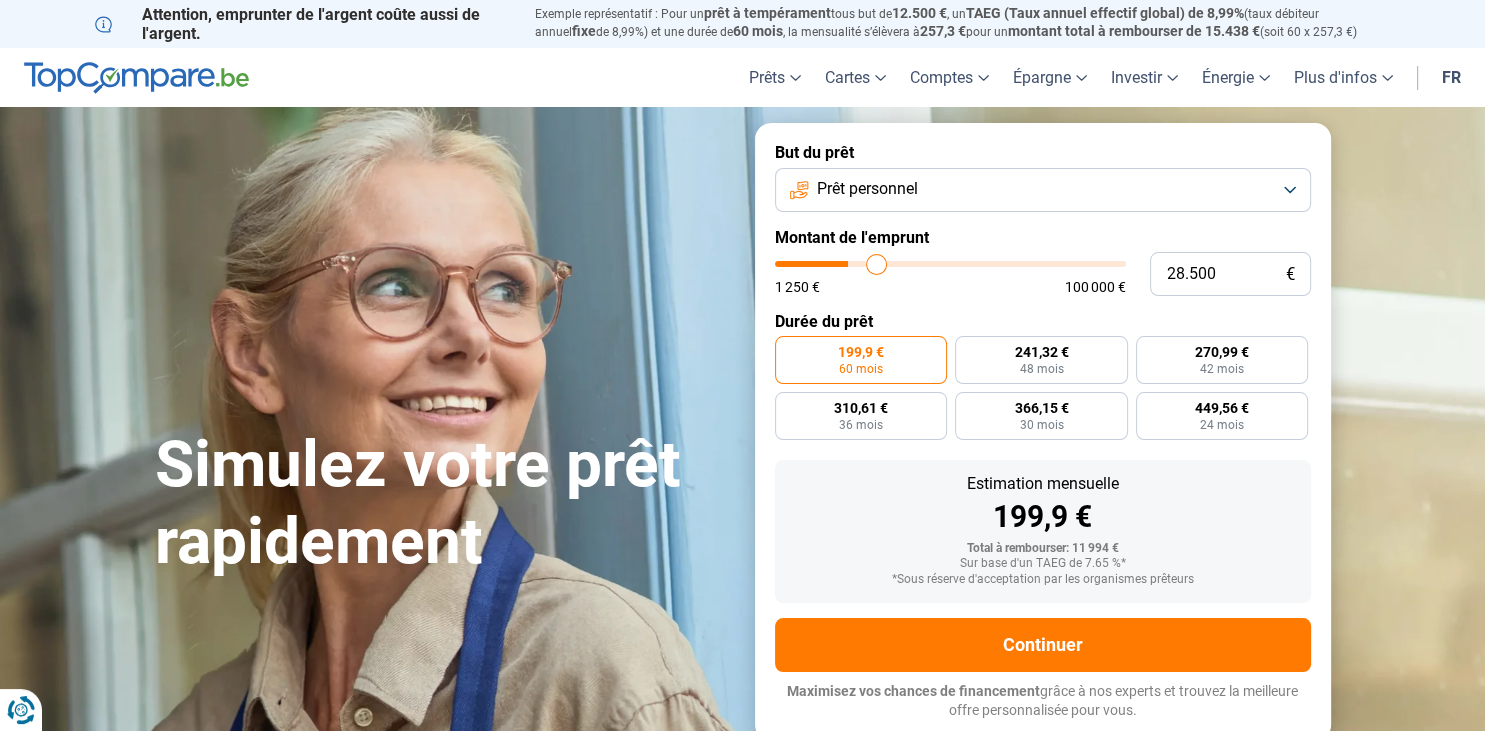 type on "29.000" 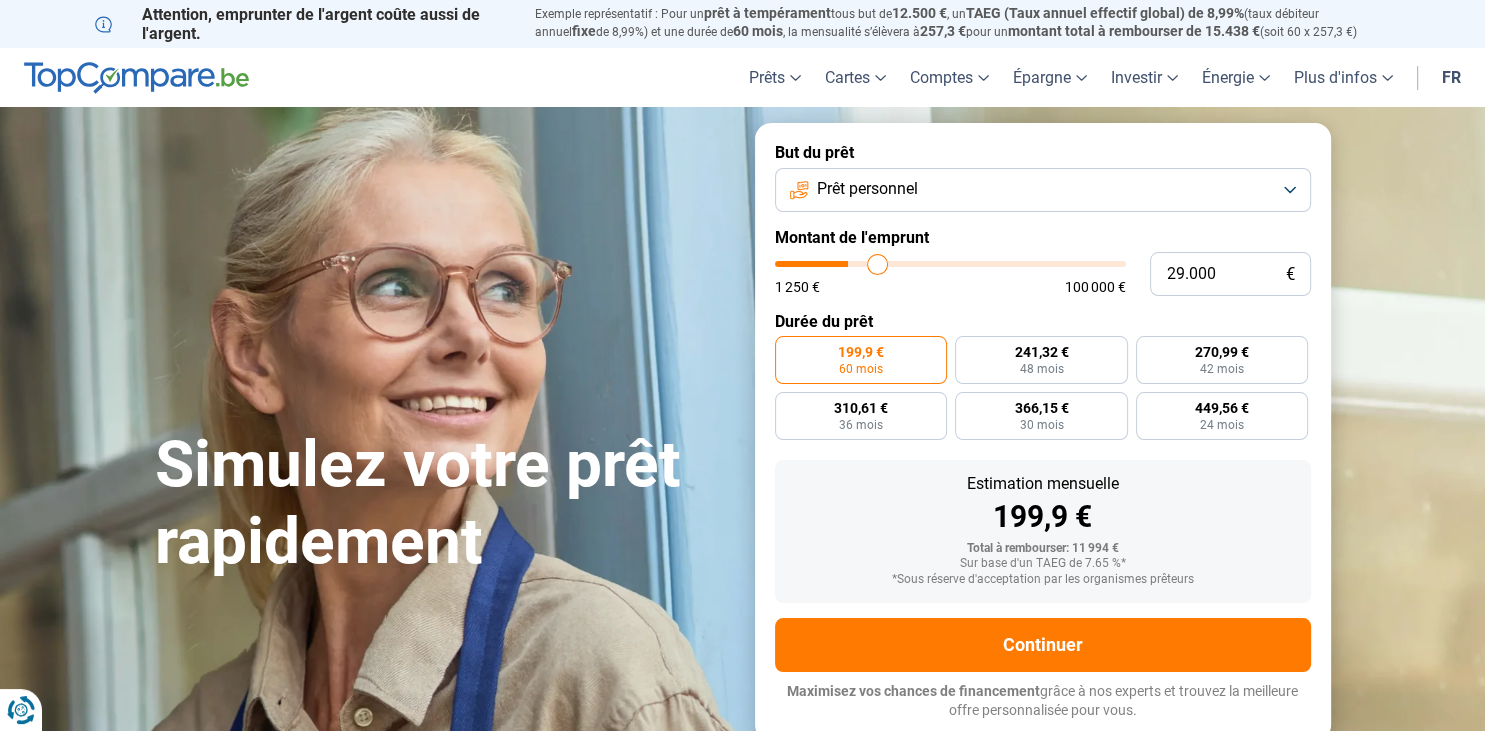 type on "29.250" 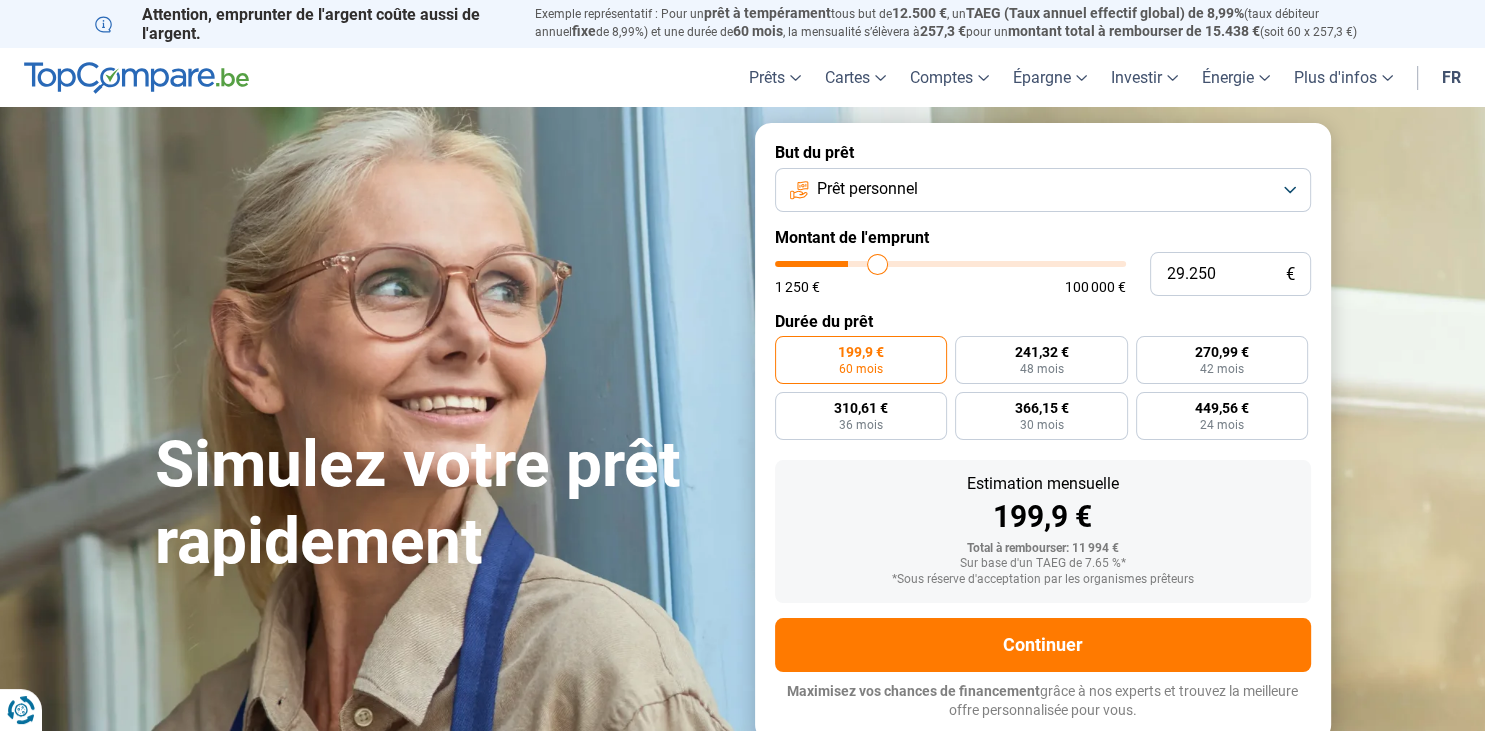 type on "29250" 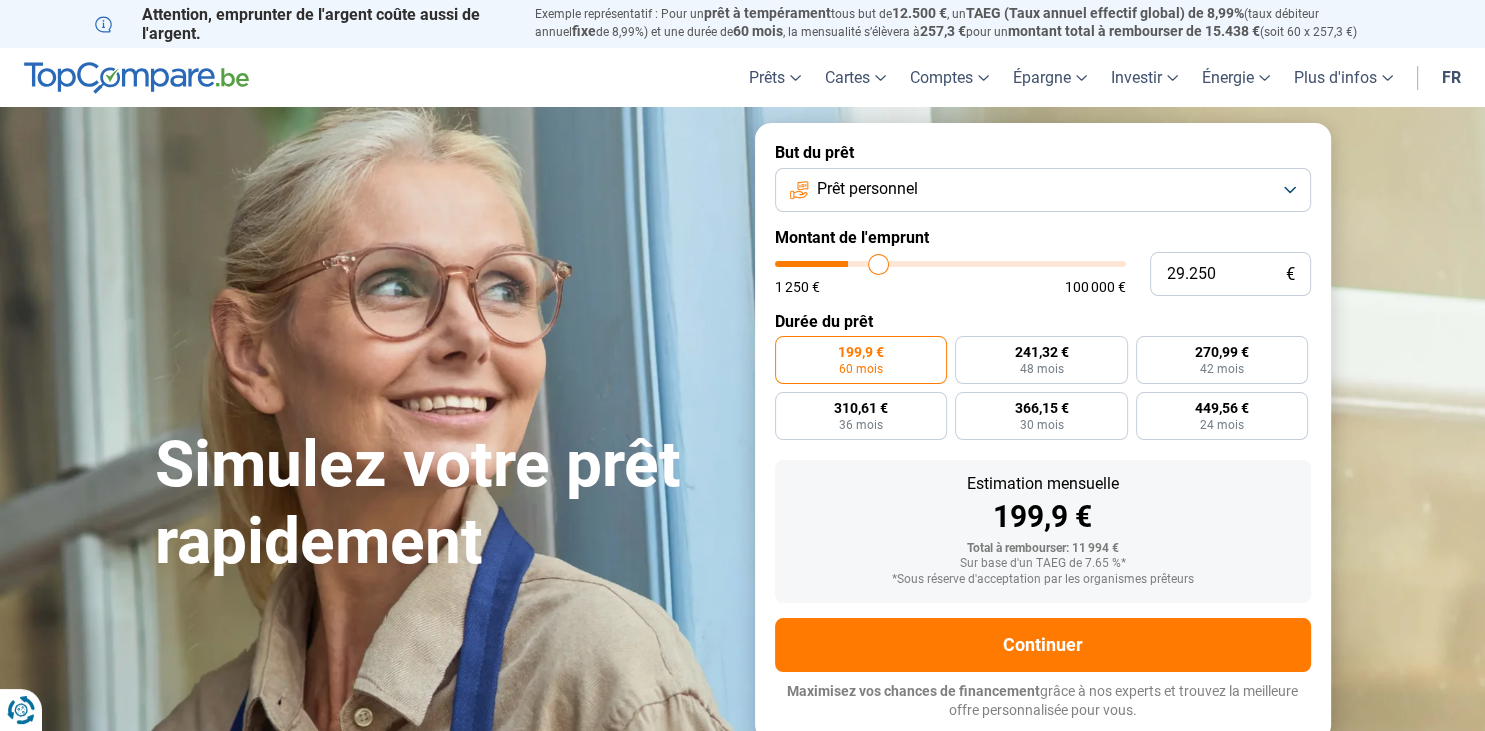 type on "29.500" 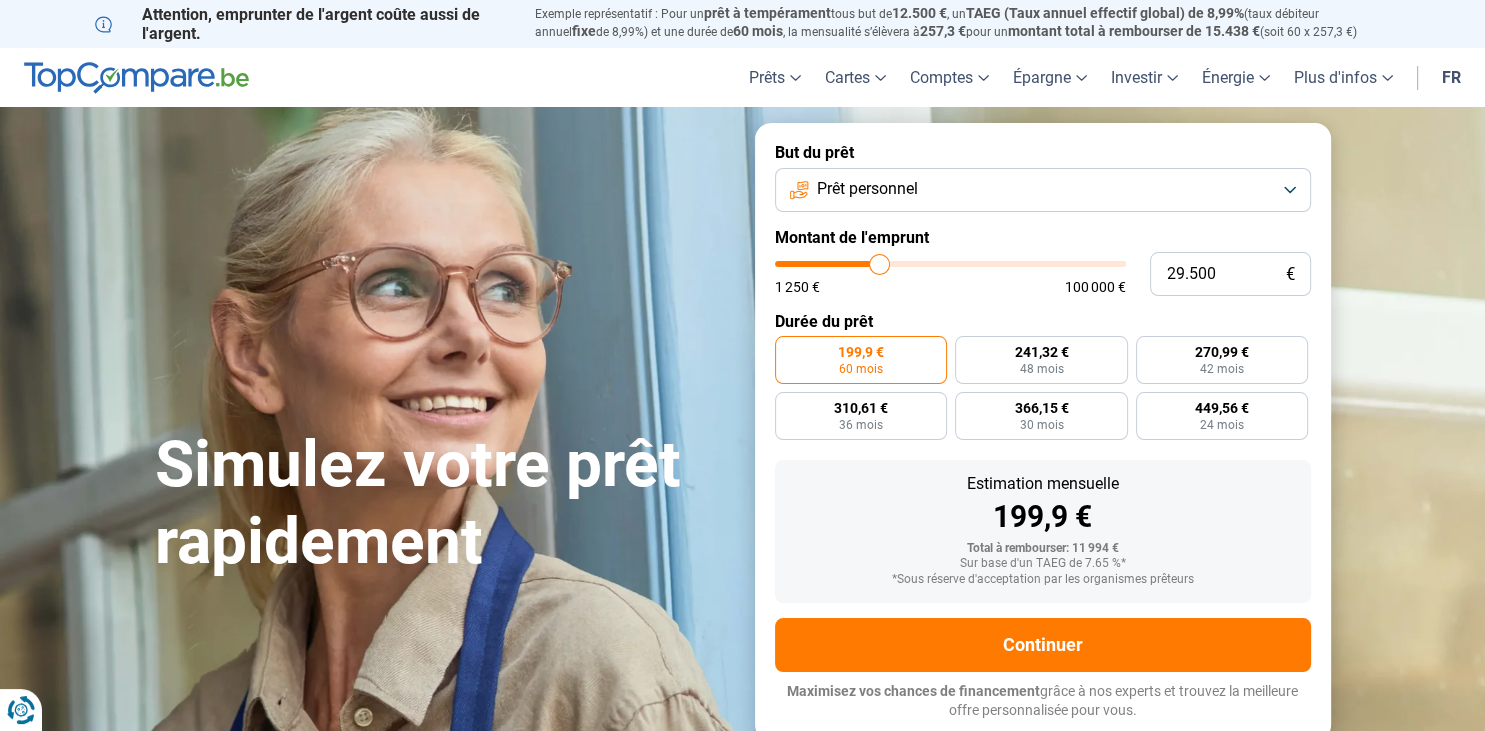 type on "29.750" 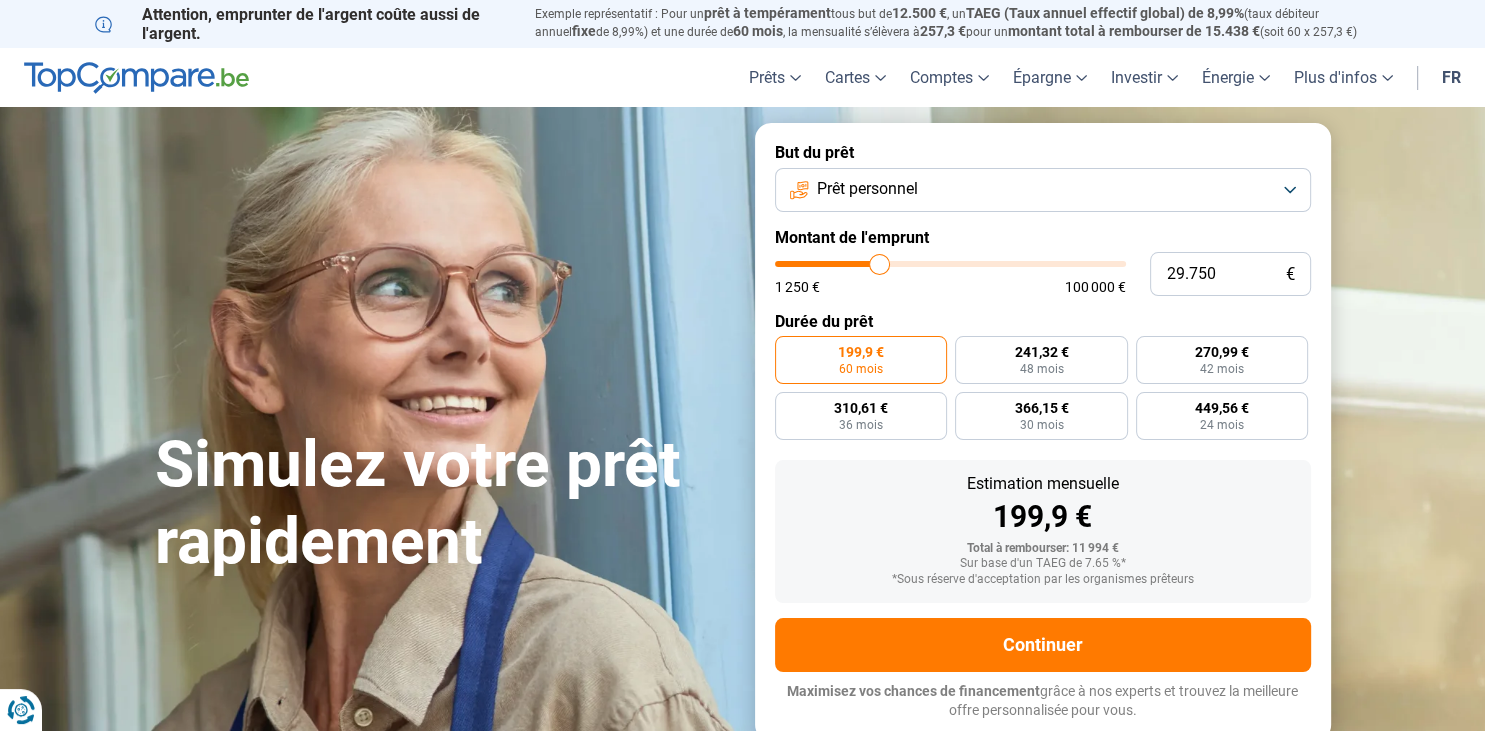 type on "29750" 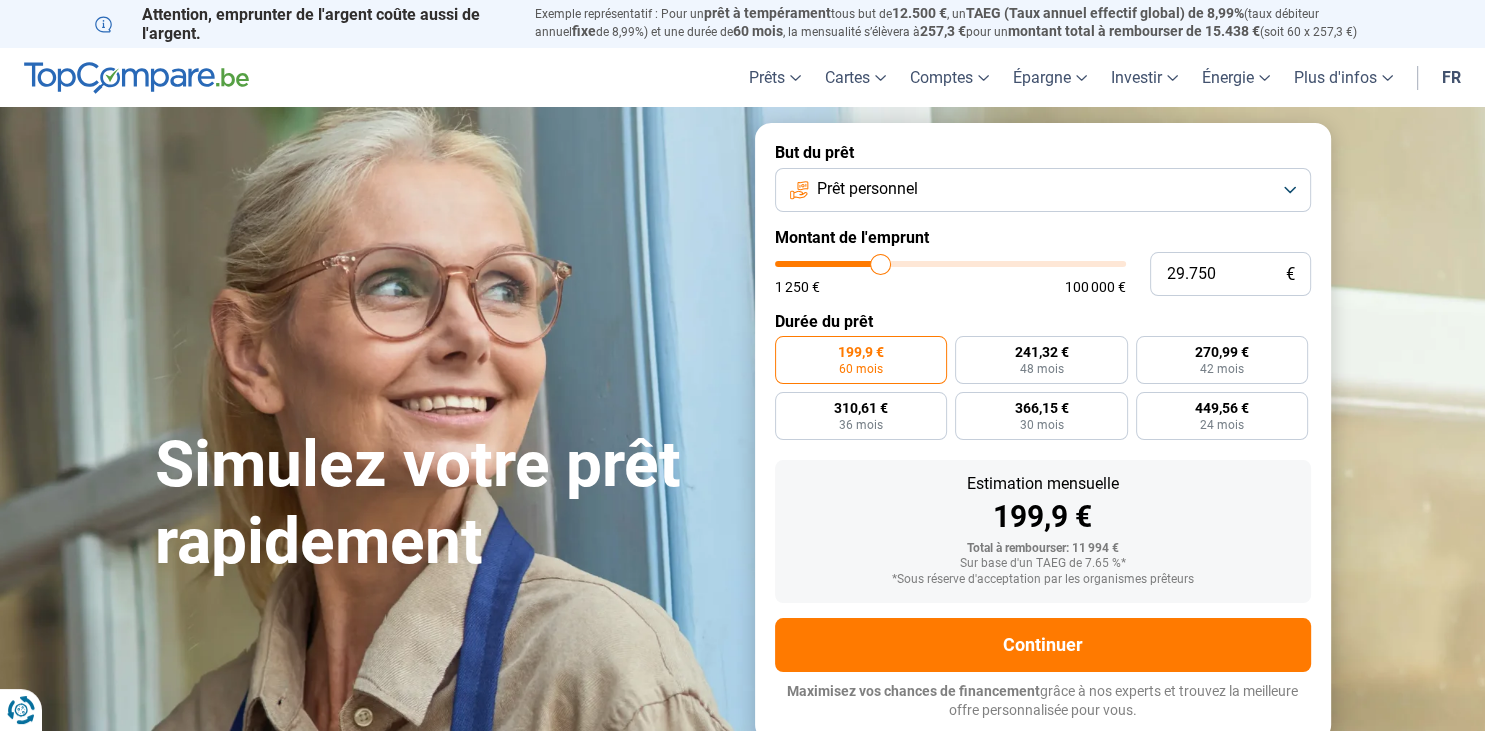 type on "30.000" 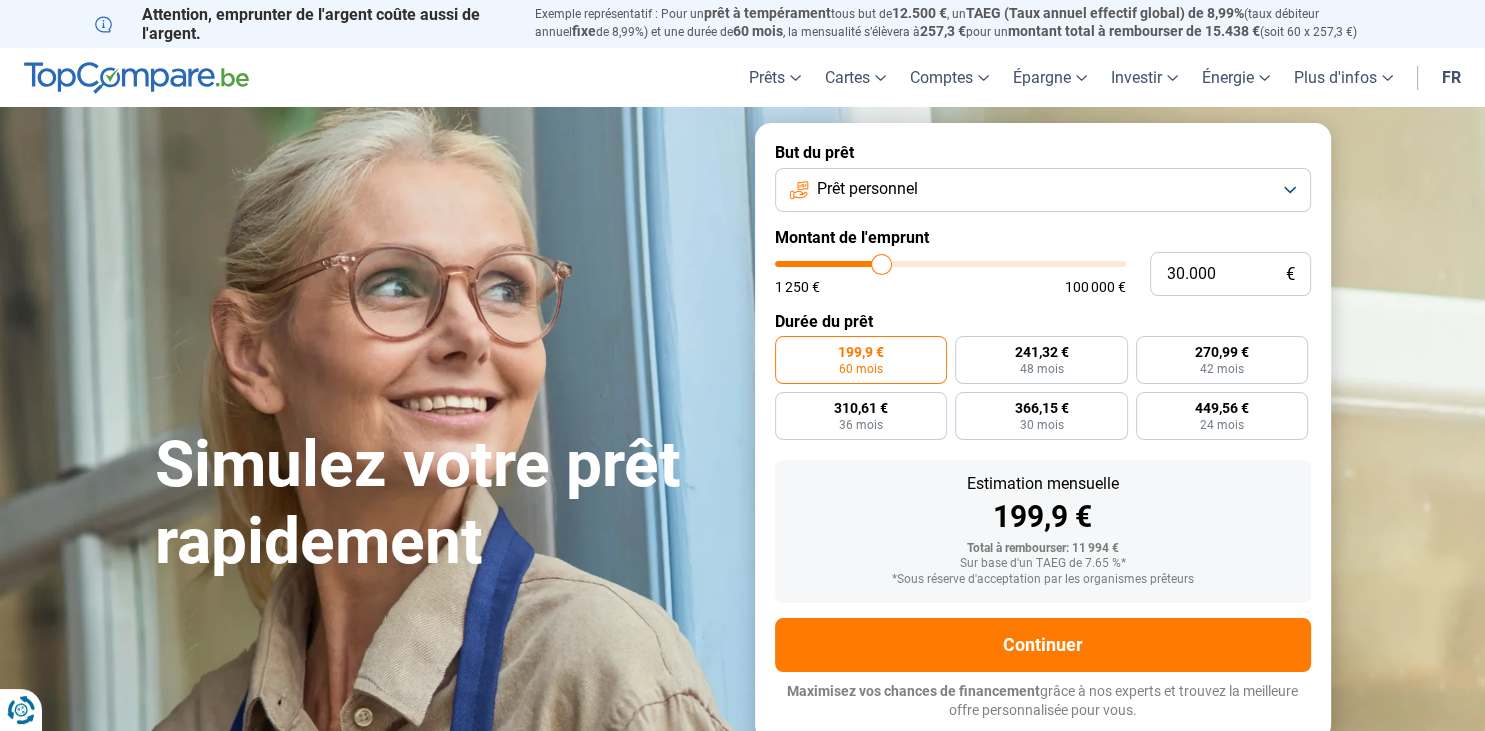 type on "30.500" 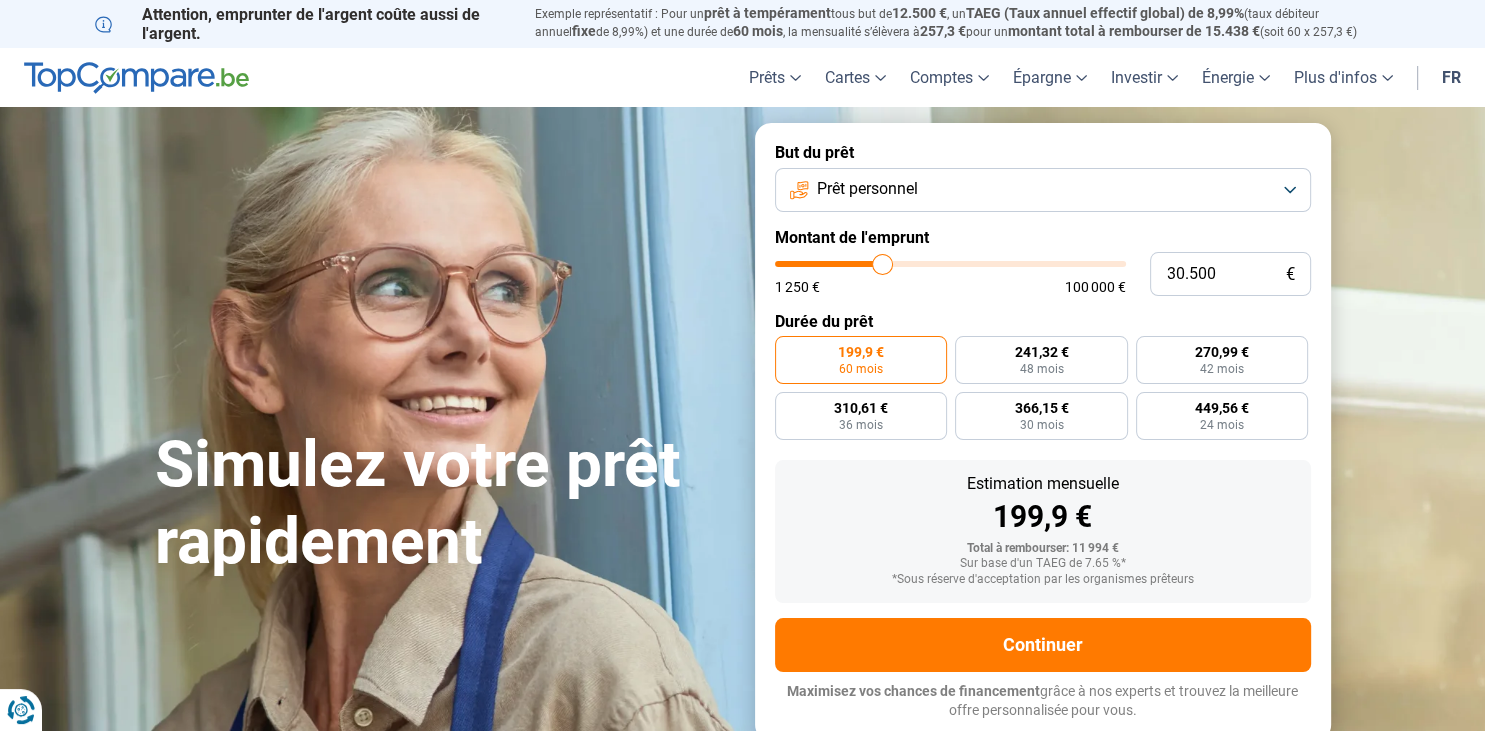 type on "30.750" 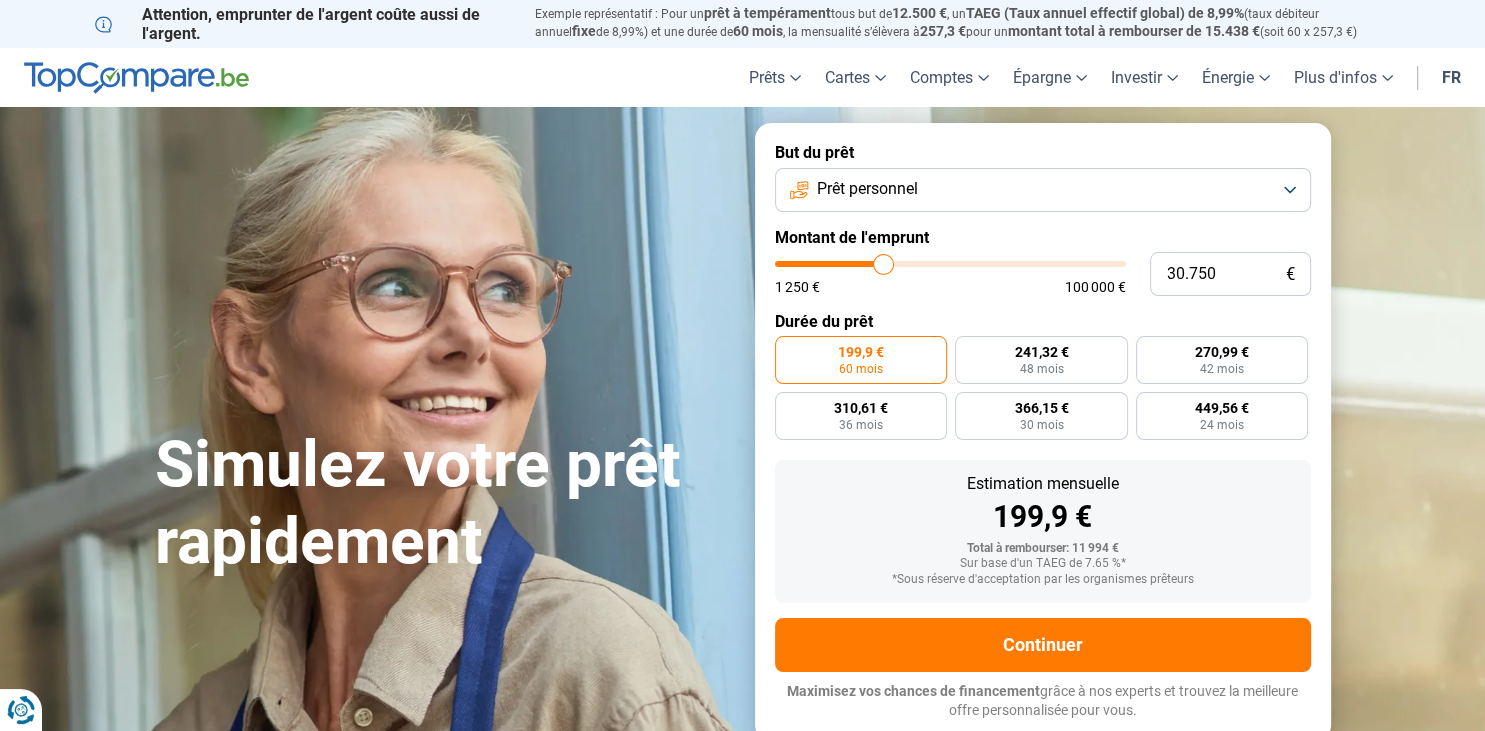 type on "31.250" 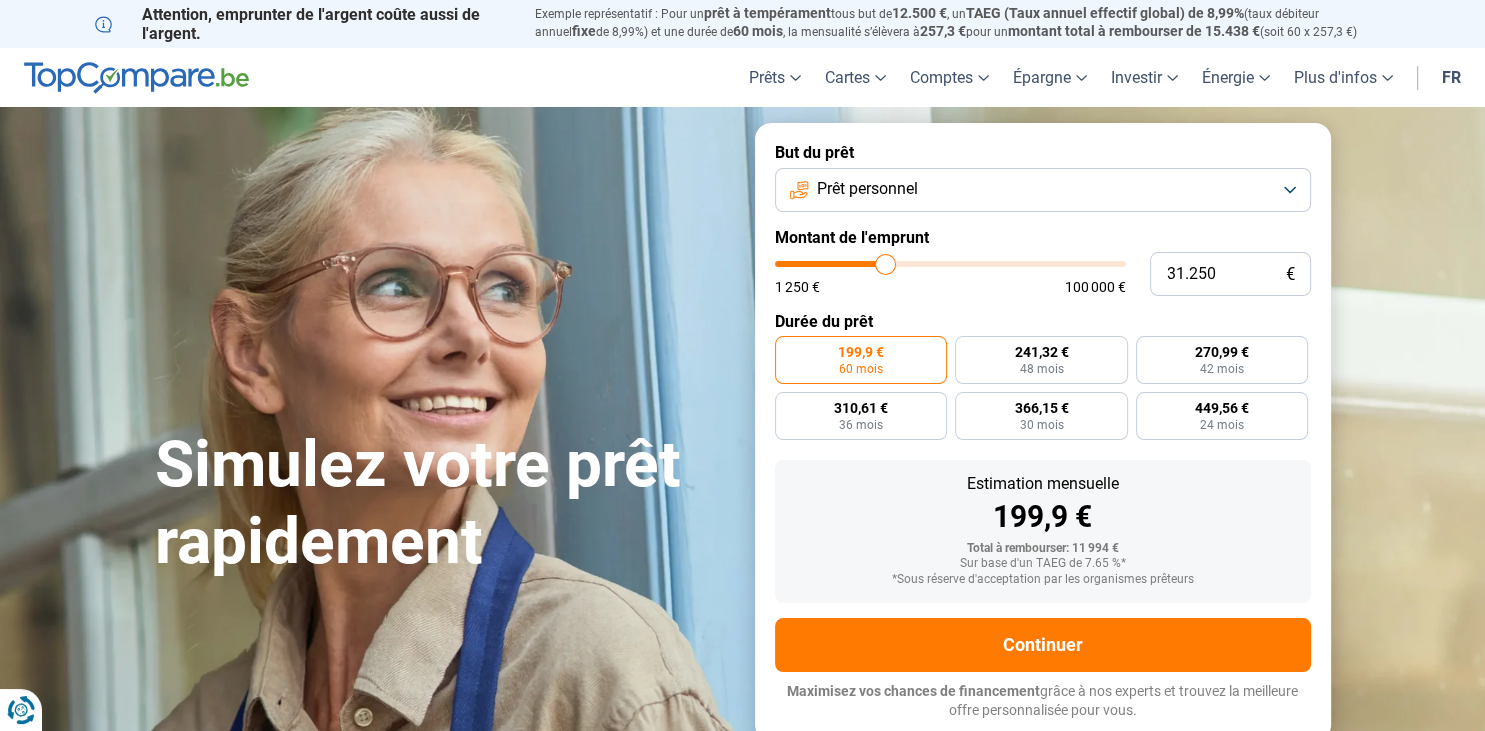 type on "32.000" 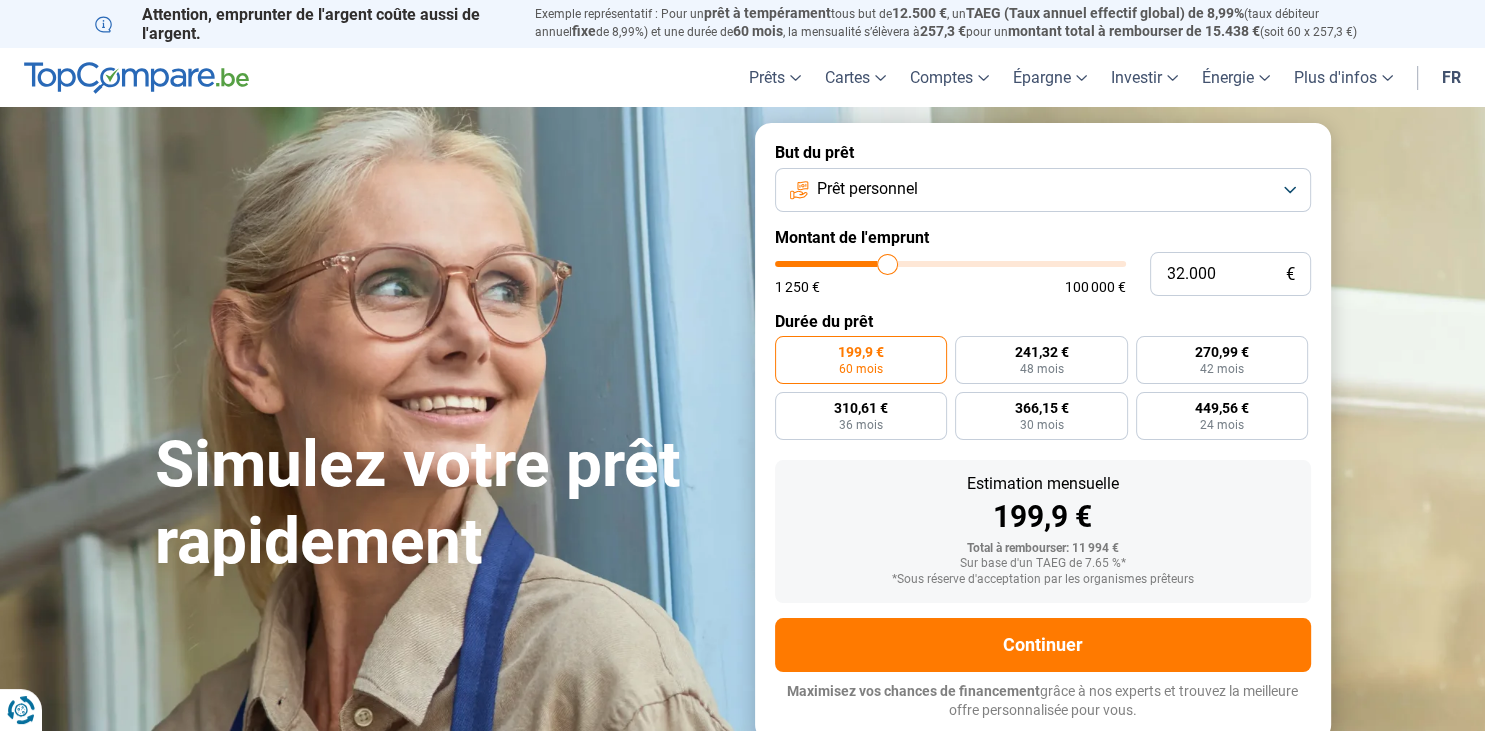 type on "32.500" 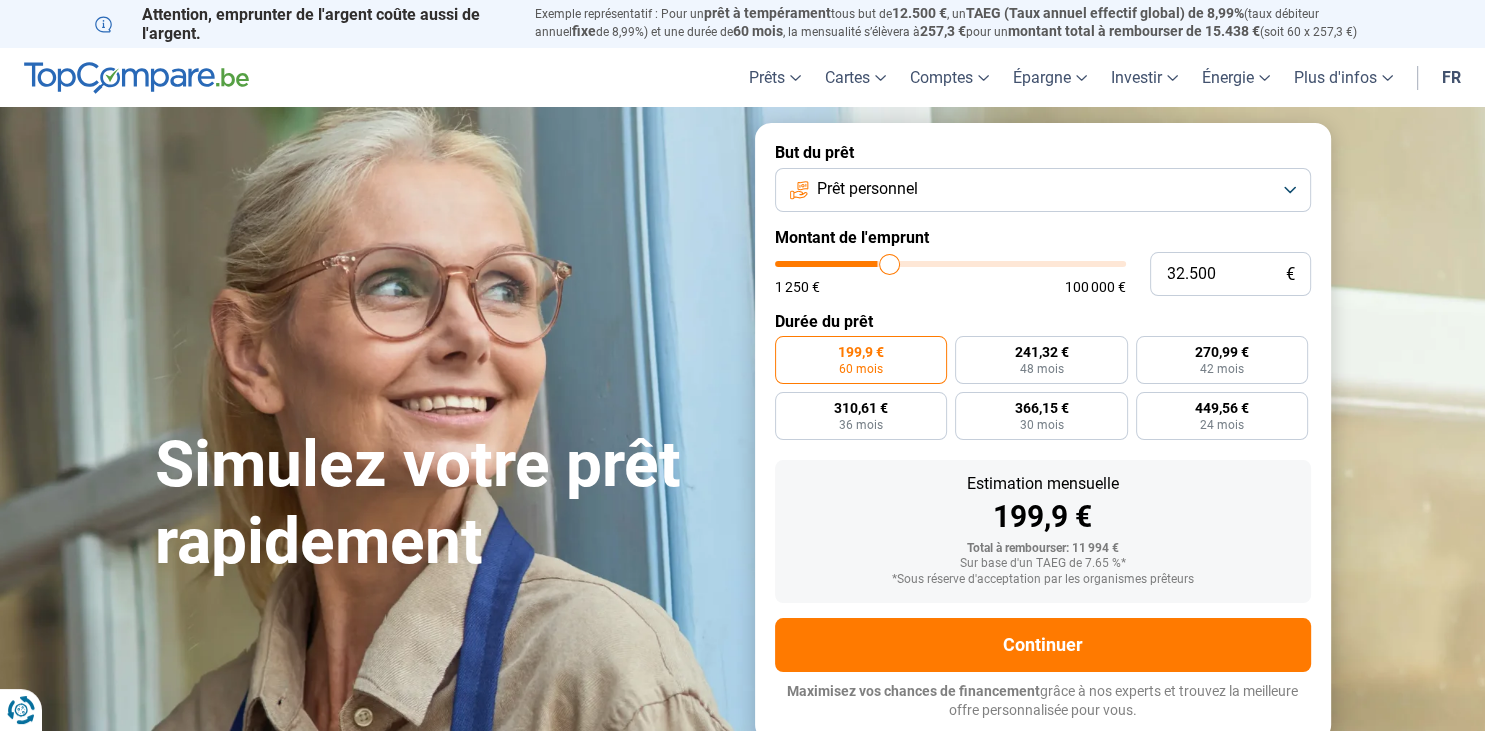 type on "32.750" 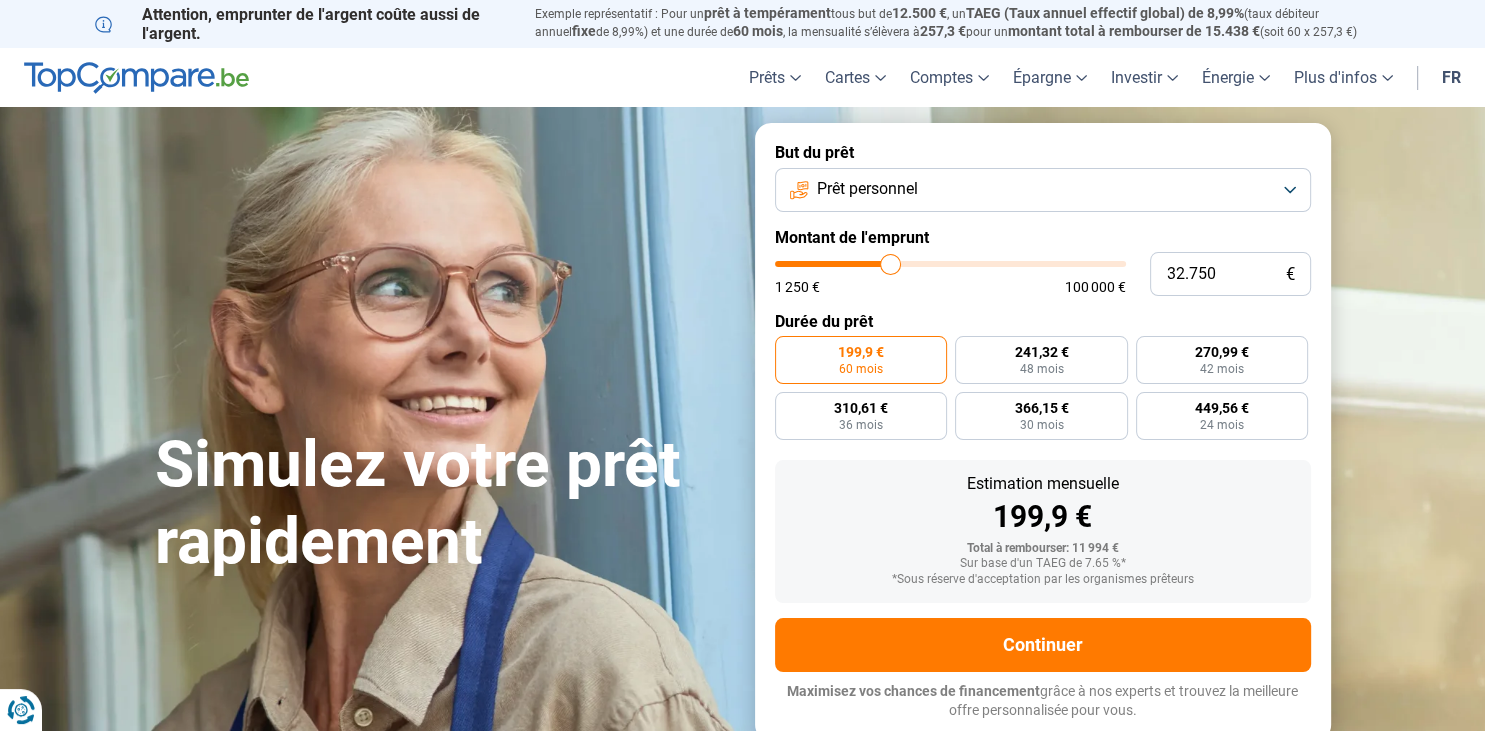 type on "33.000" 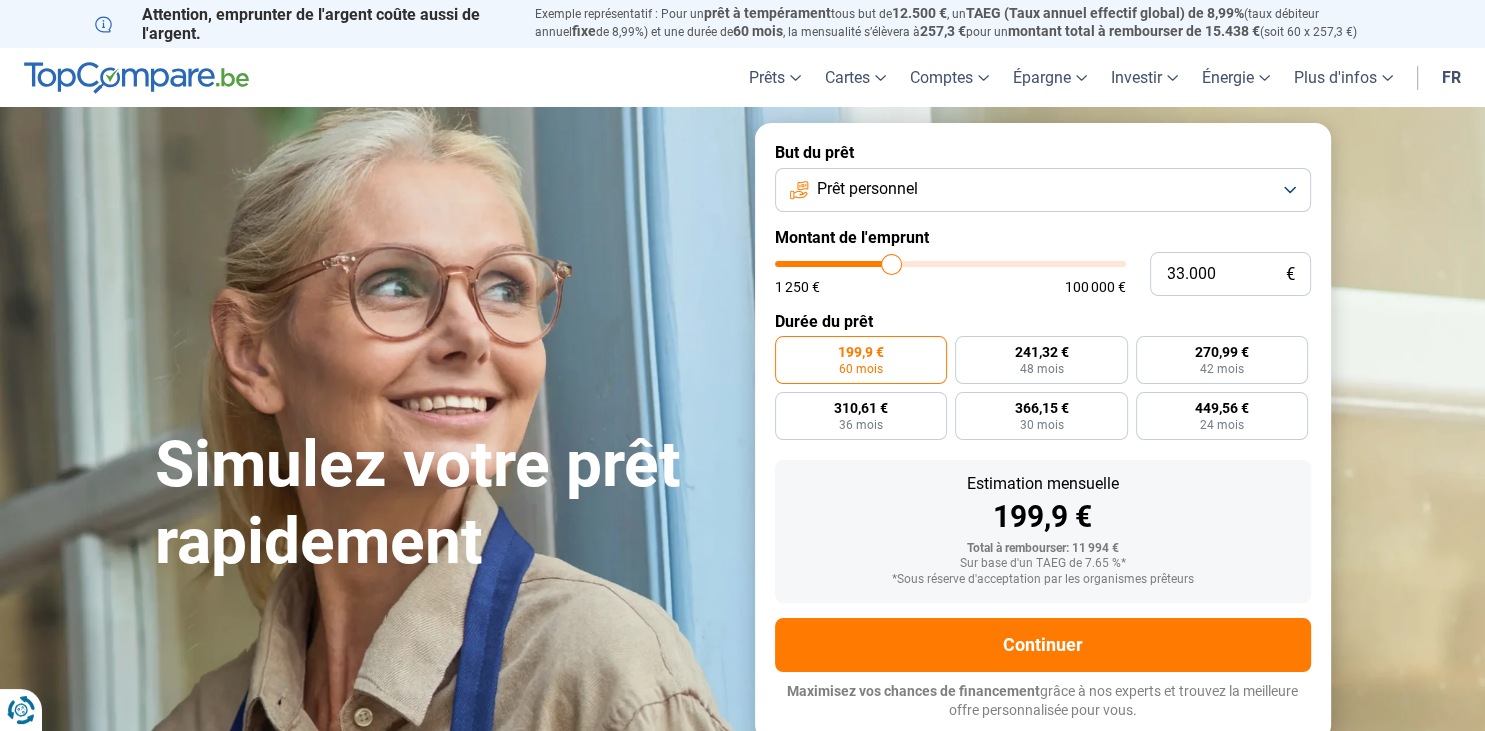 type on "33.250" 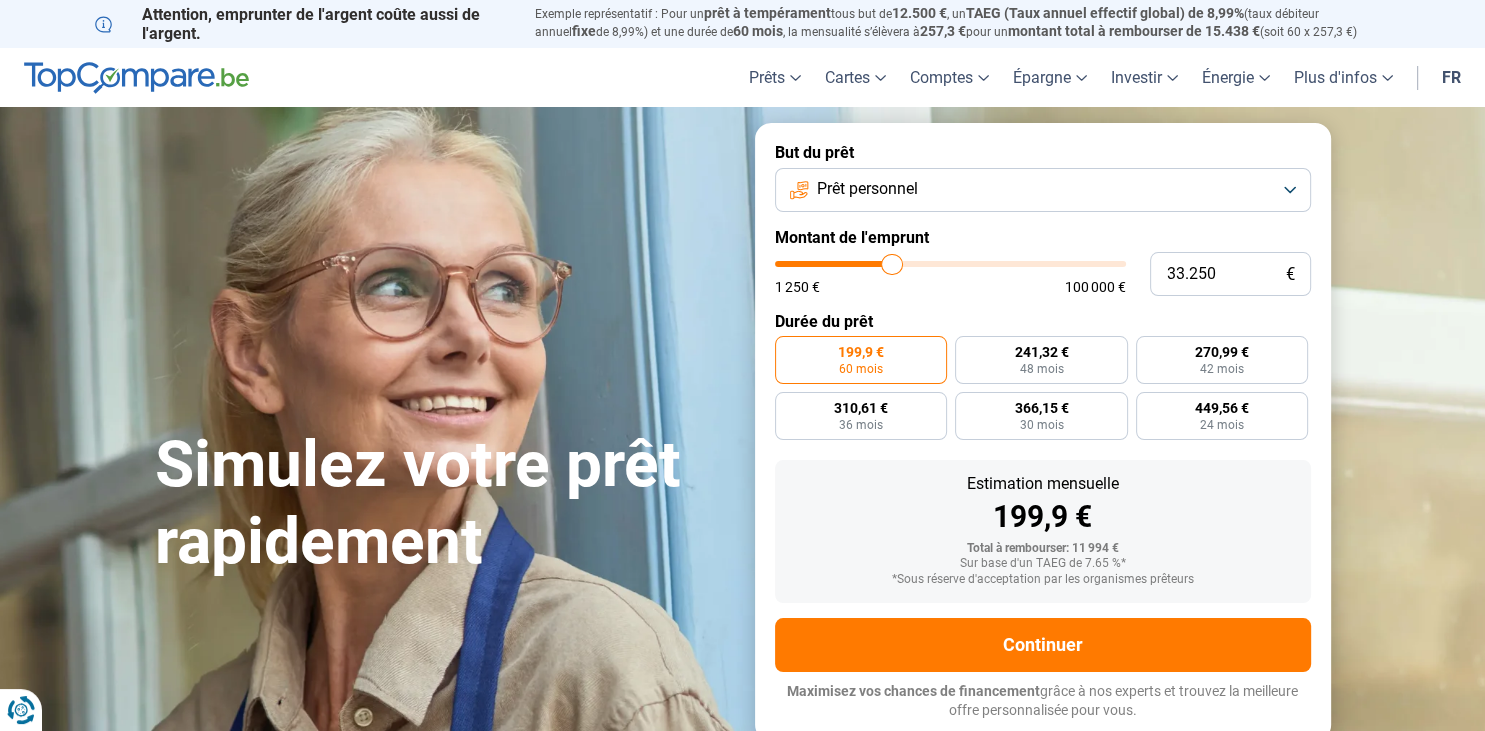 type on "33.000" 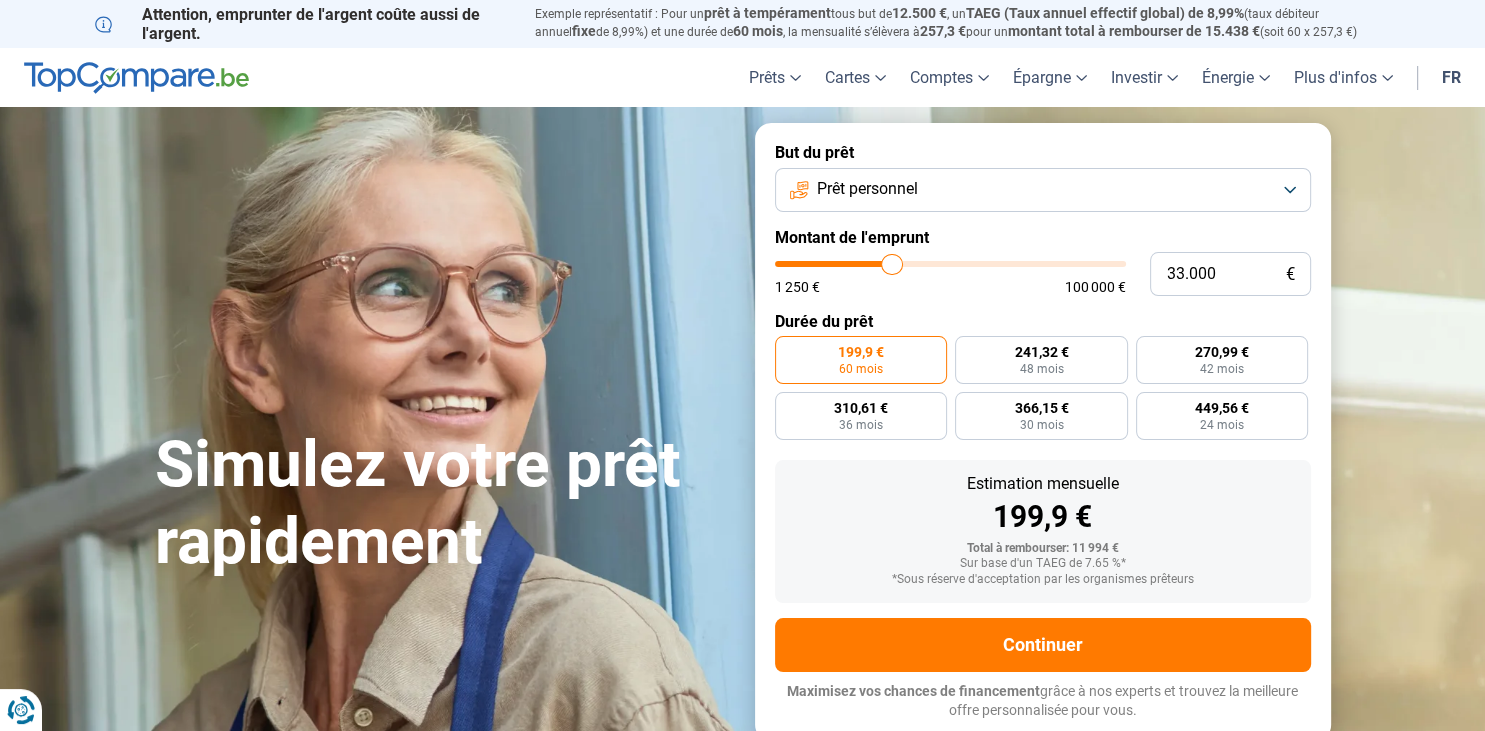 type on "33000" 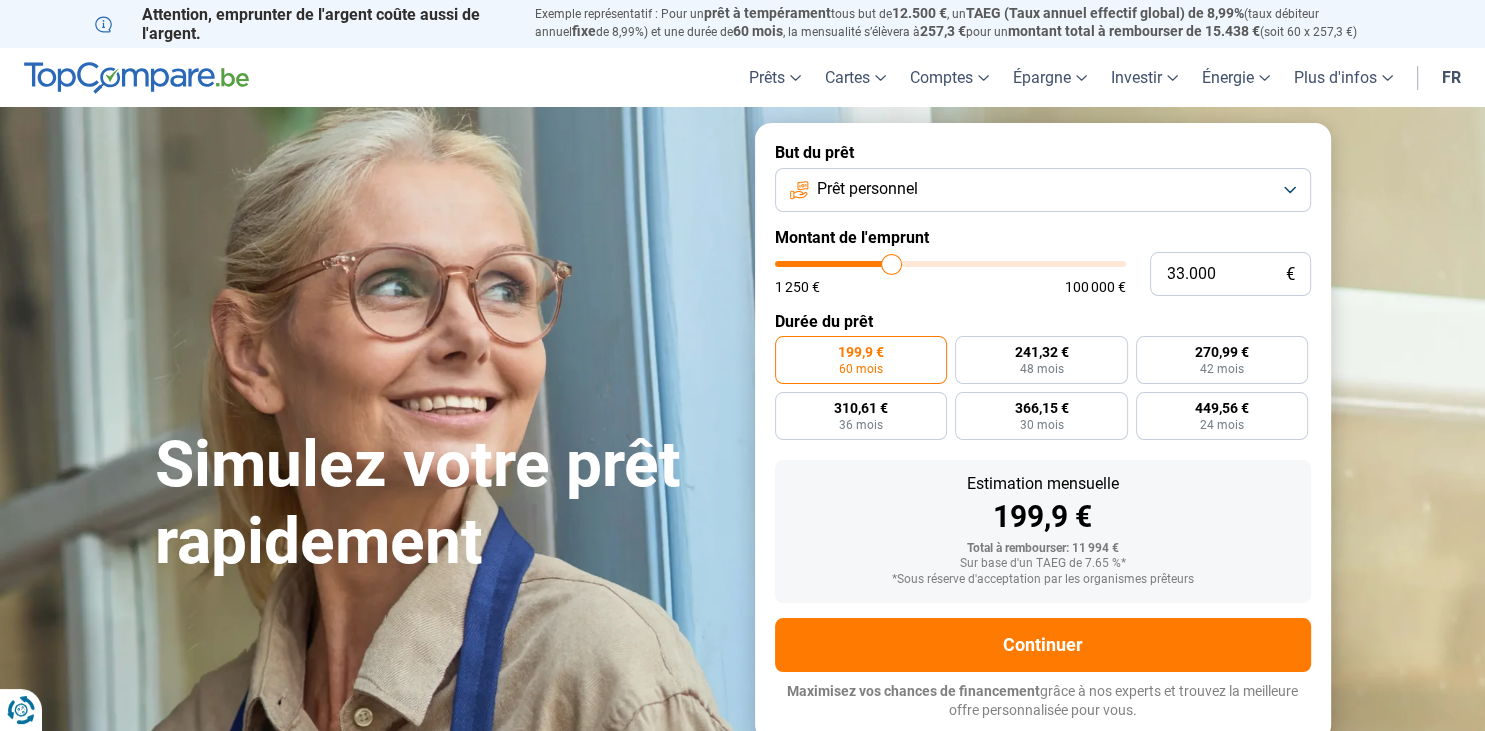 type on "32.750" 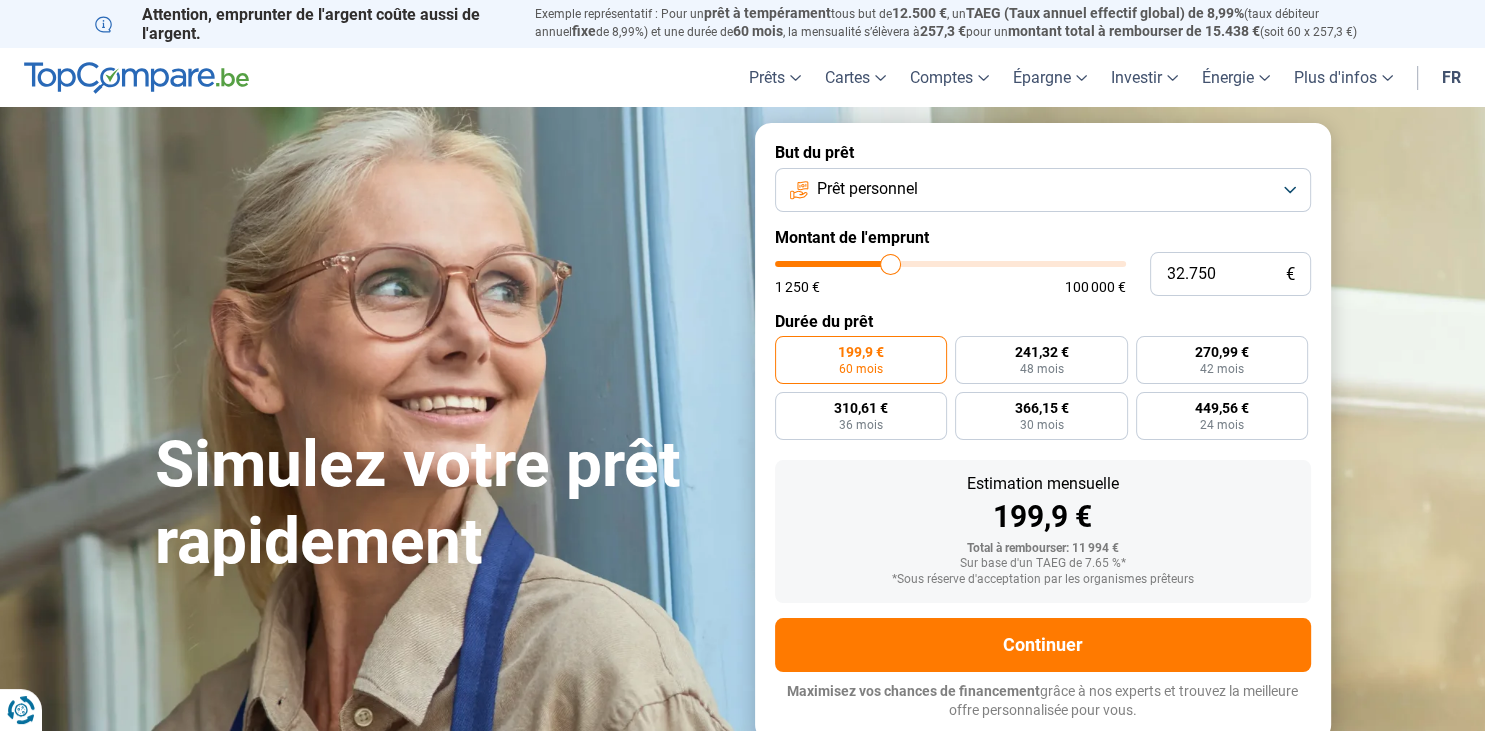 type on "32.500" 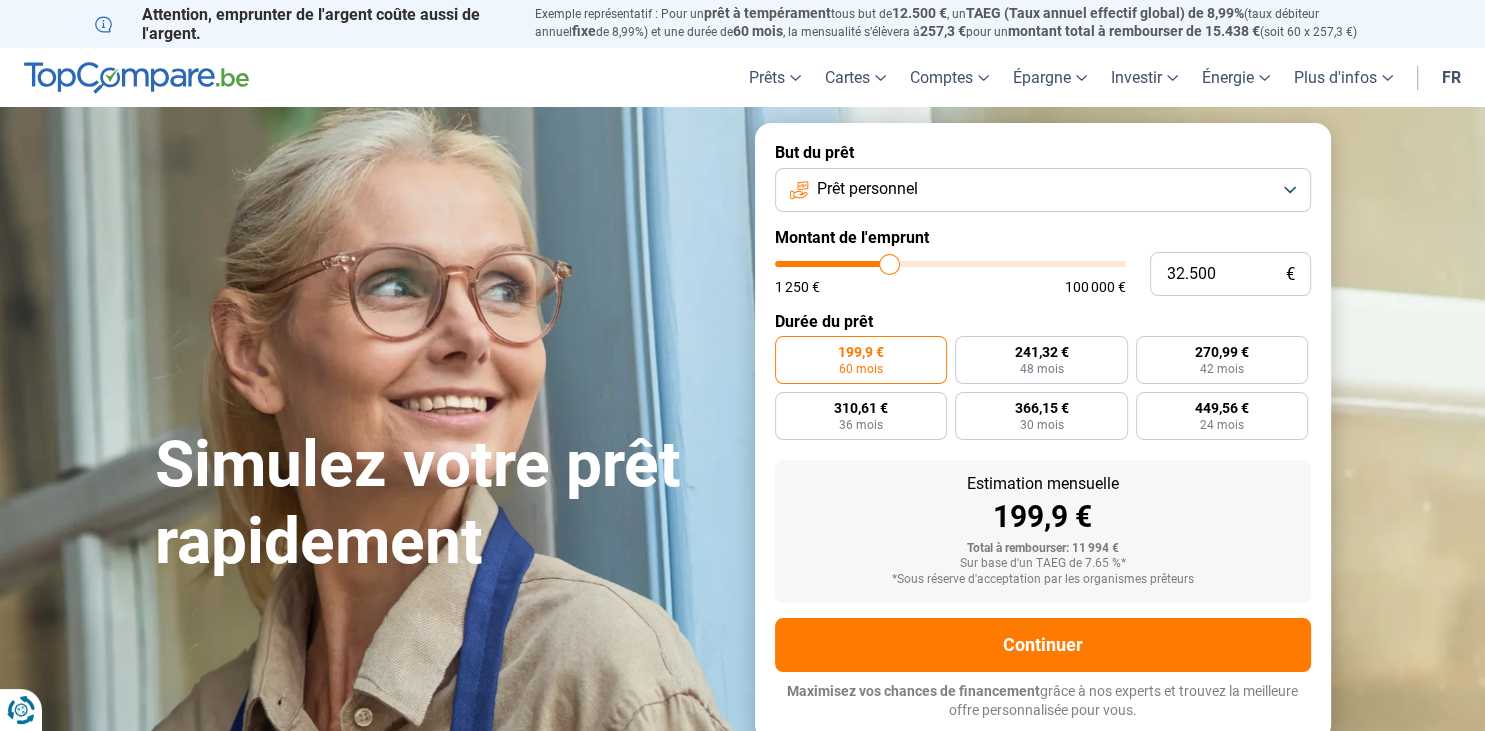 type on "32.250" 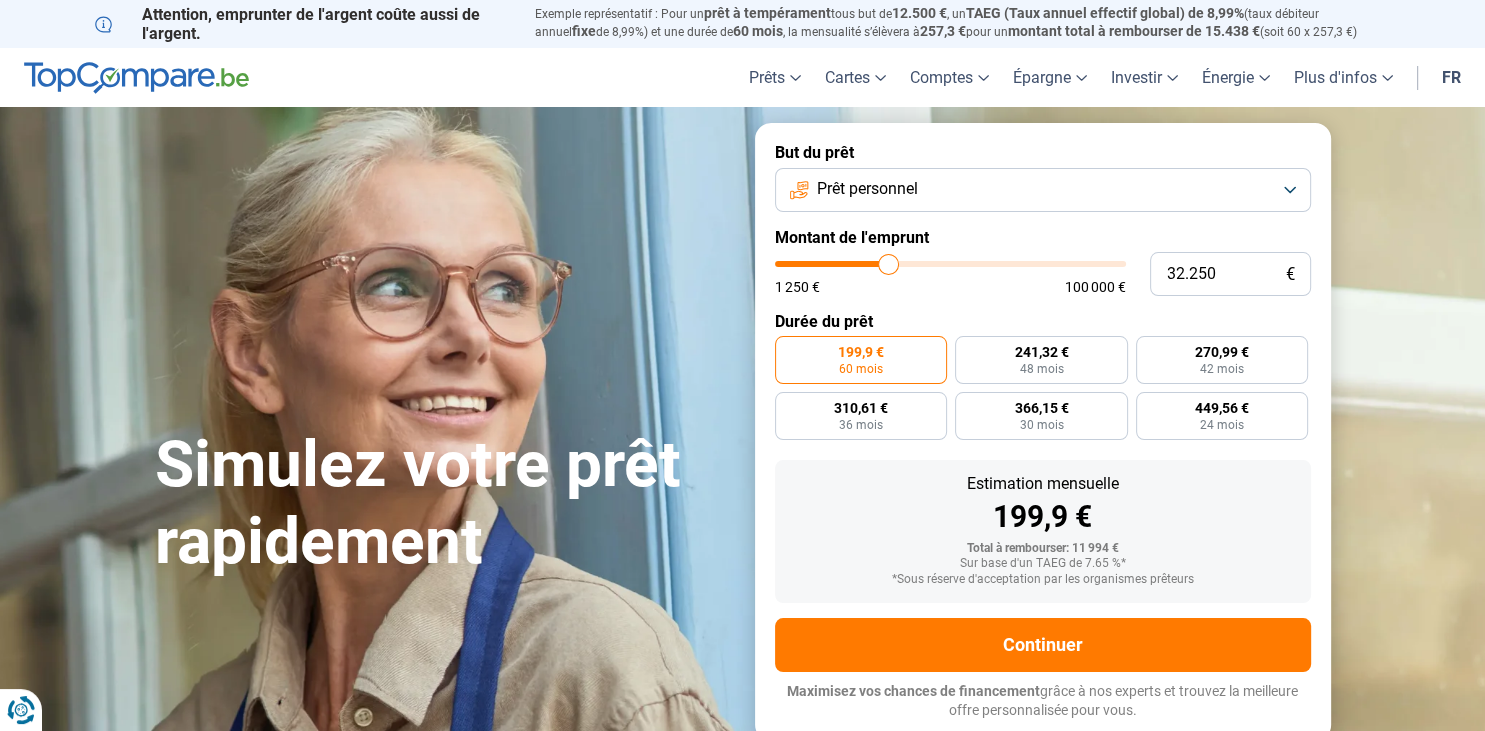 type on "32.000" 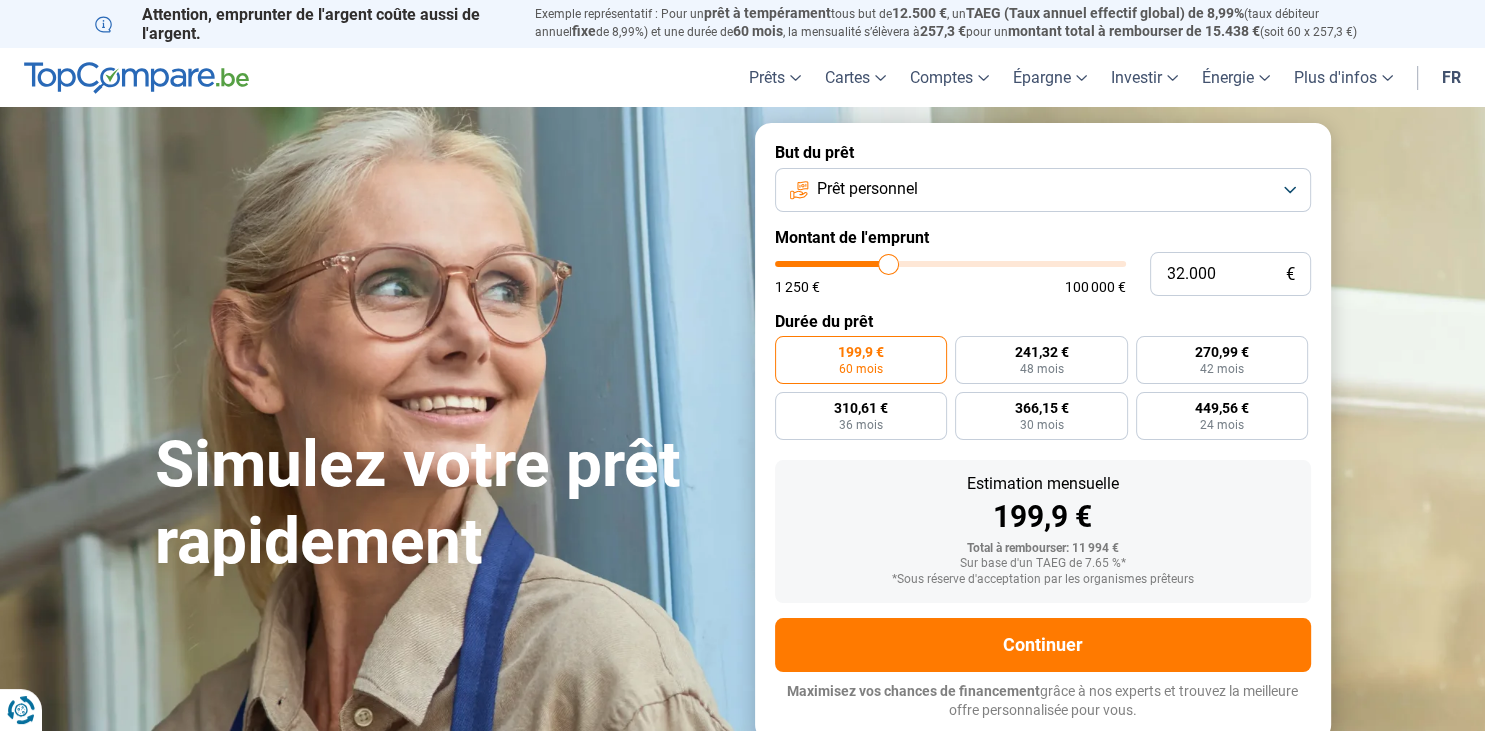 type on "32000" 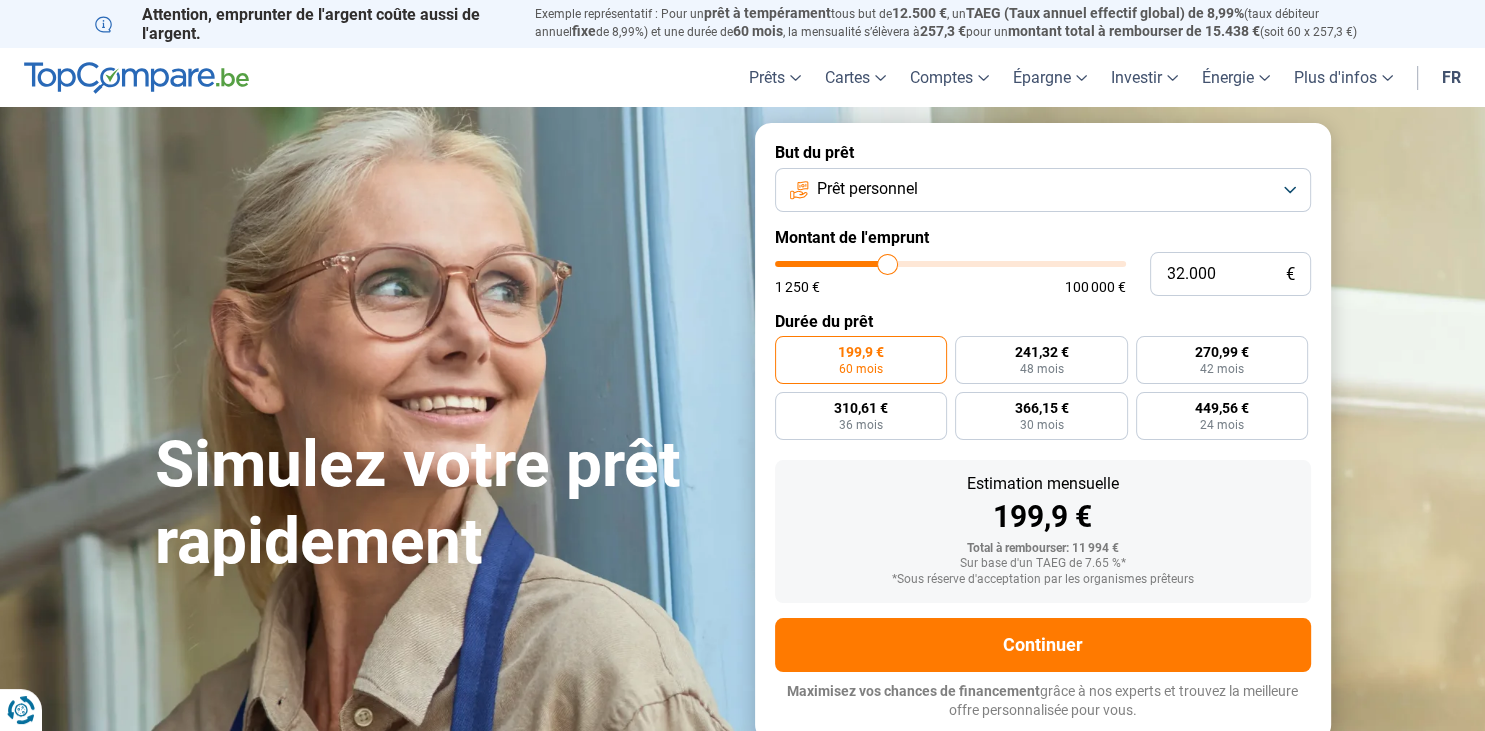type on "31.750" 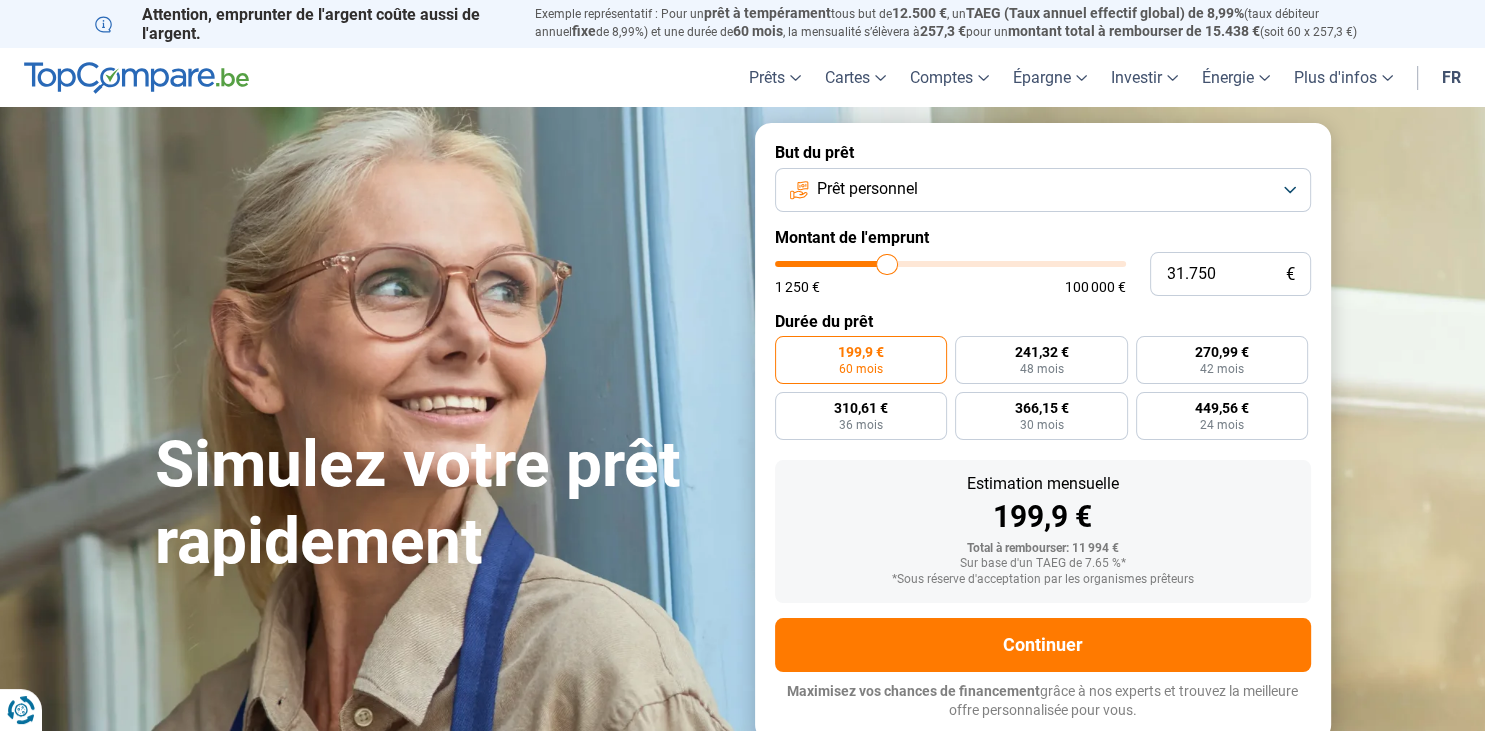type on "31.500" 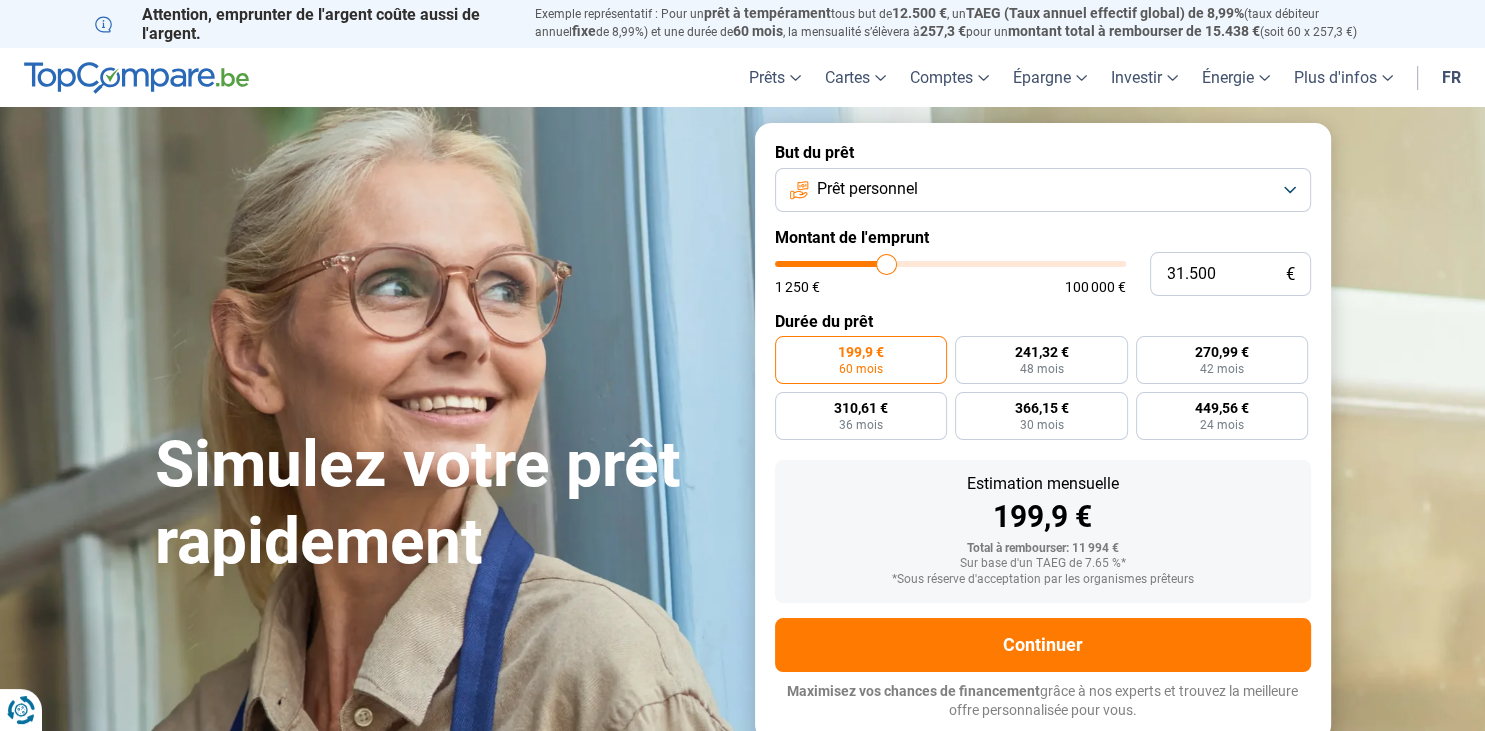 type on "31.250" 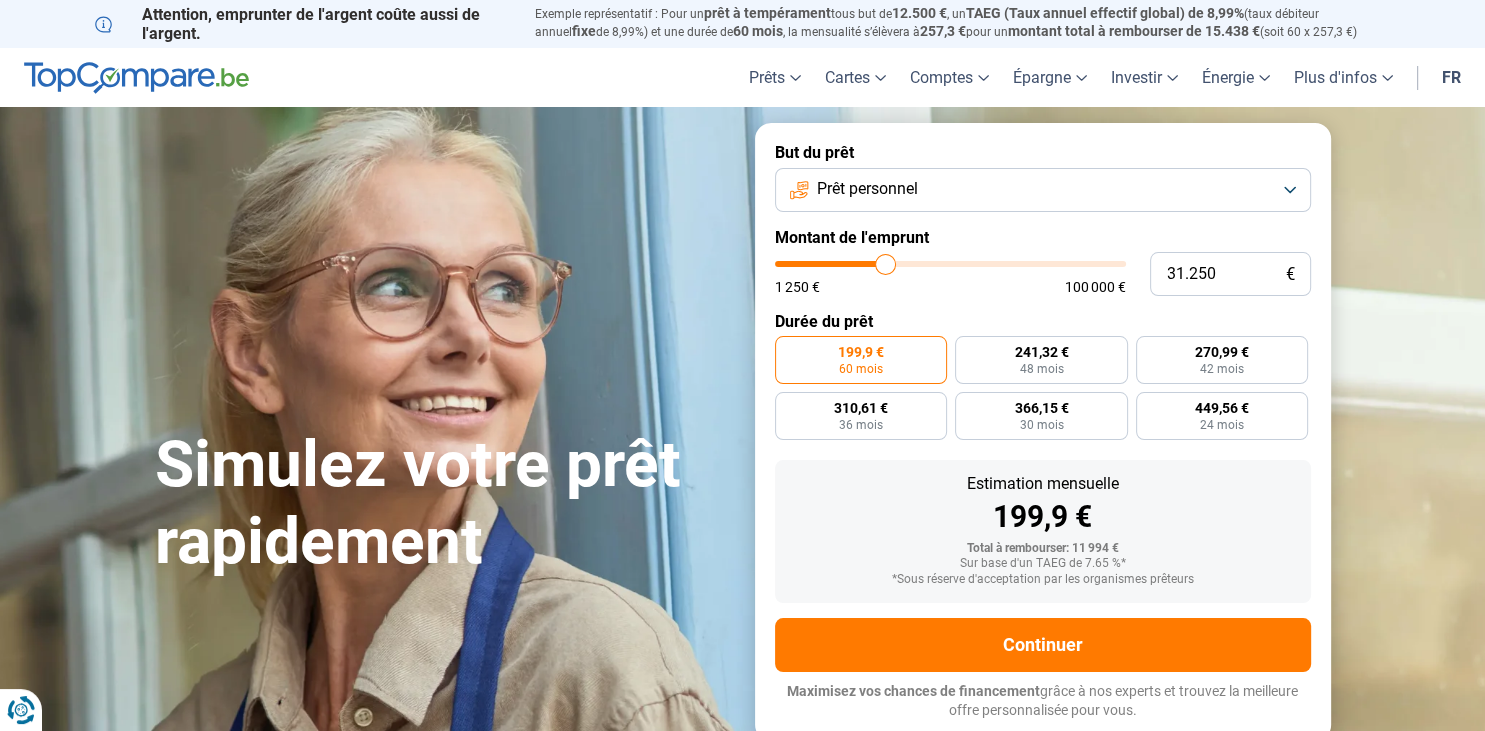 type on "31.000" 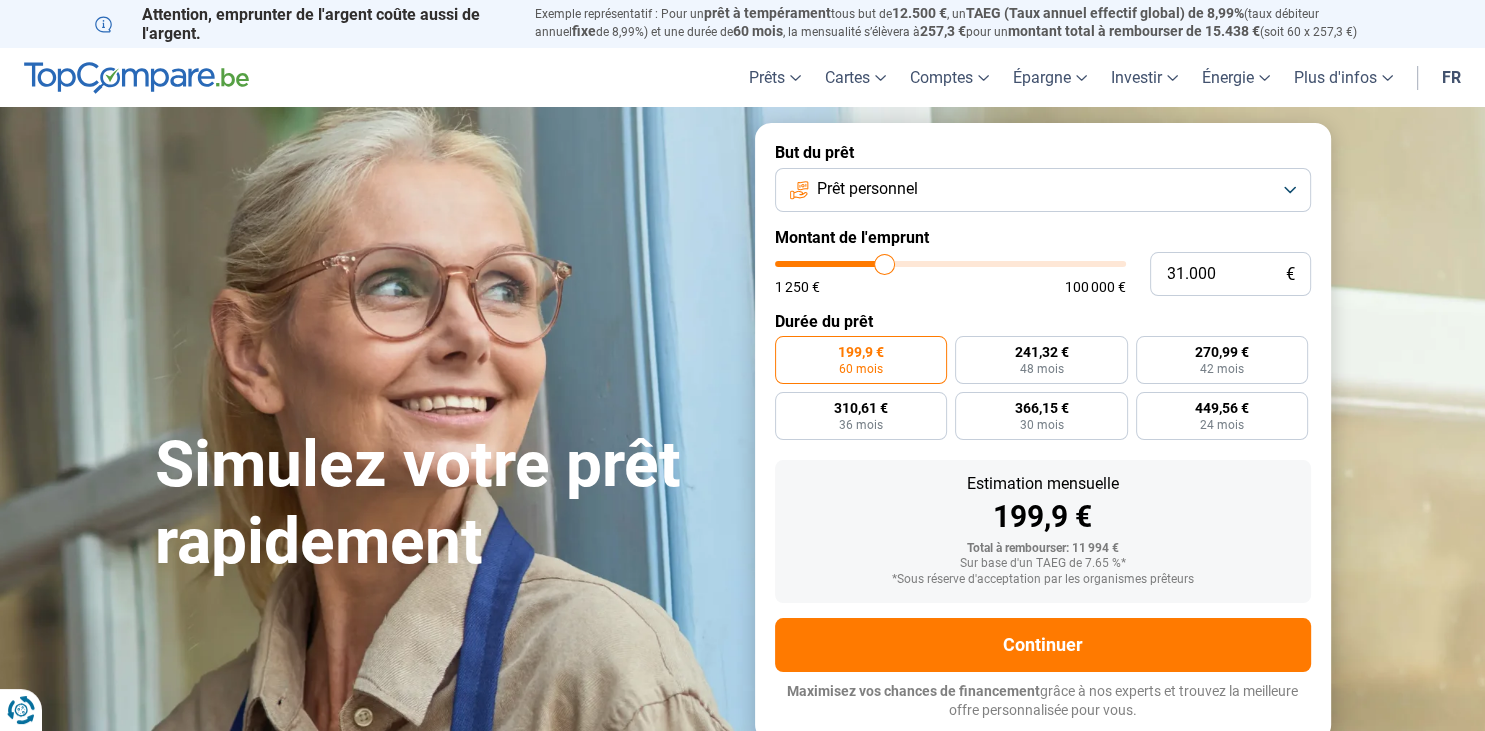 type on "30.250" 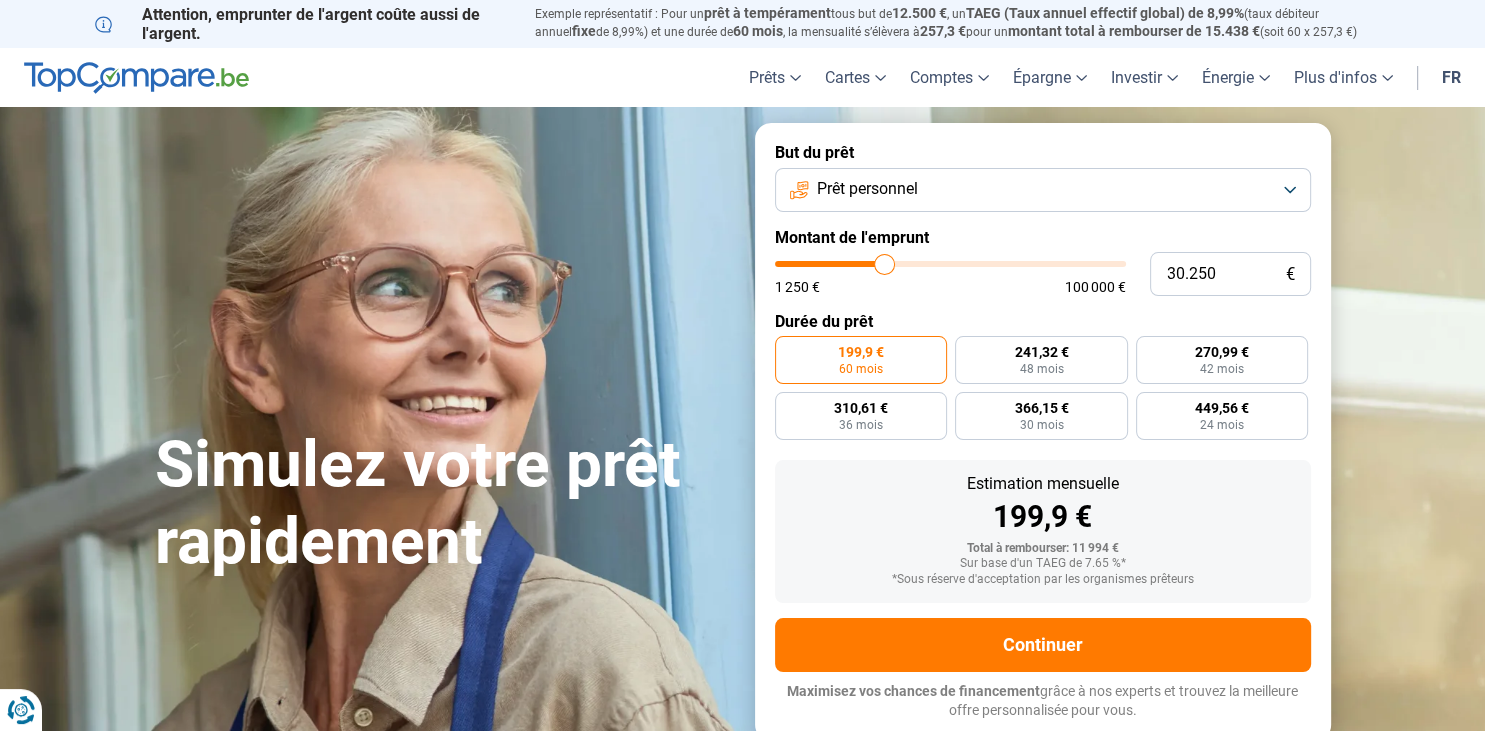 type on "30250" 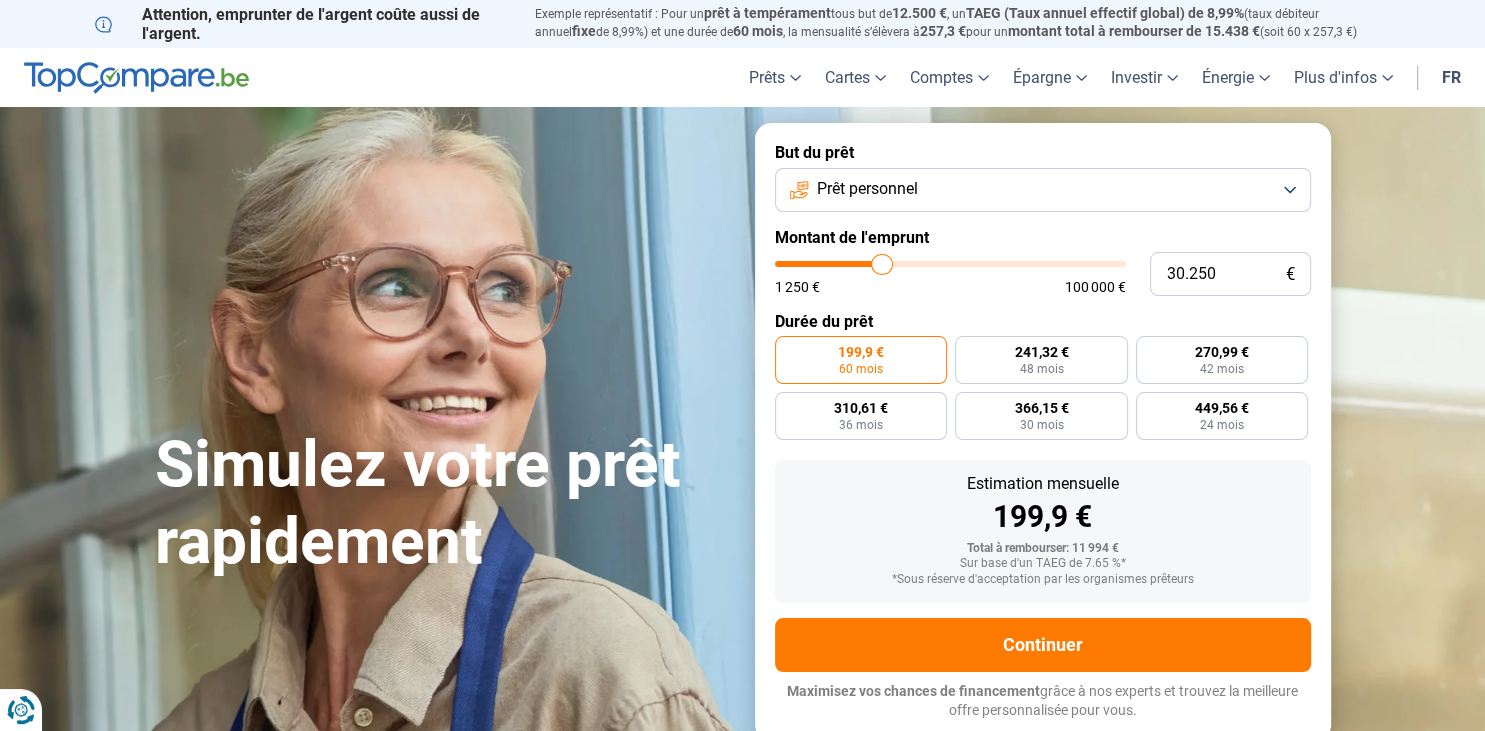 type on "29.750" 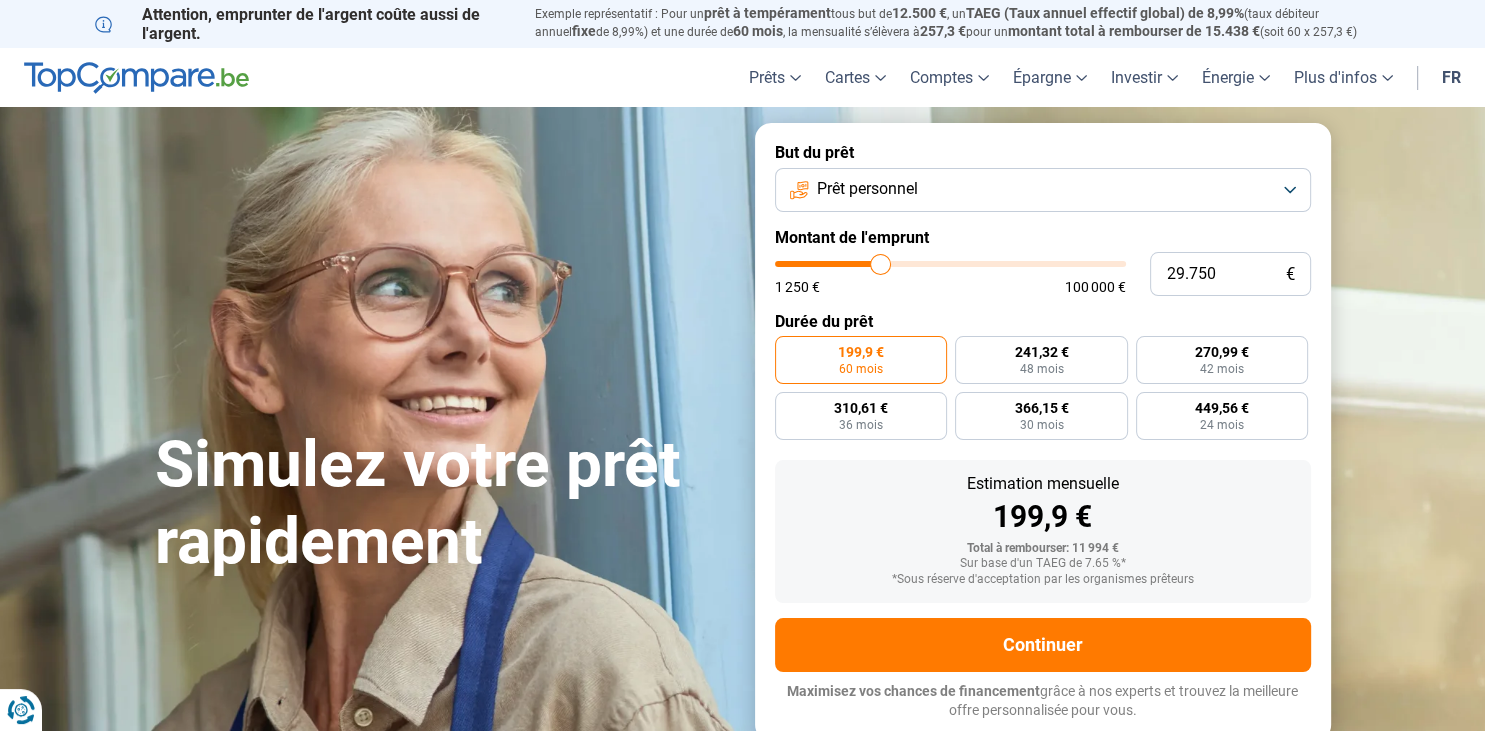 type on "29.000" 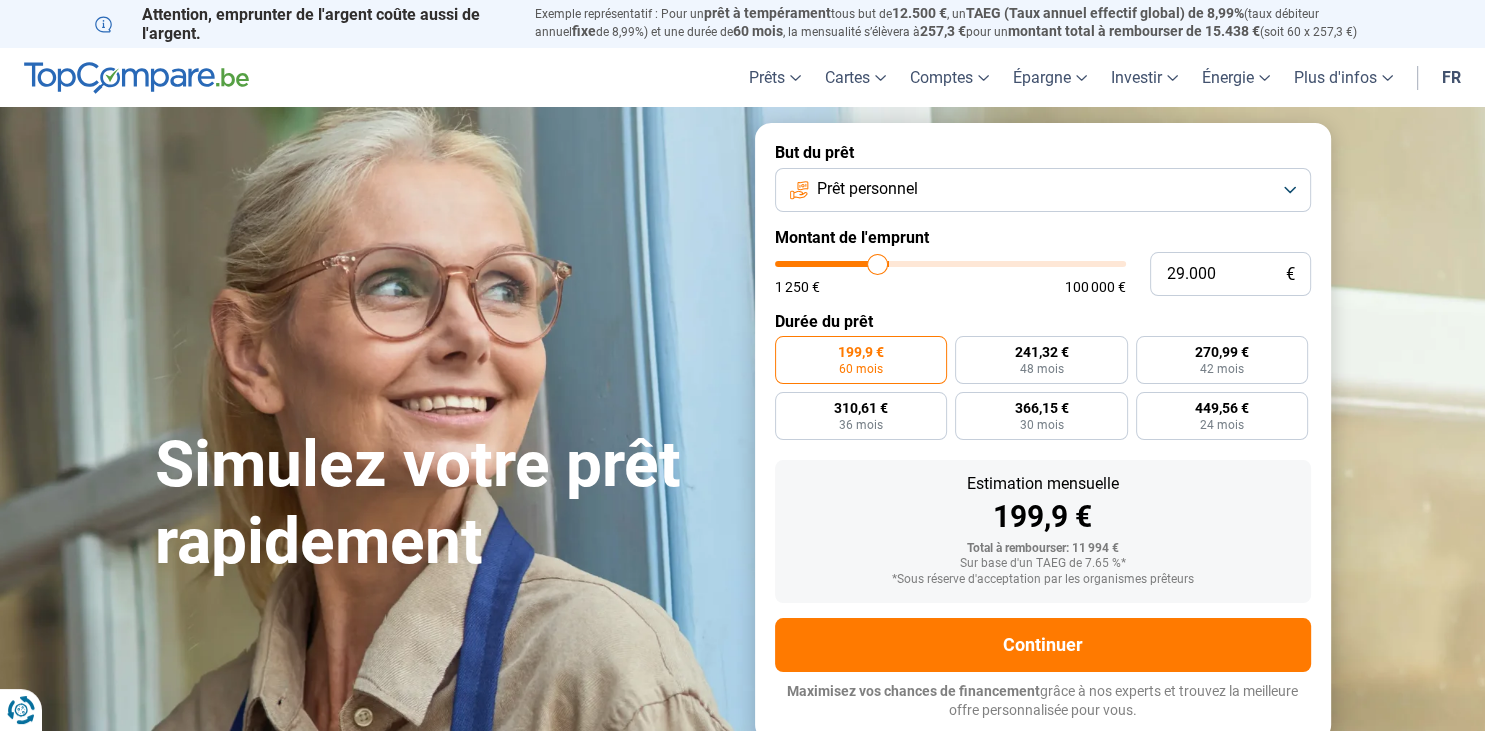 type on "28.500" 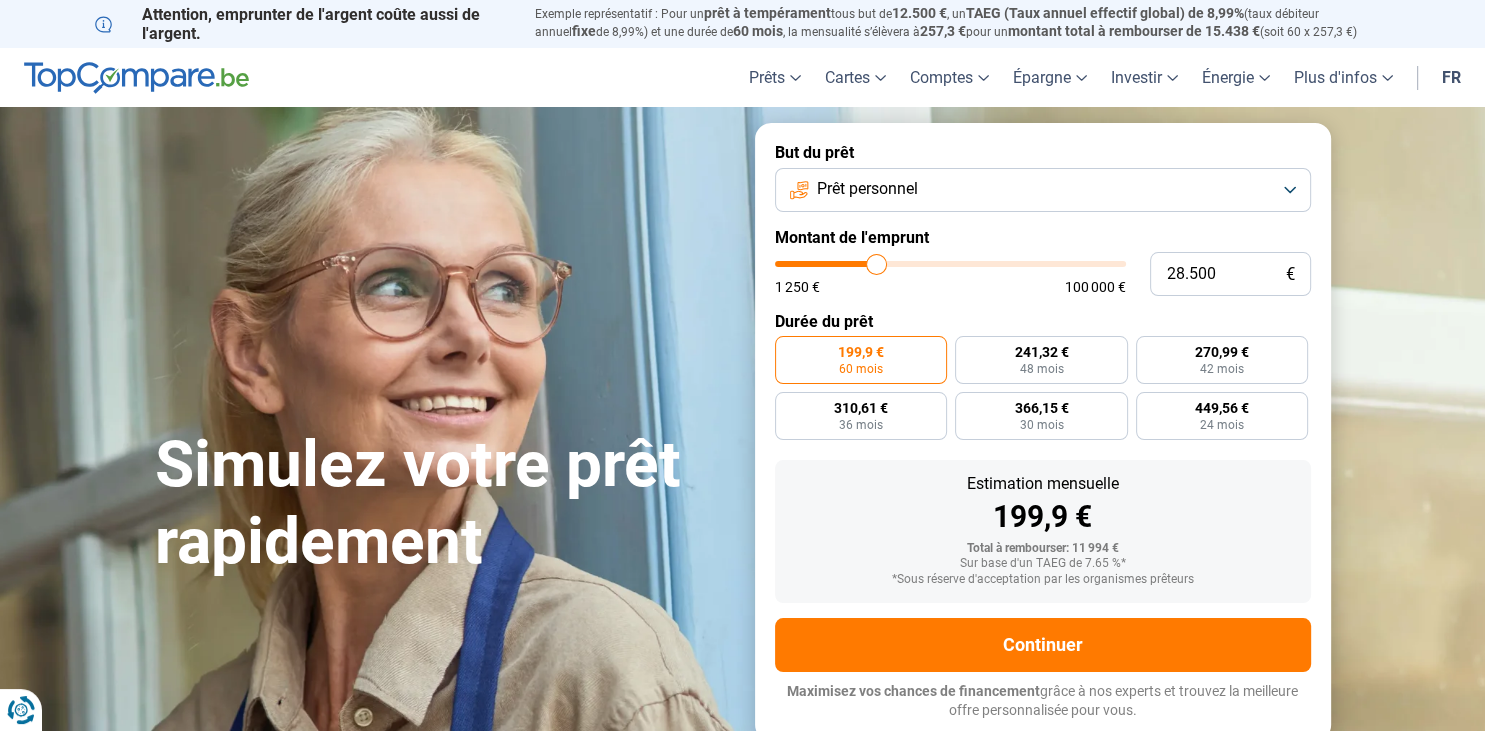 type on "27.250" 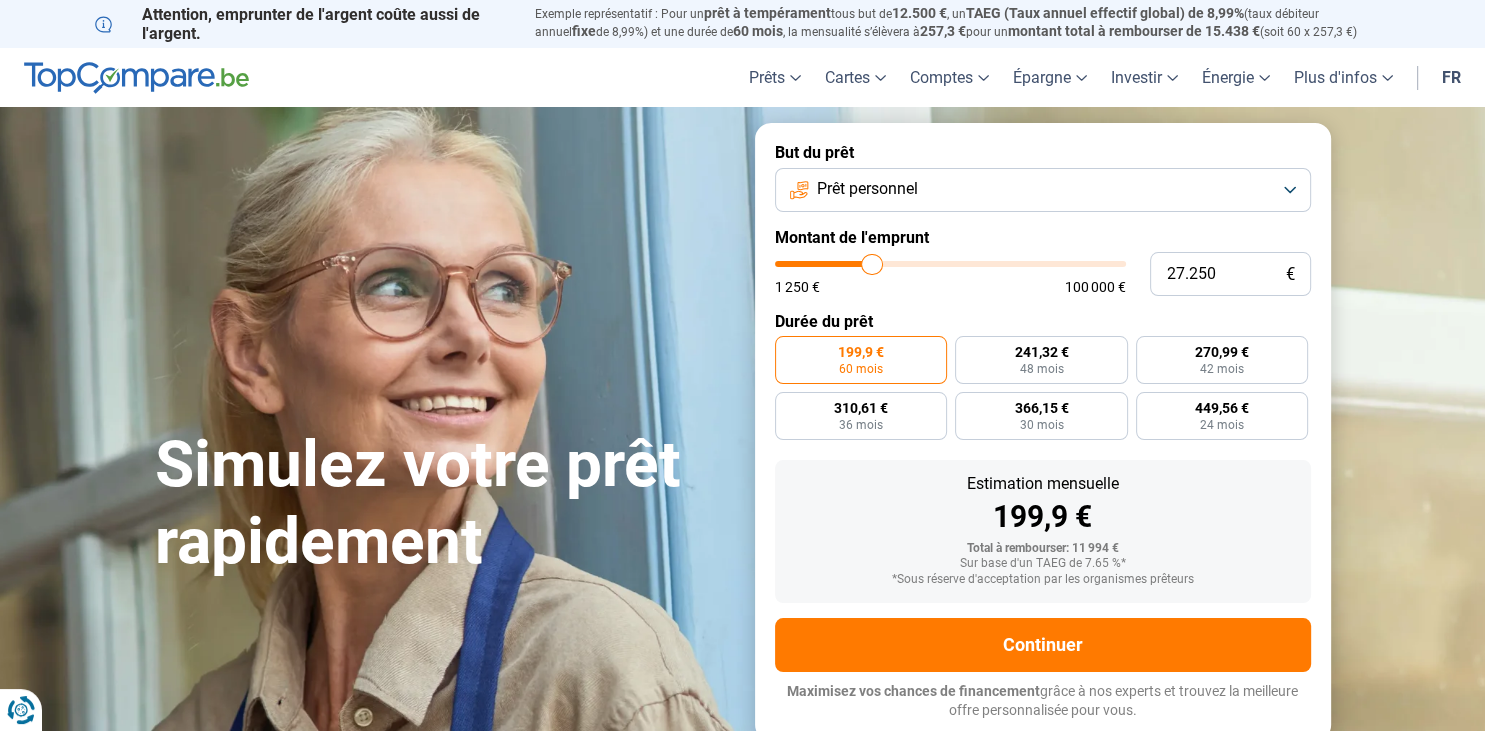 type on "23.500" 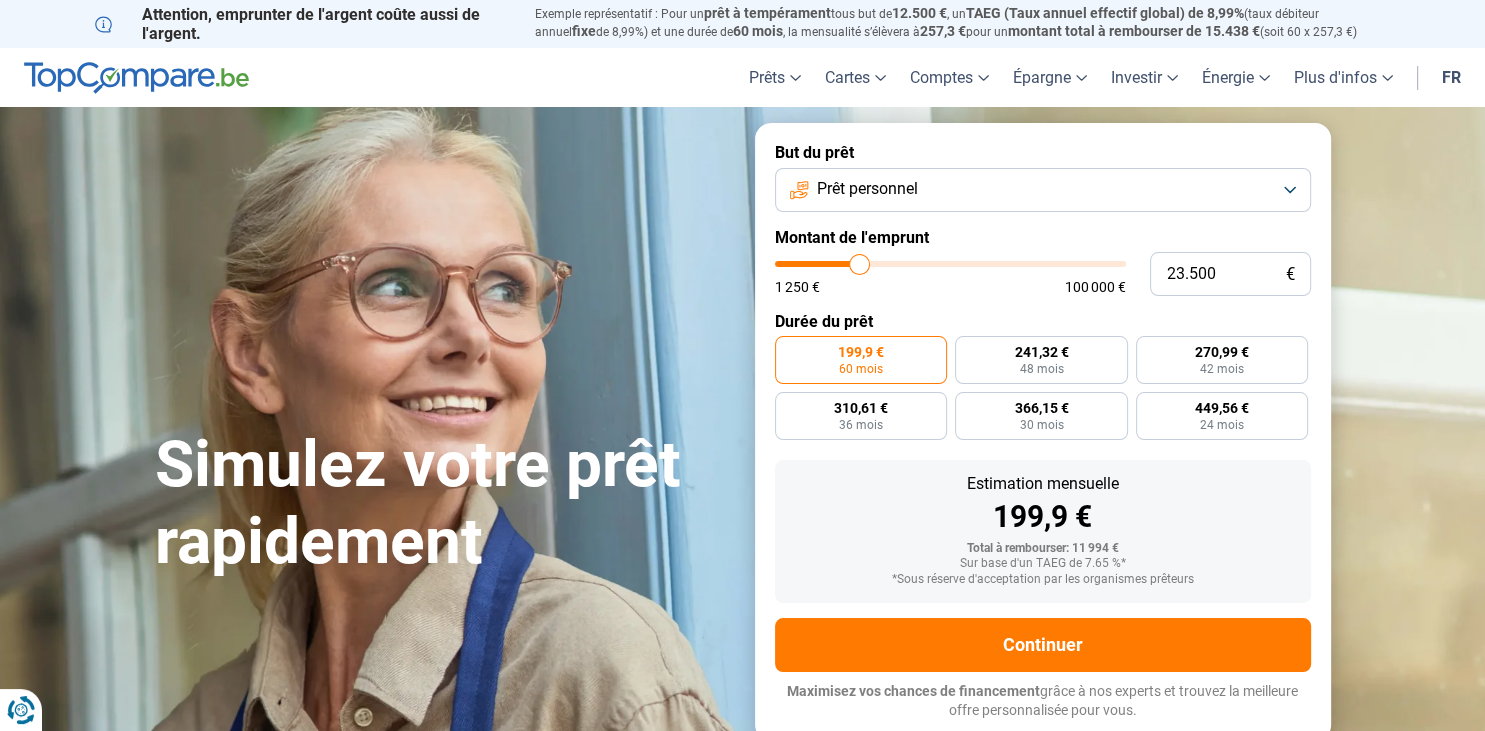 type on "21.750" 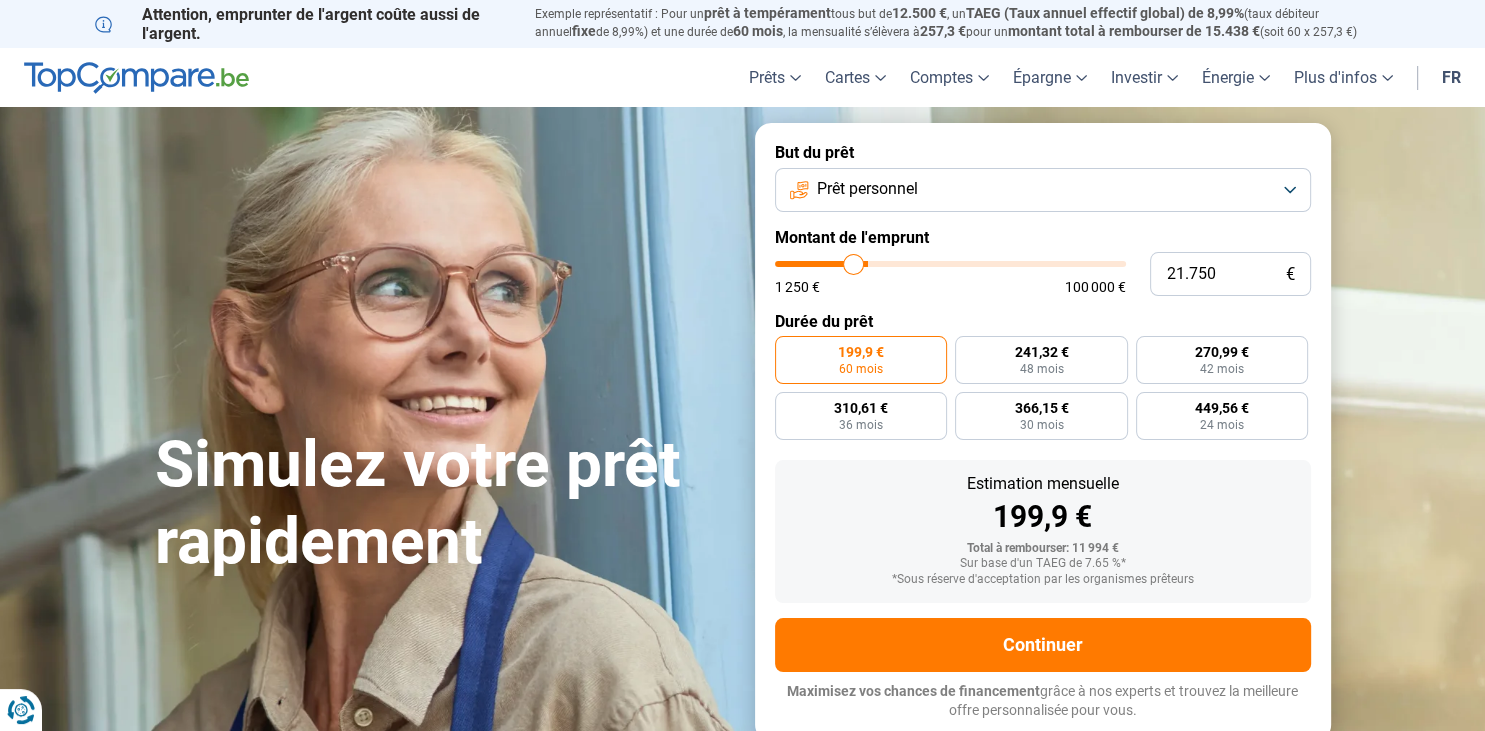type on "20.250" 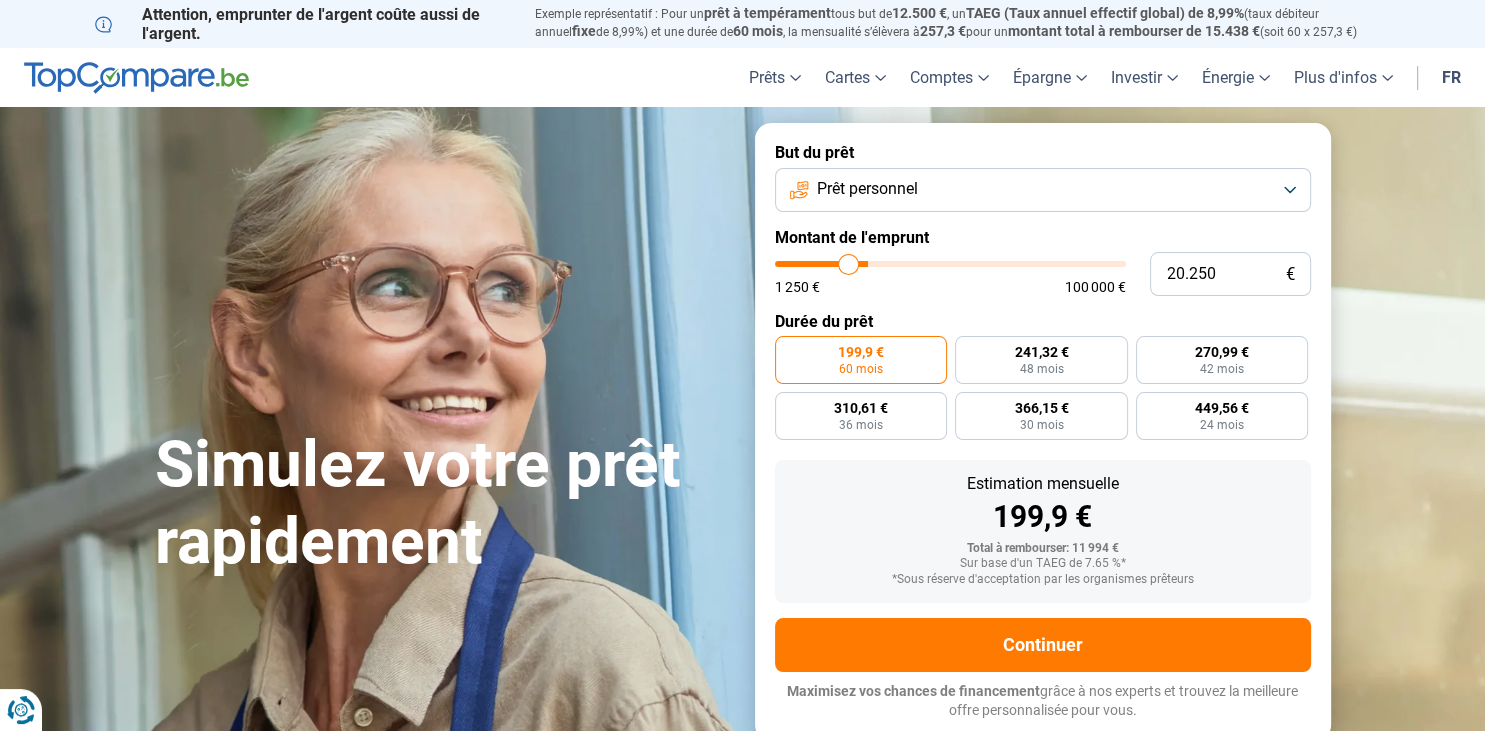 type on "19.000" 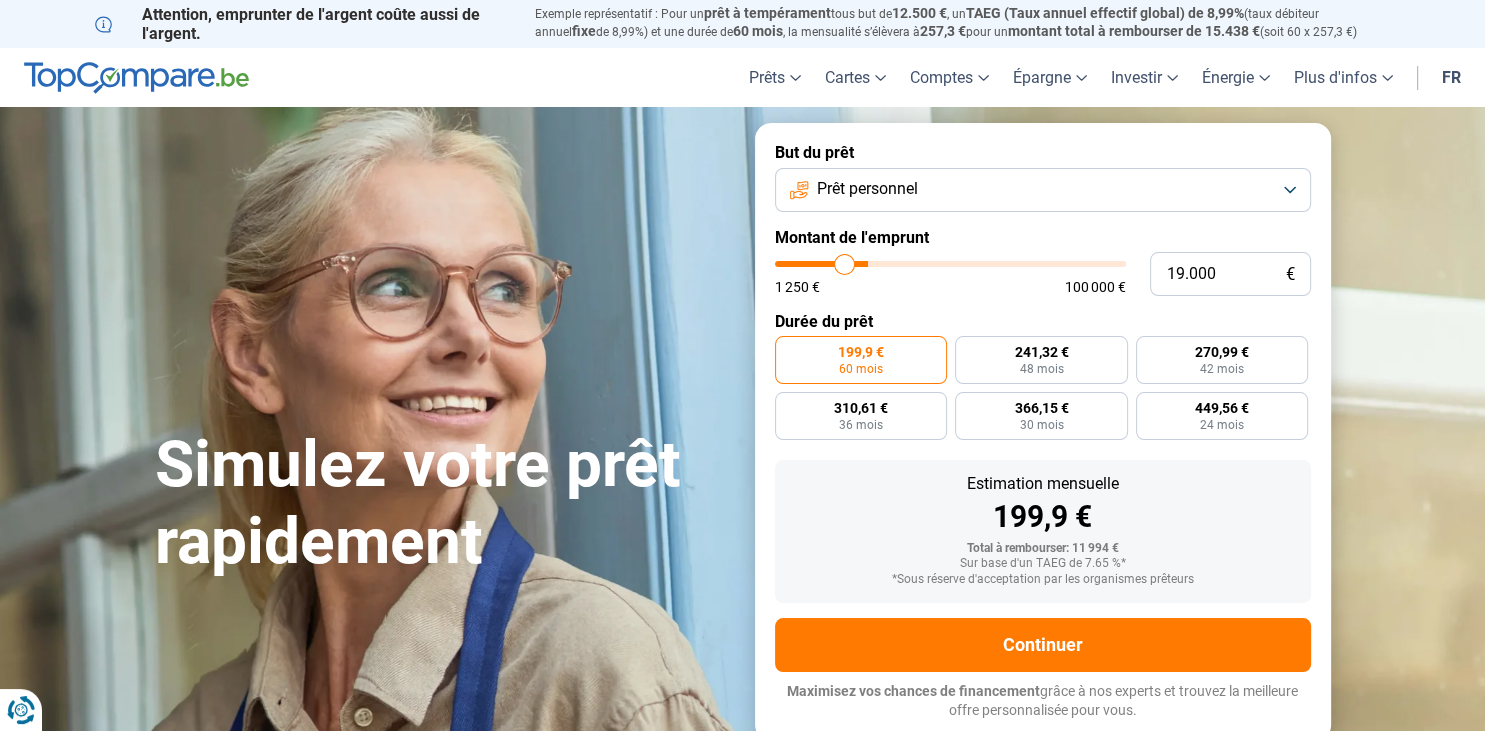 type on "18.500" 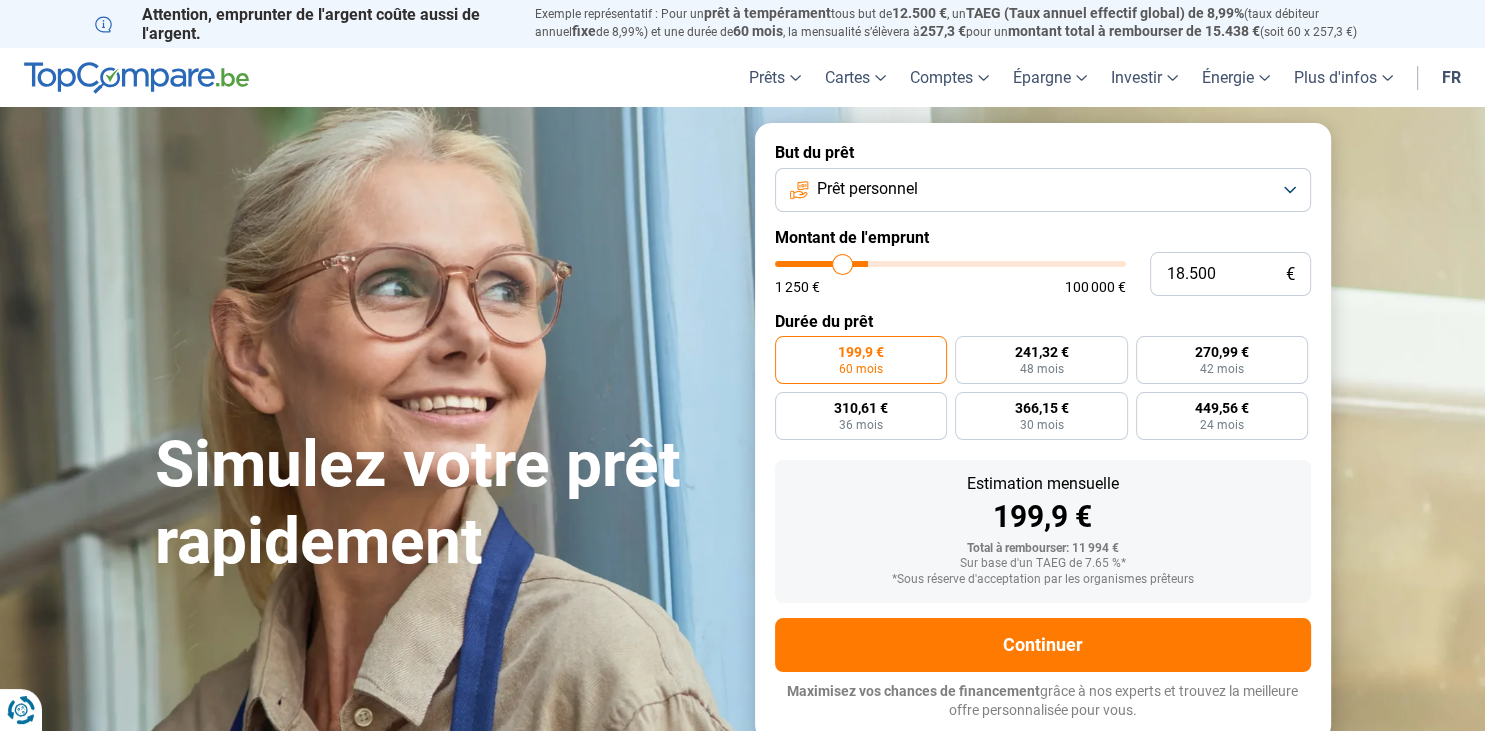 type on "18.250" 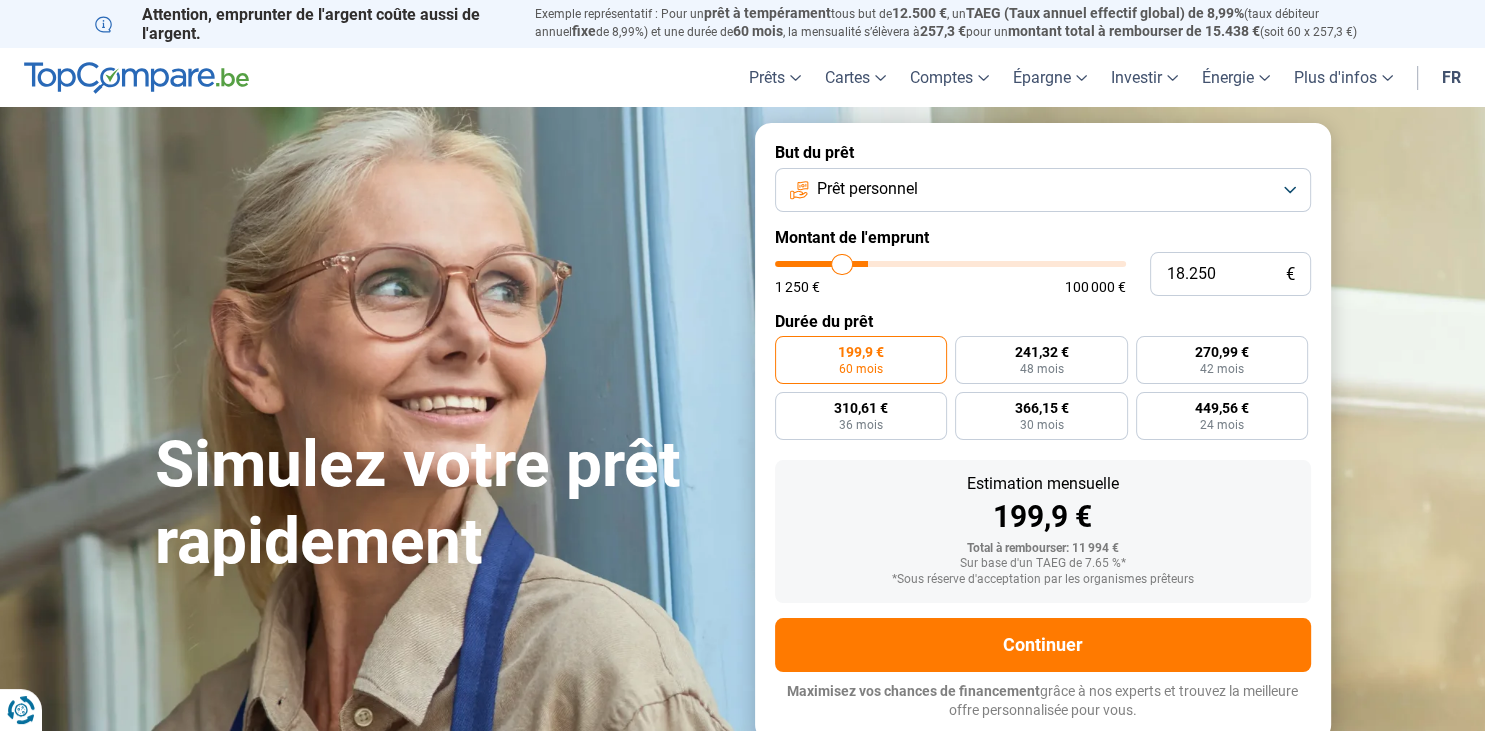 type on "17.750" 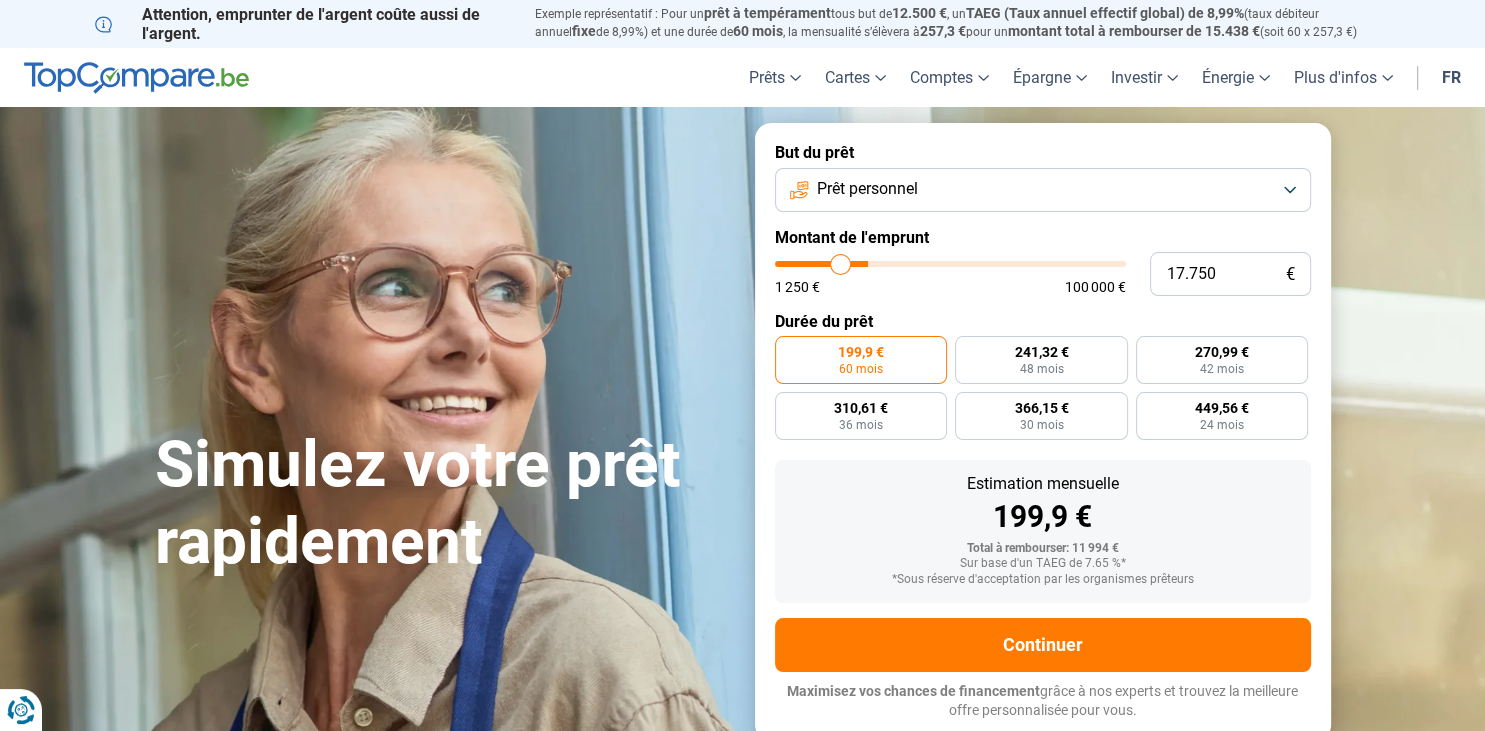 type on "17.250" 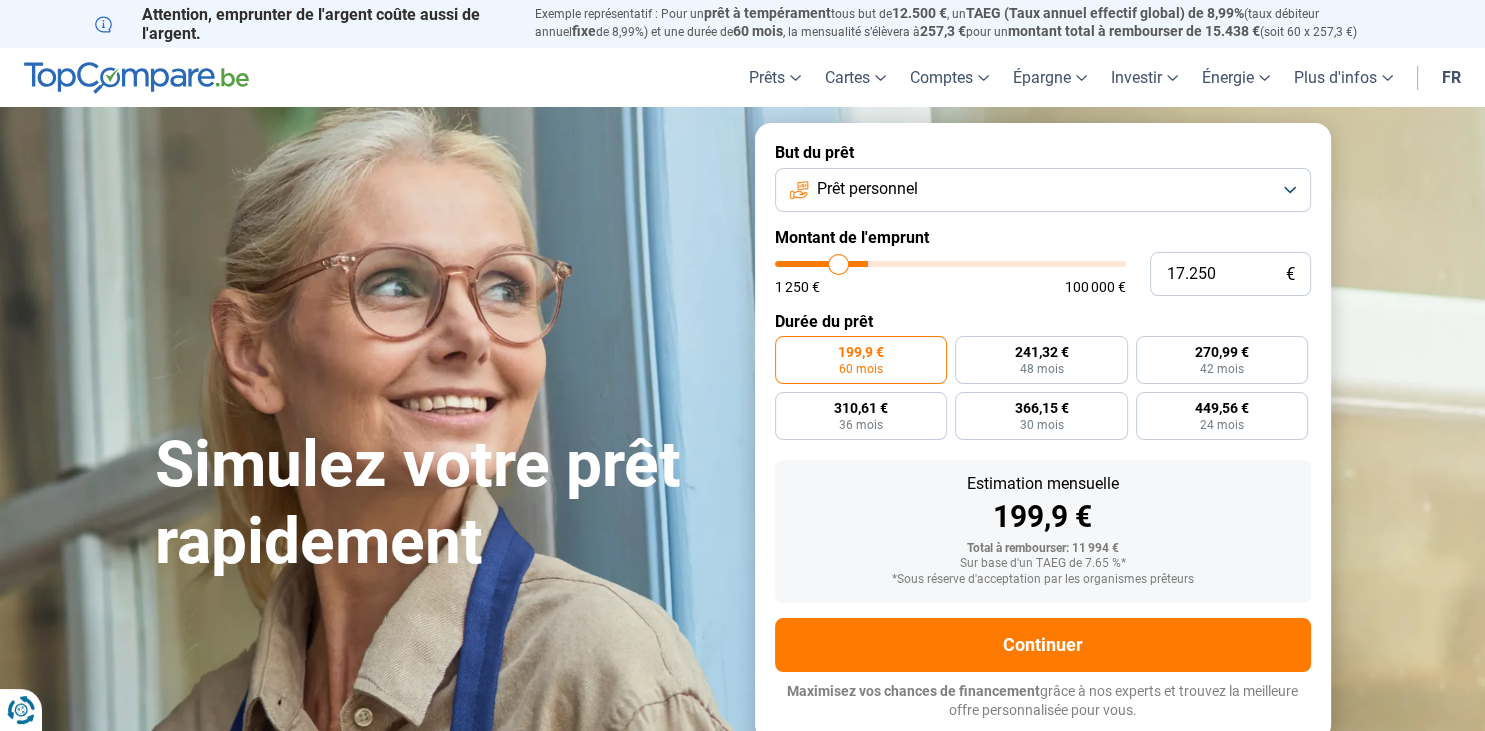 type on "17.000" 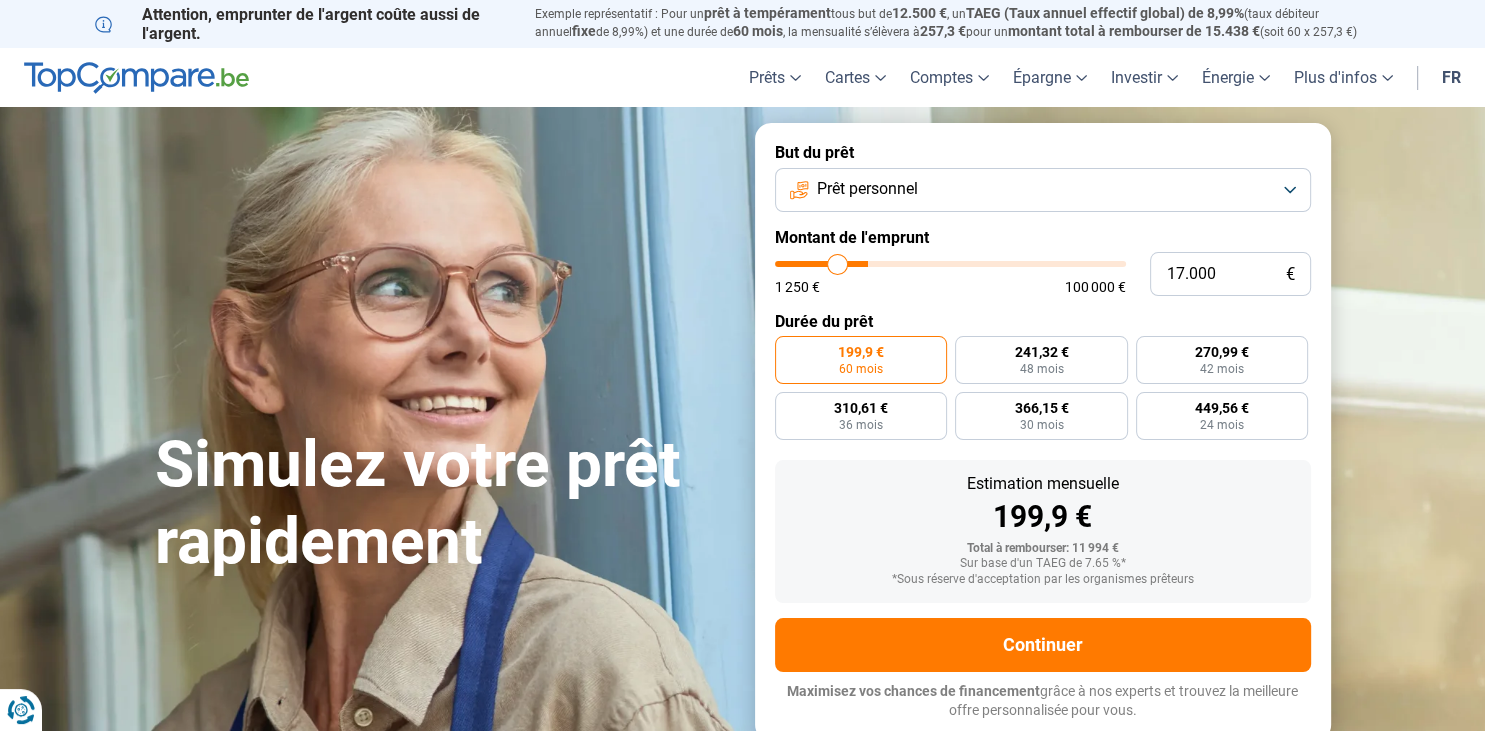 type on "16.750" 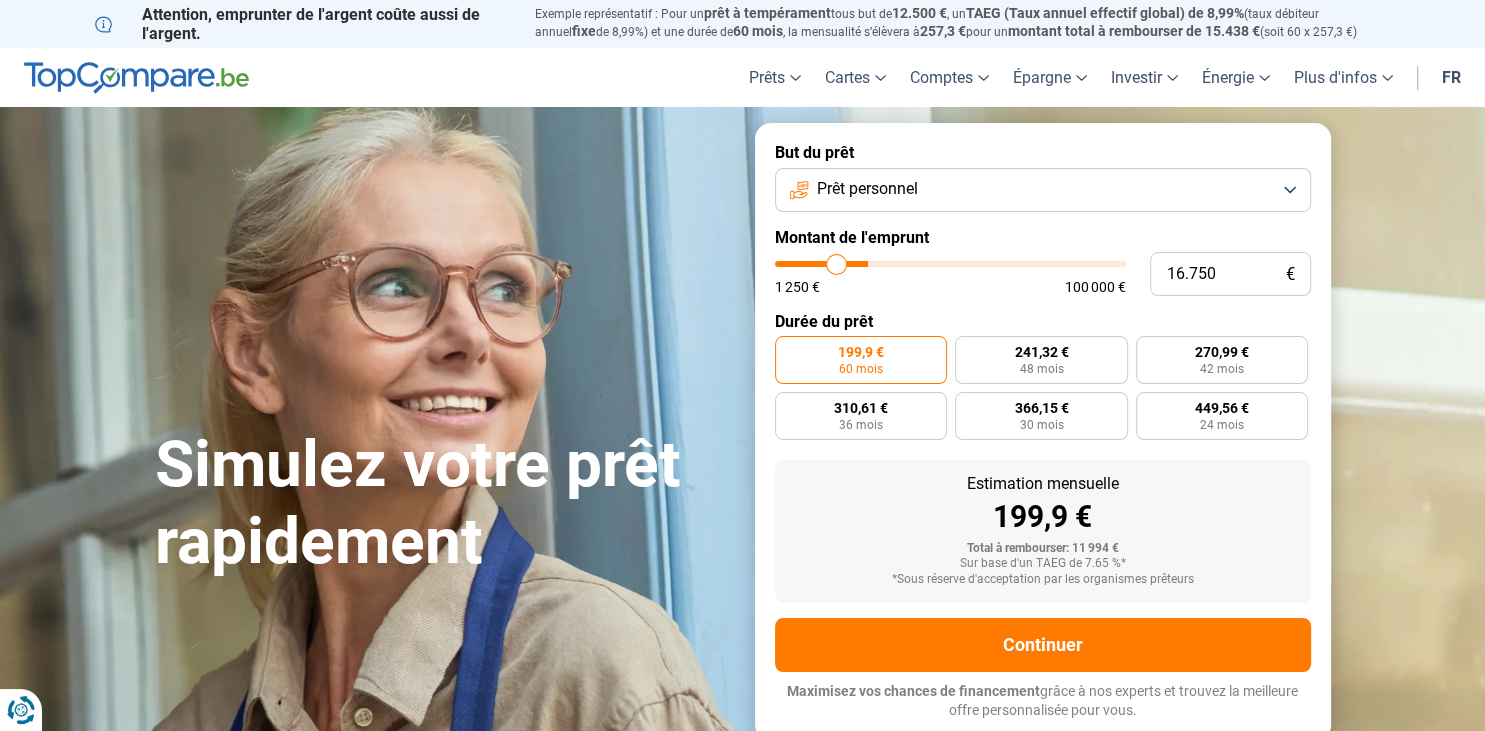 type on "16.500" 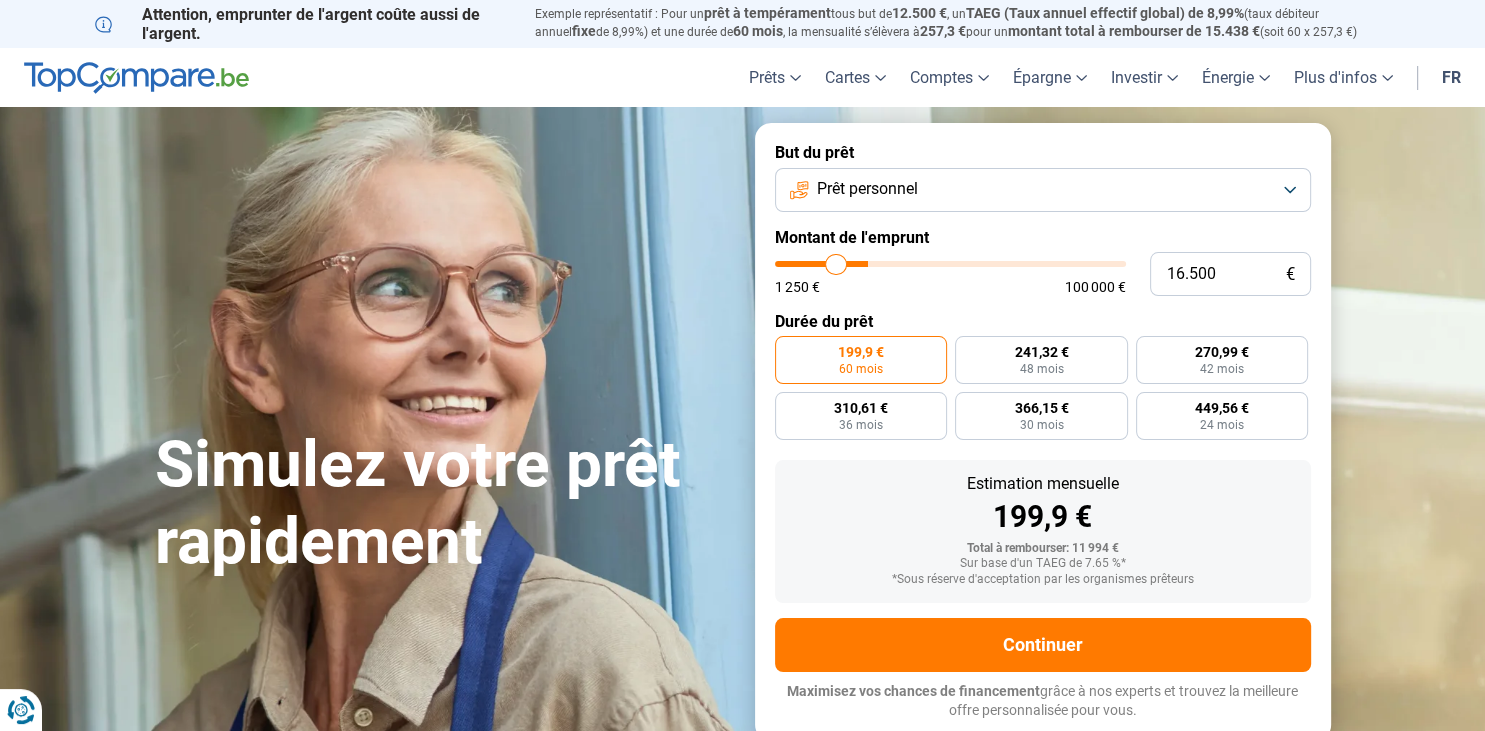 type on "15.750" 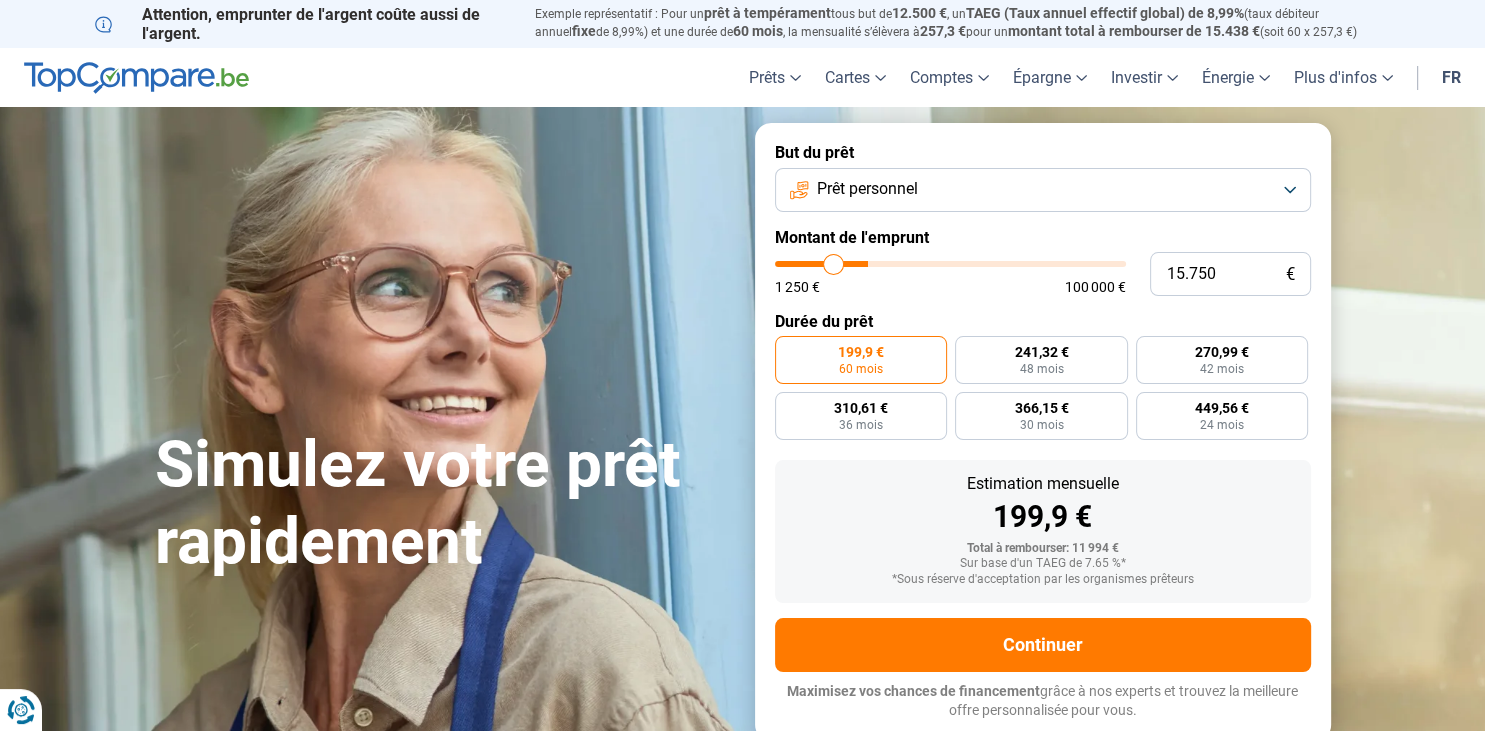 type on "15.500" 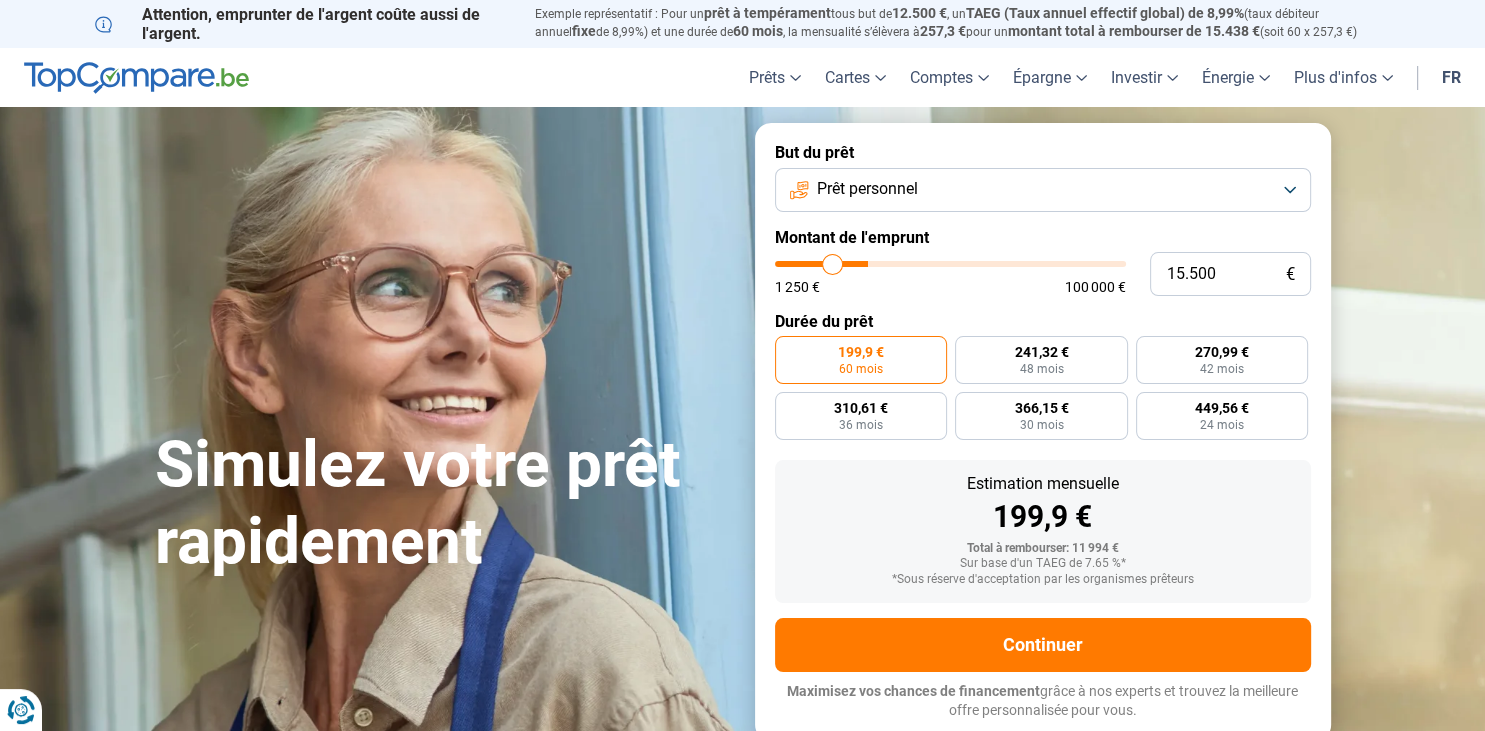 type on "15.000" 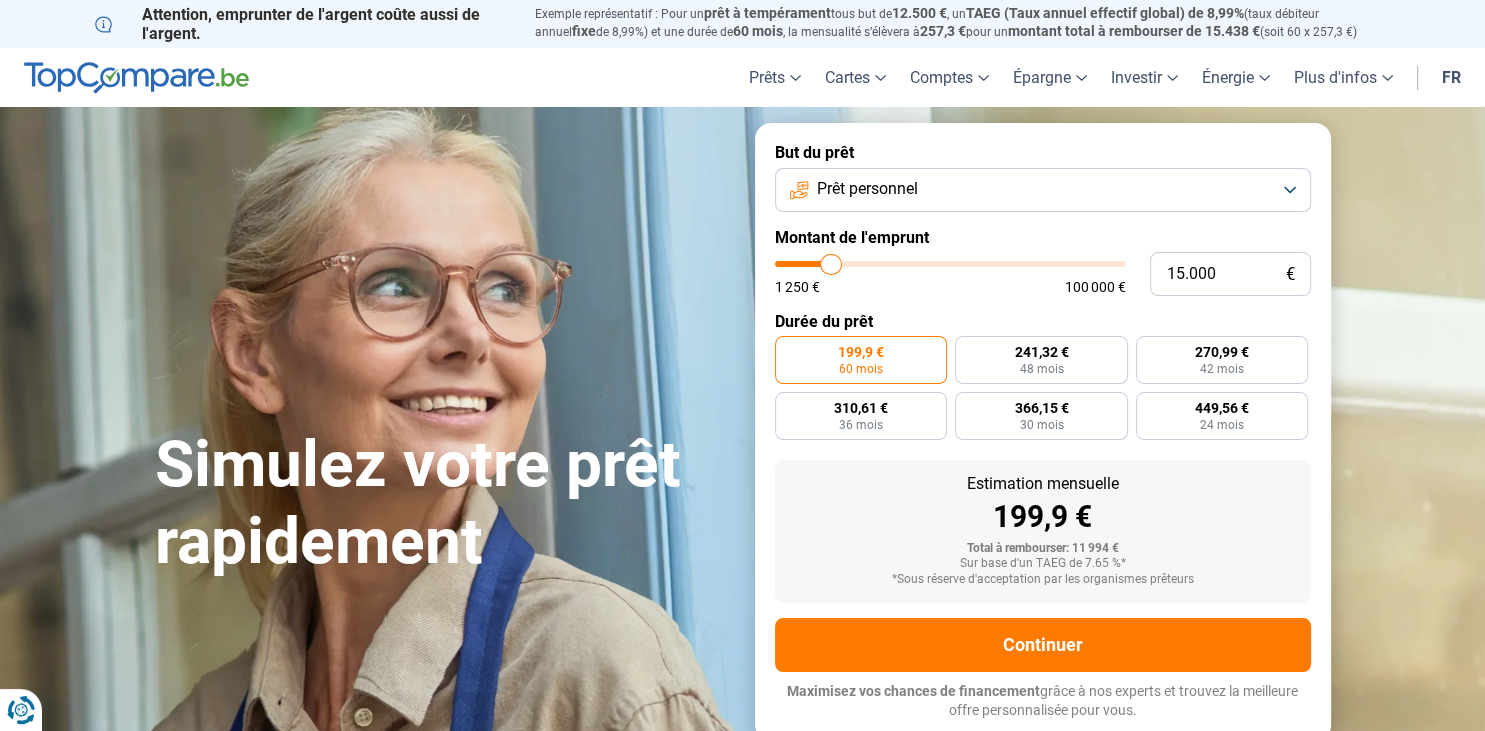 type on "14.500" 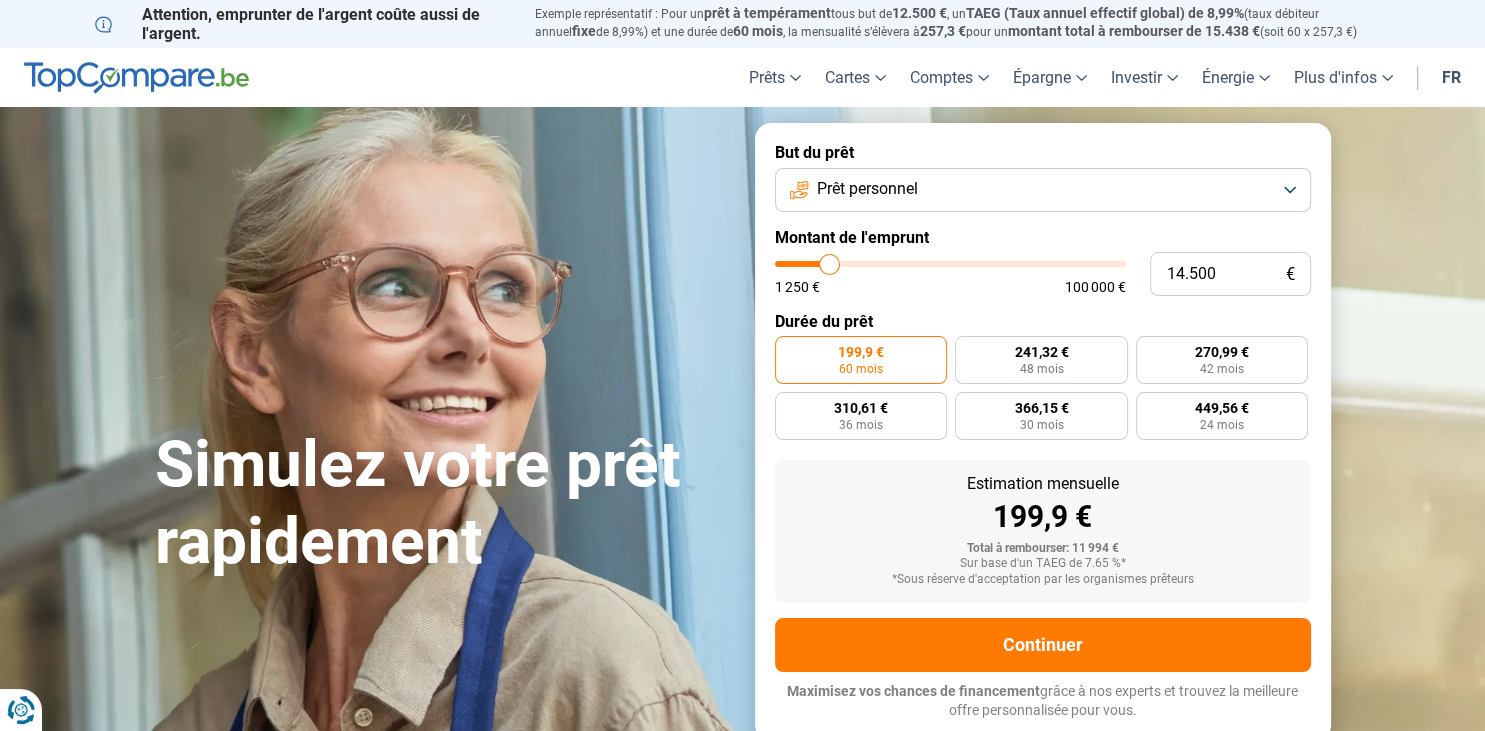 type on "14.250" 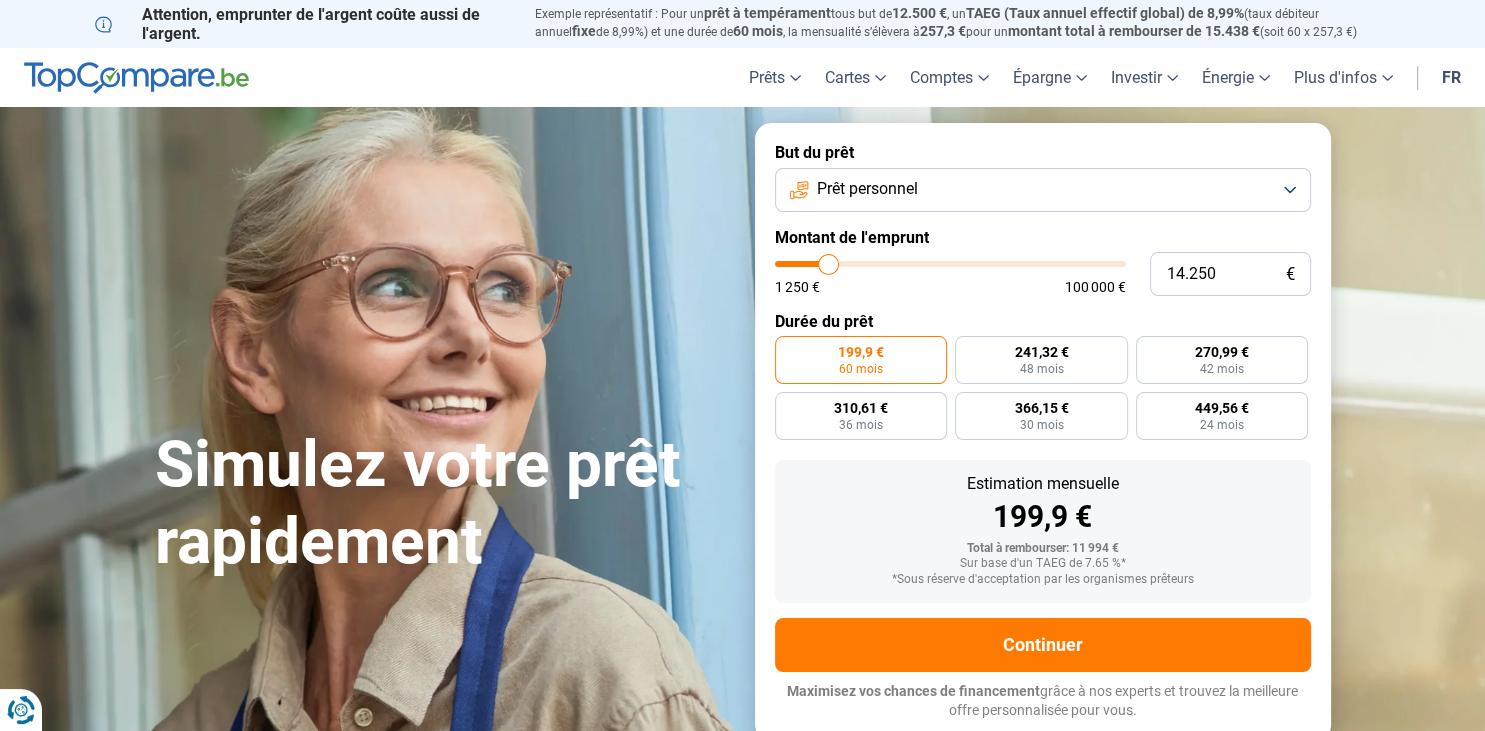 type on "14.000" 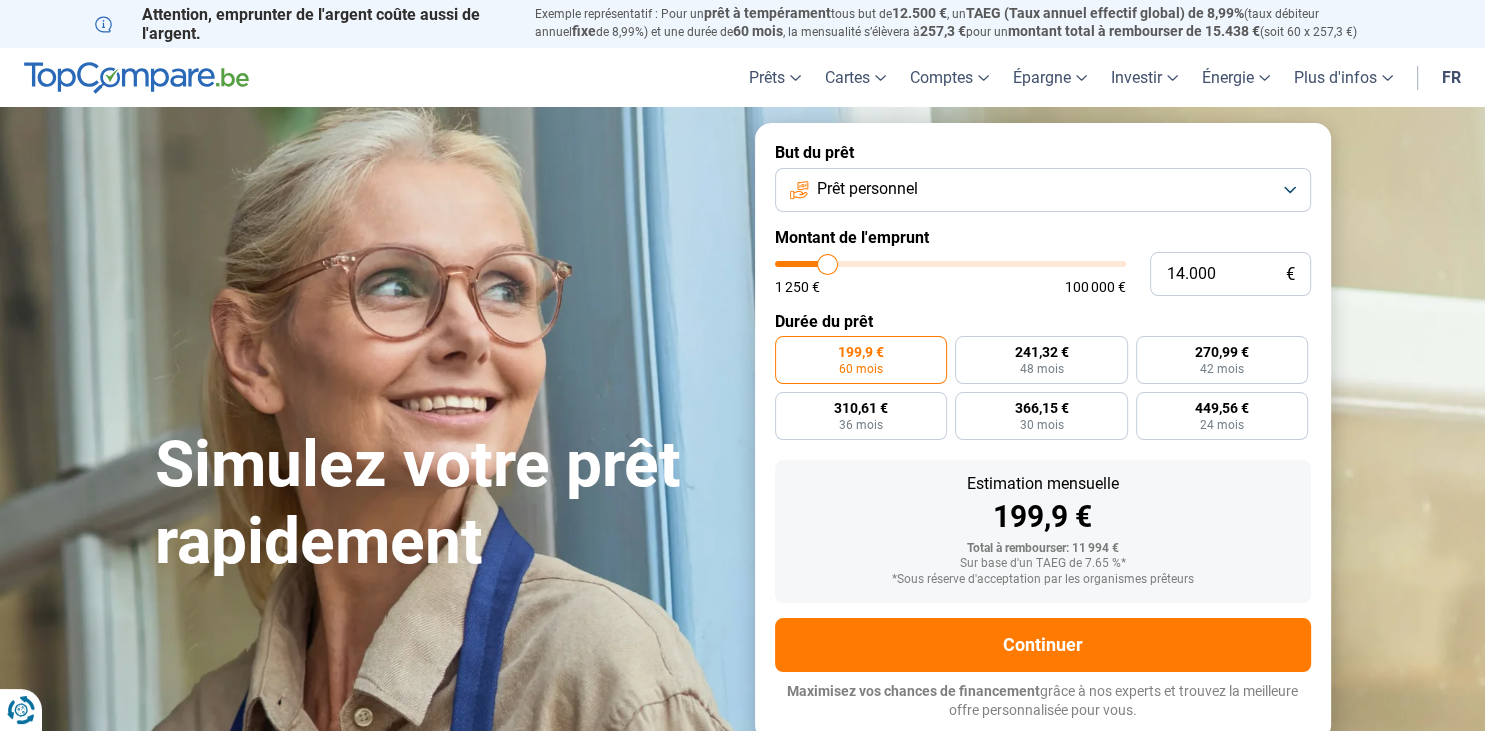 type on "13.750" 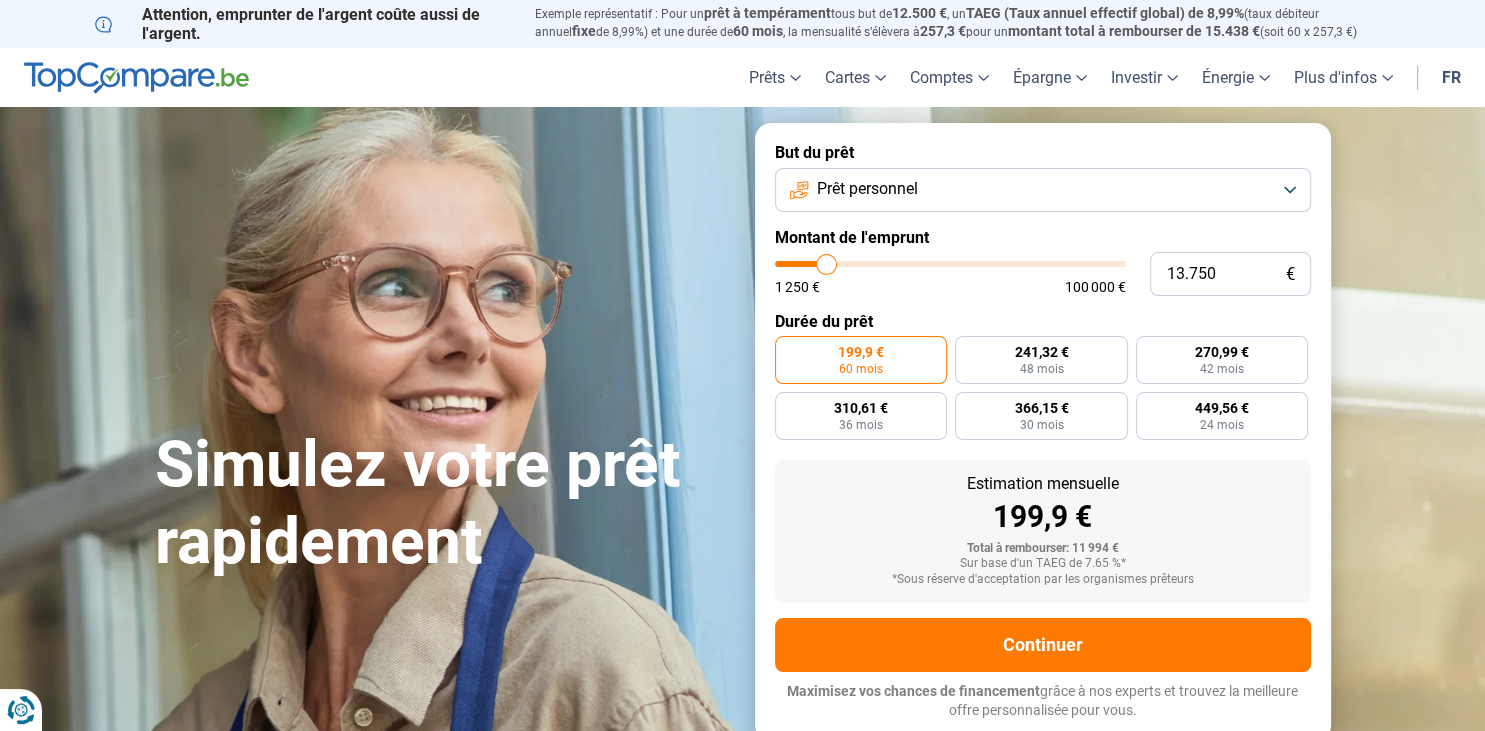 type on "13.500" 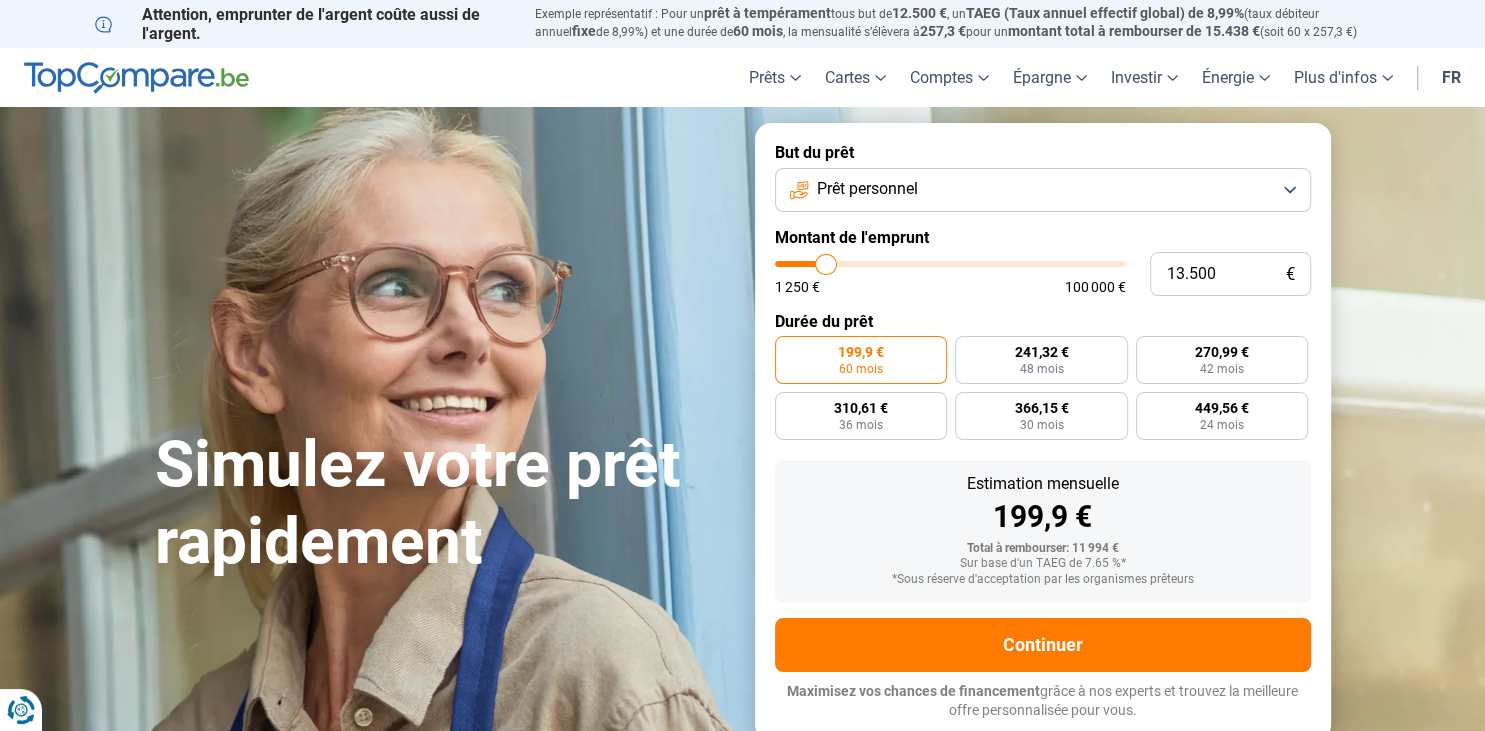 type on "13.000" 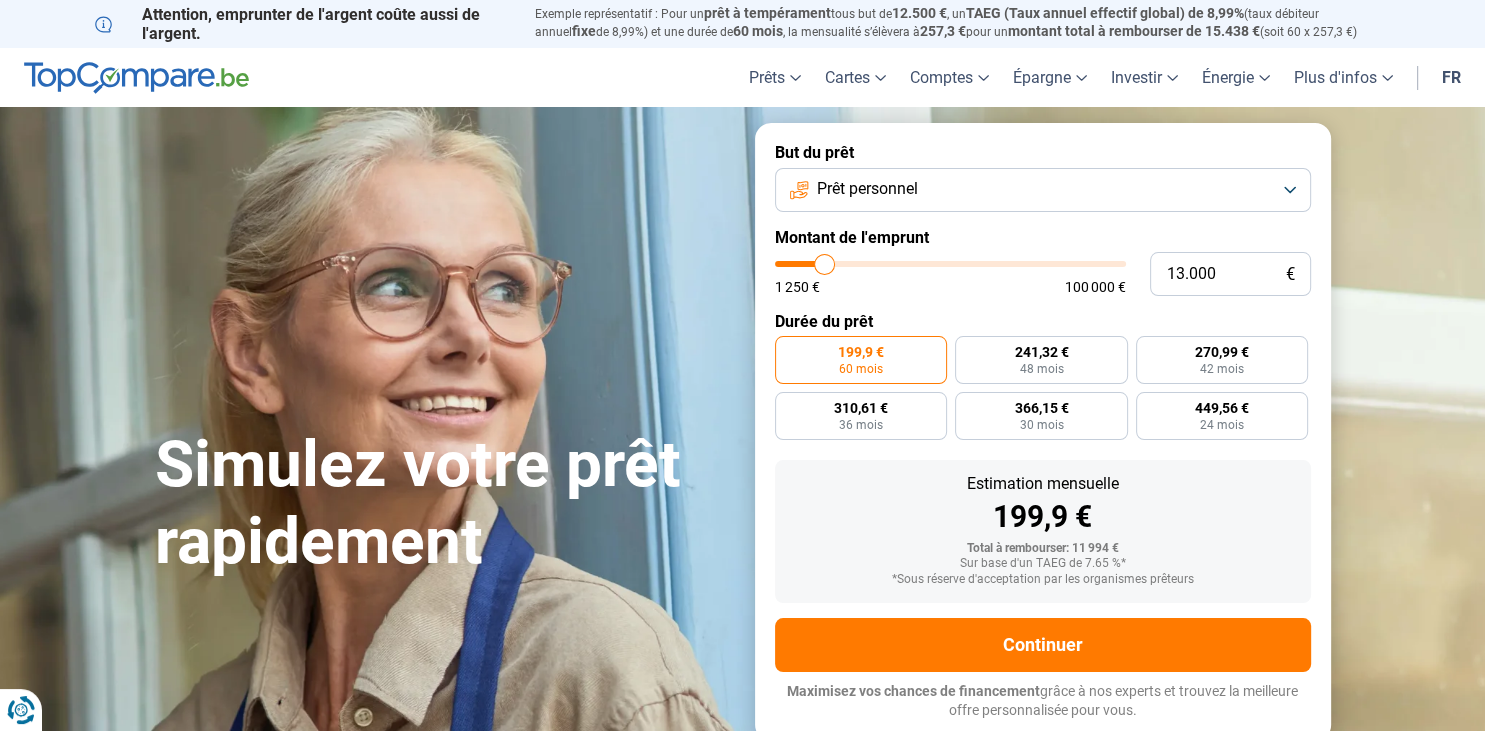 type on "12.750" 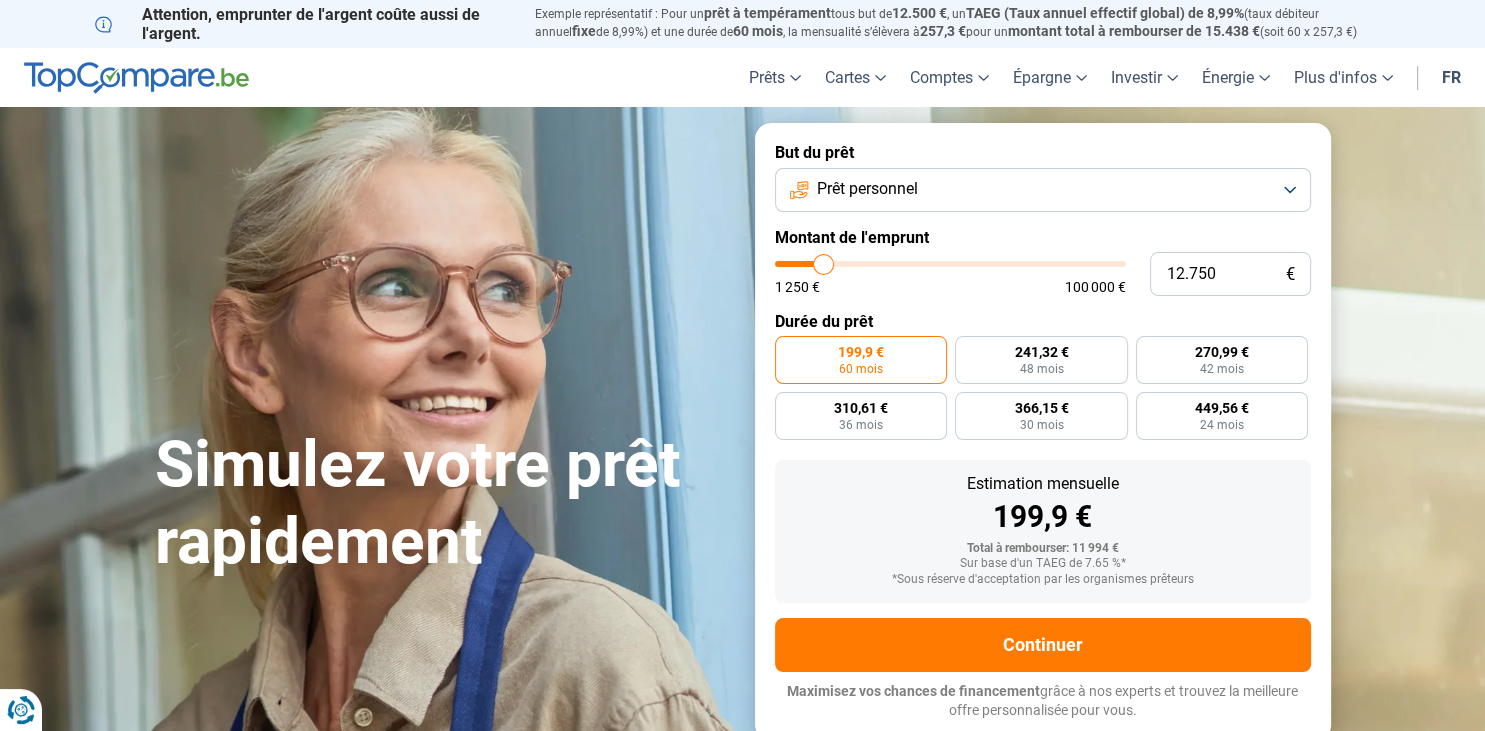 type on "12.500" 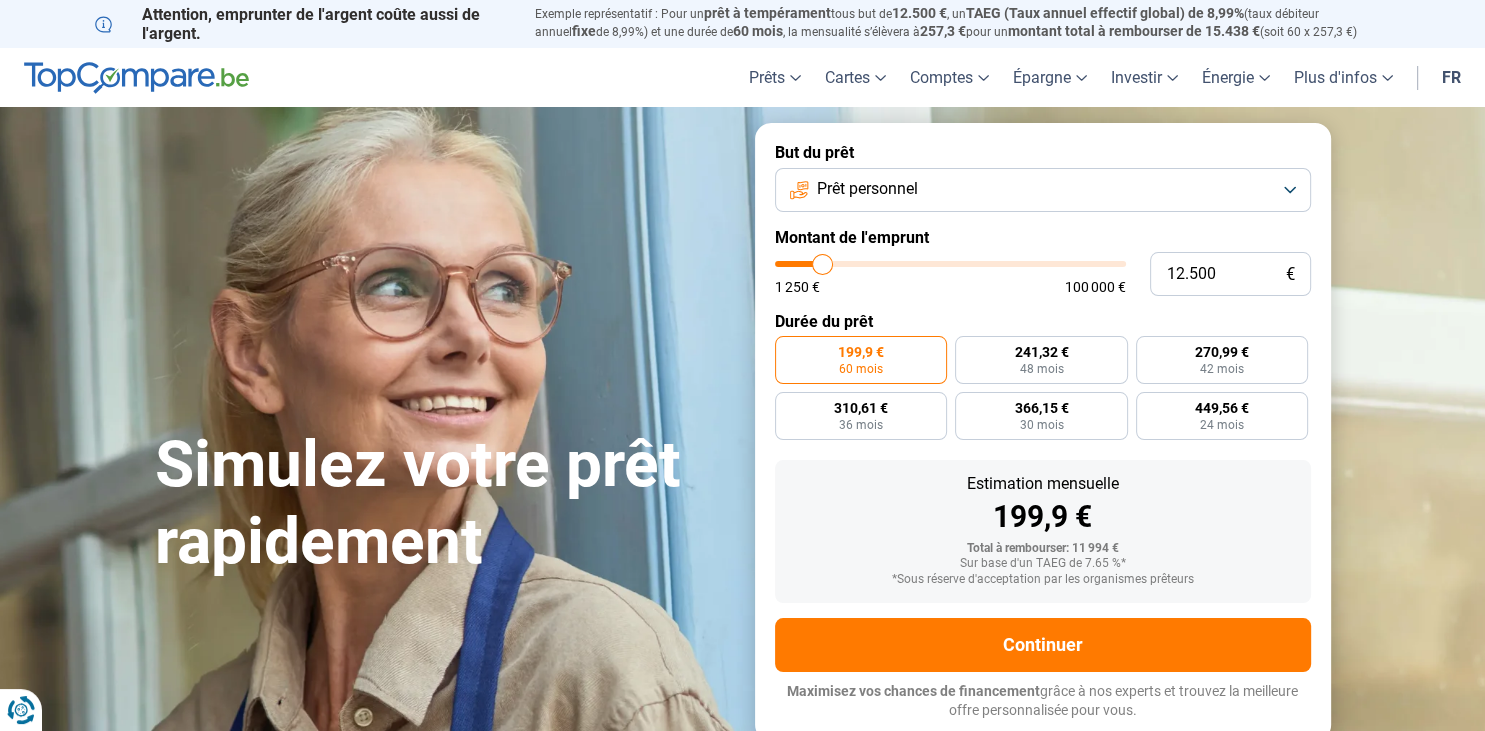 type on "12.250" 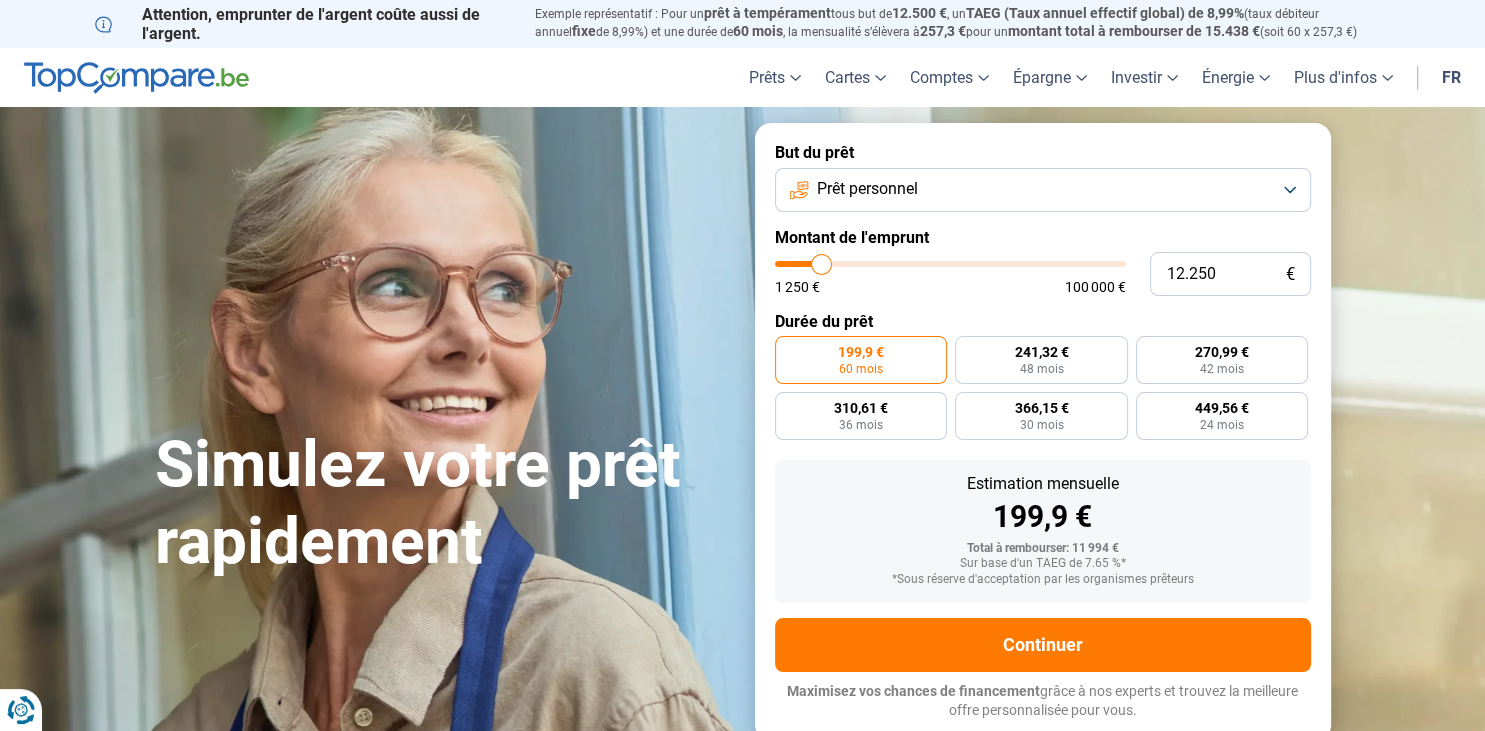 type on "11.750" 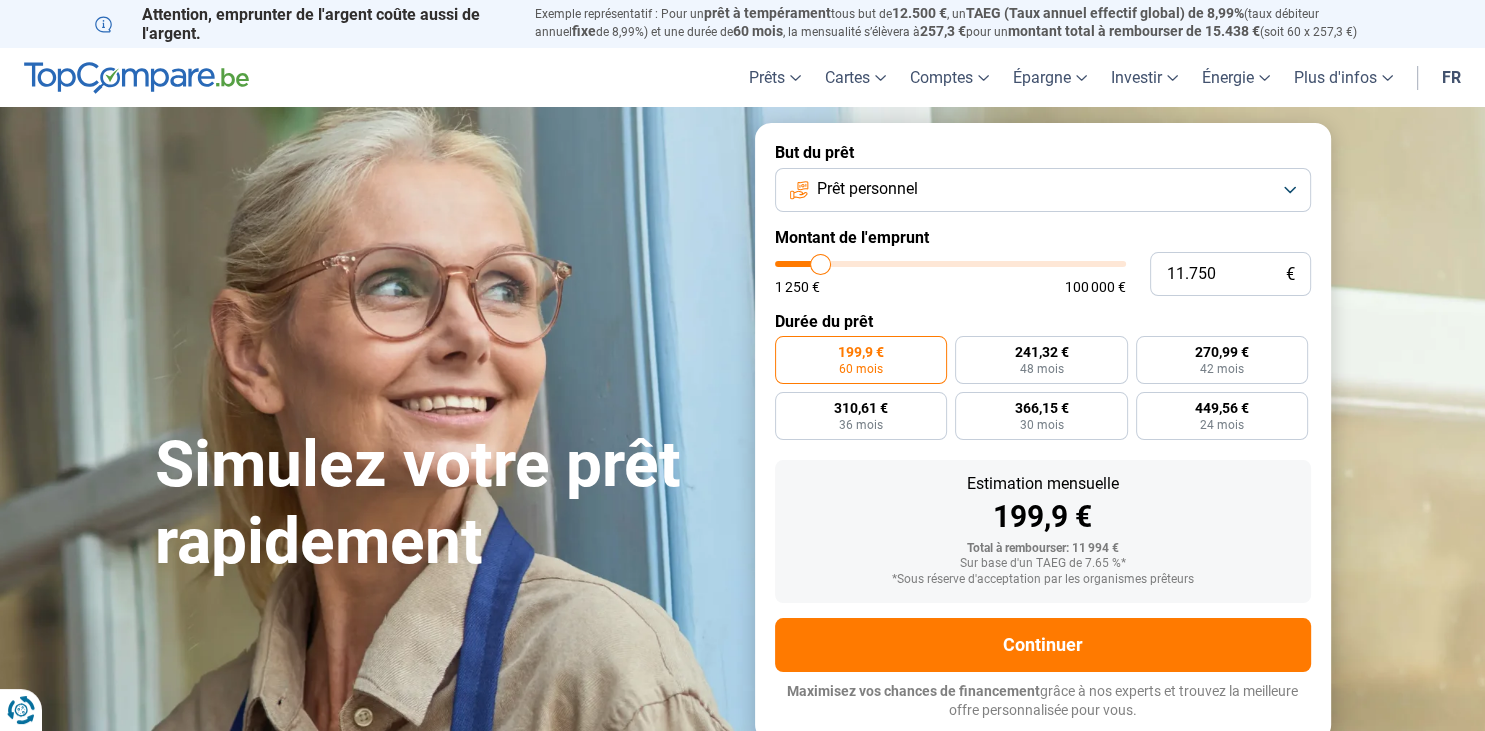 type on "11.500" 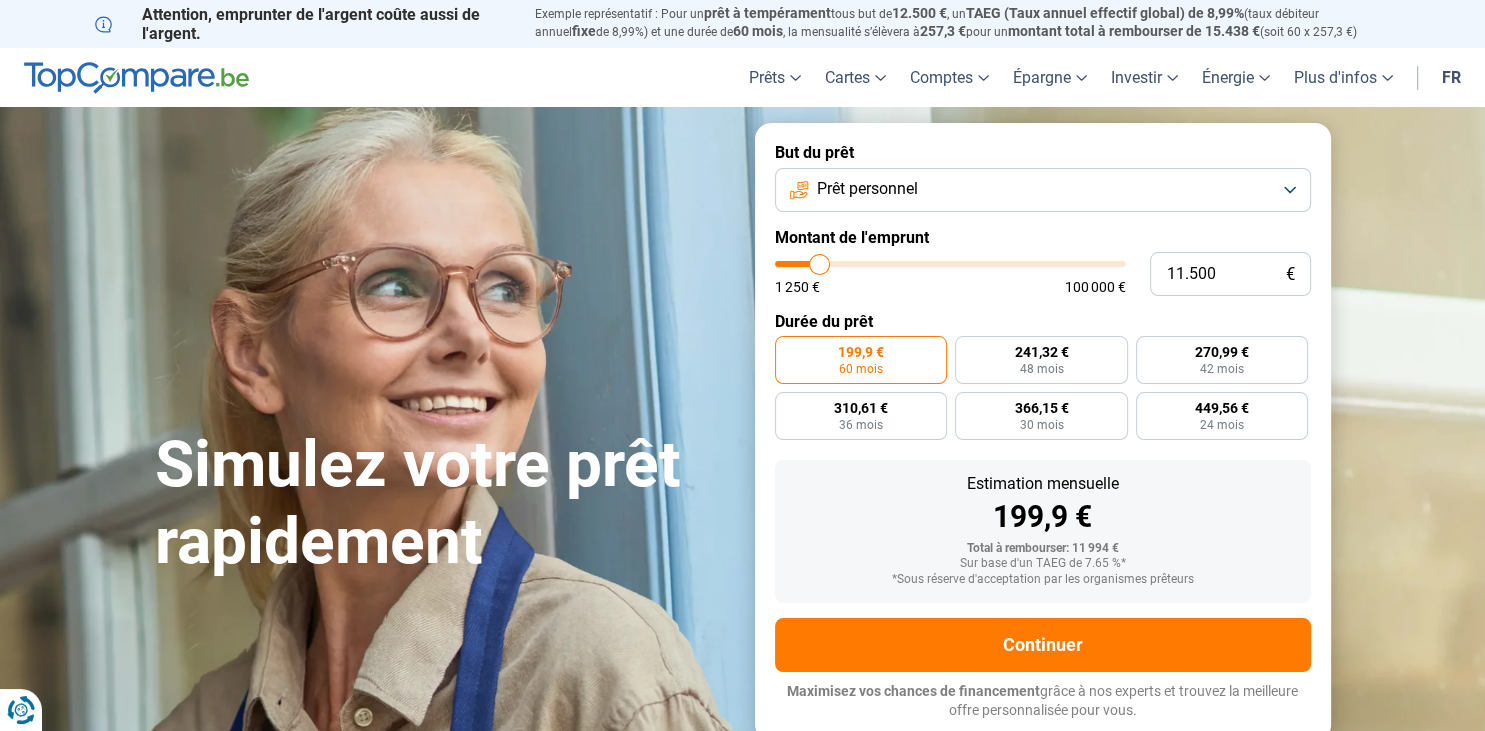 type on "11.250" 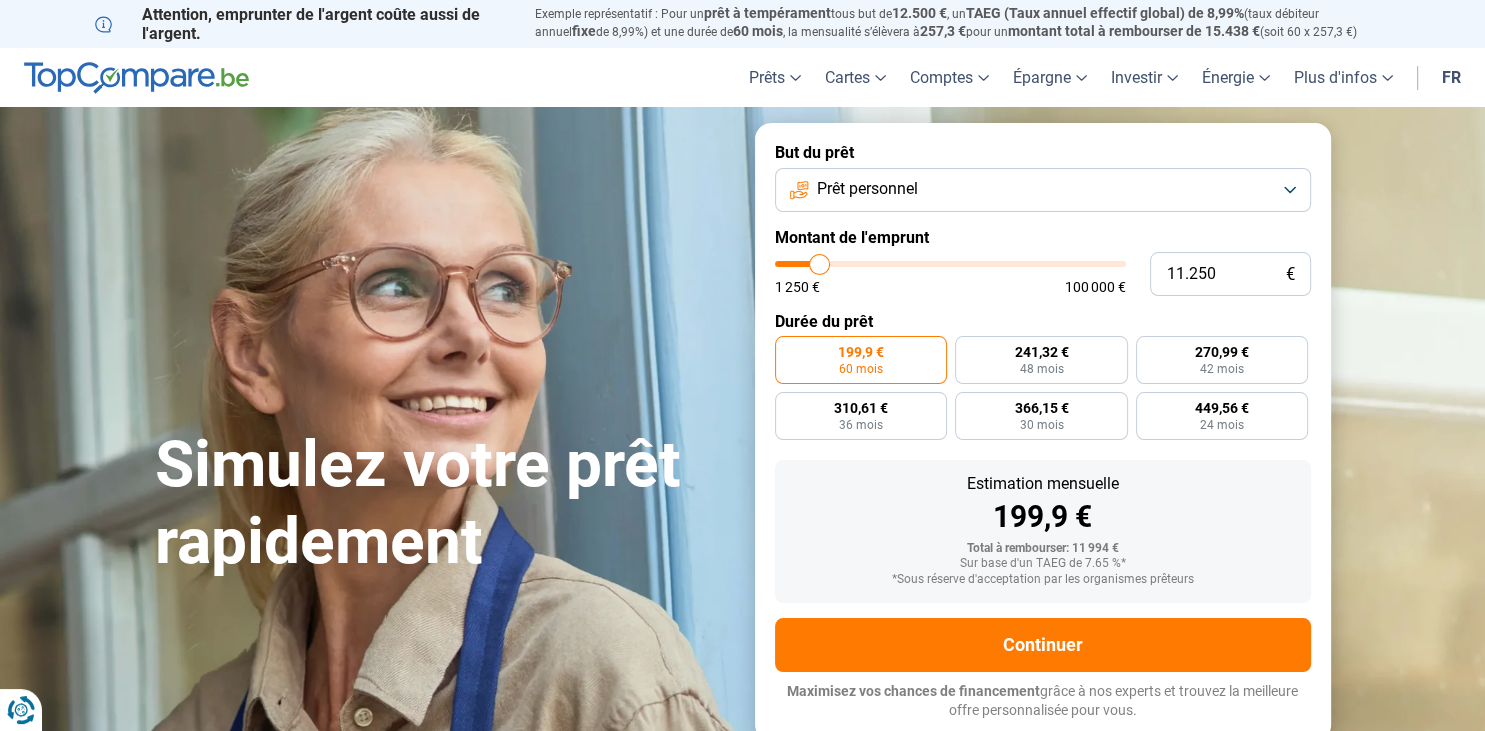 type on "11250" 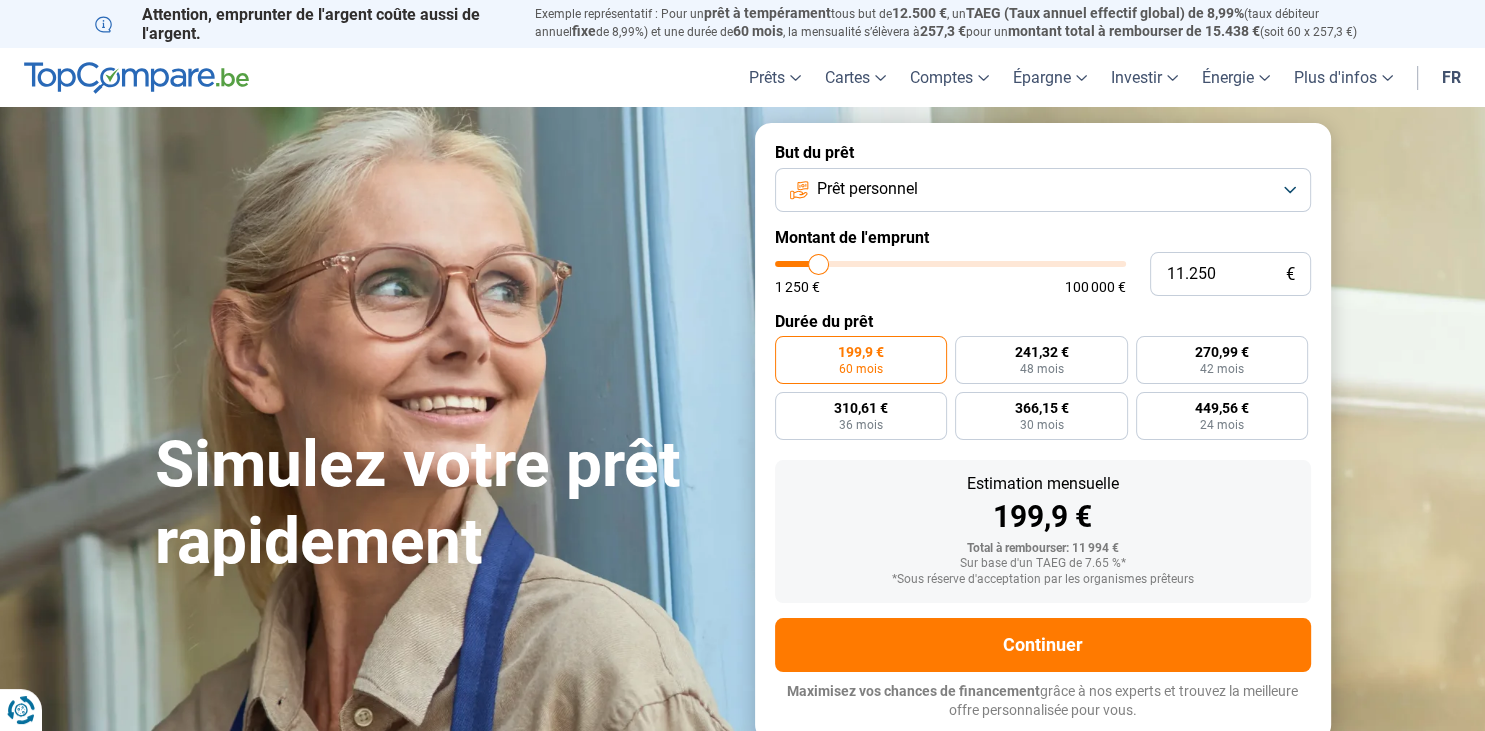 type on "11.000" 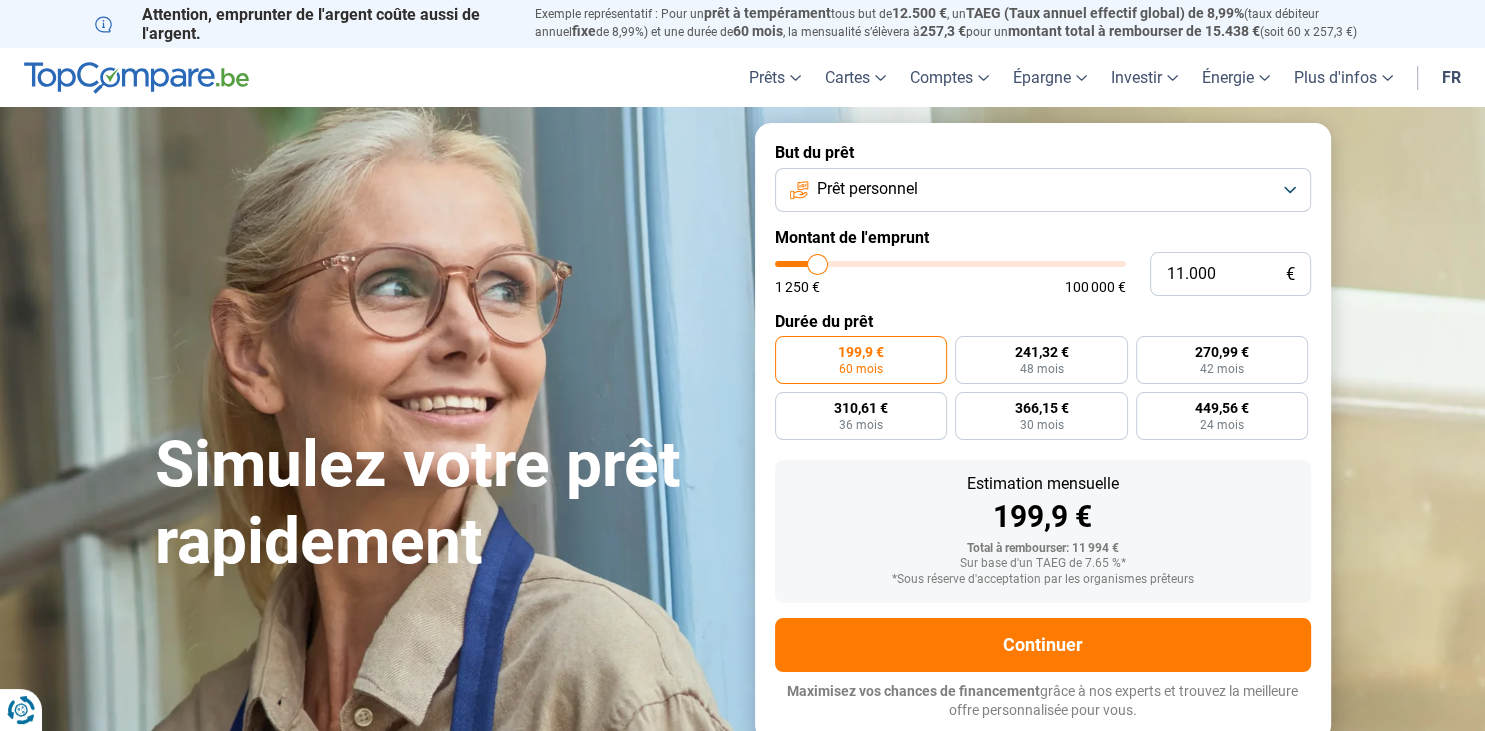 type on "10.750" 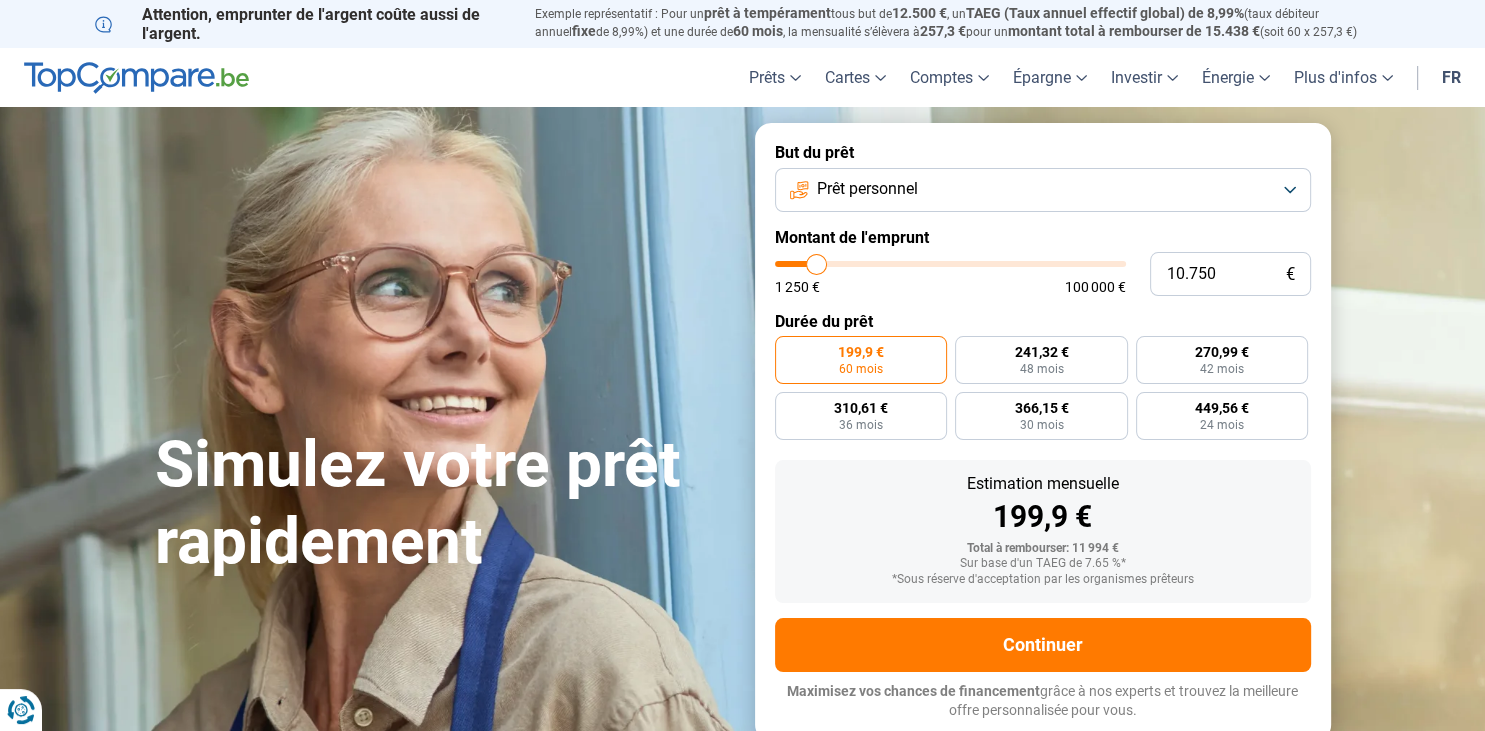 type on "10.500" 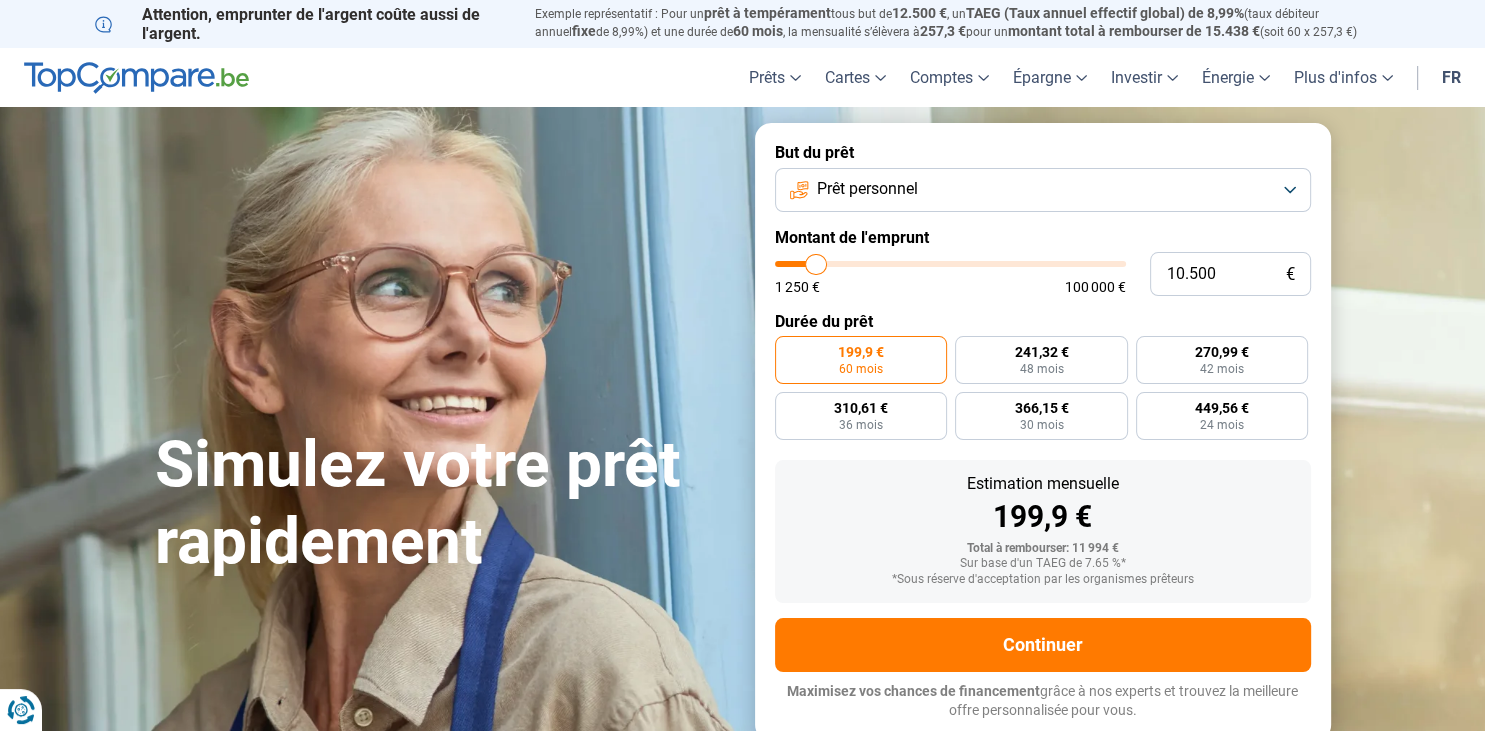 type on "10.250" 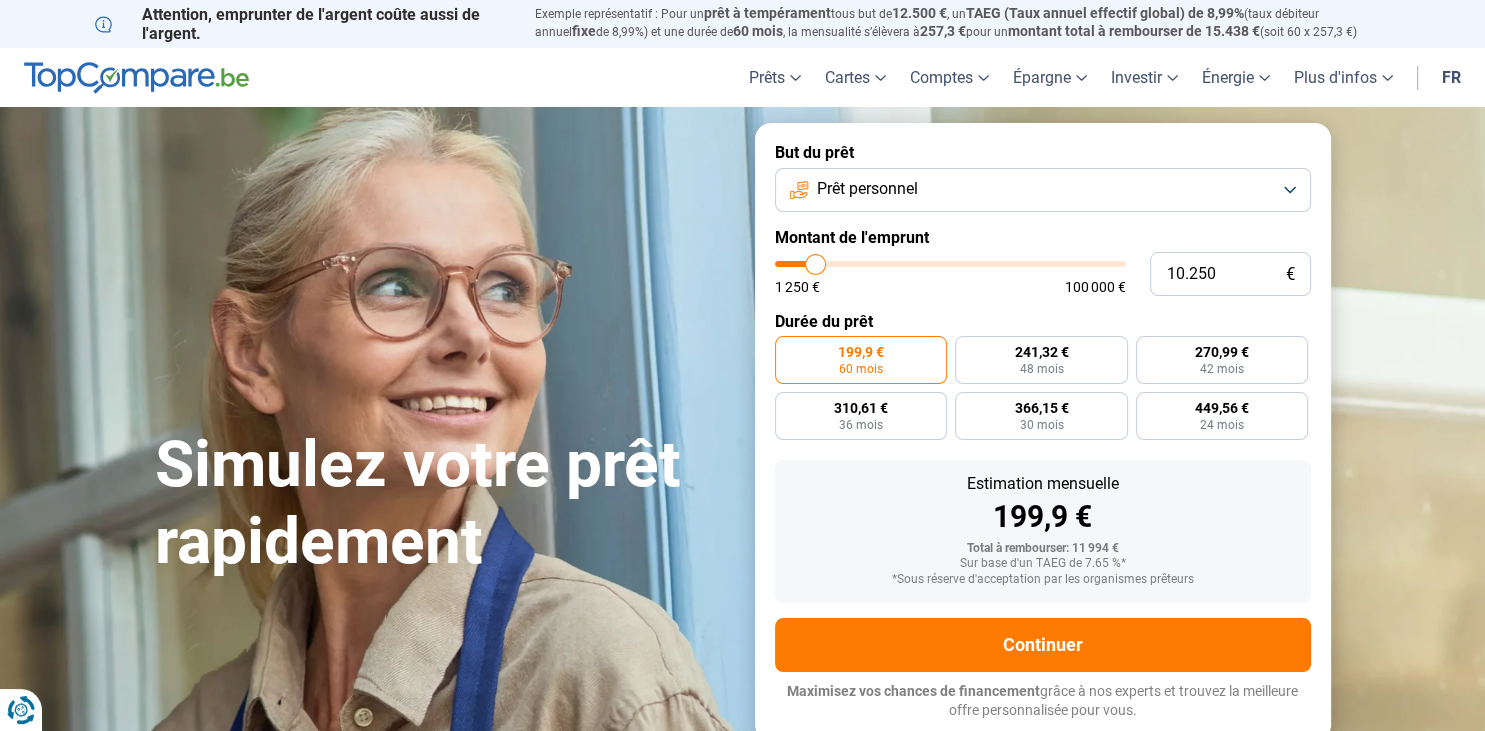 type on "10.000" 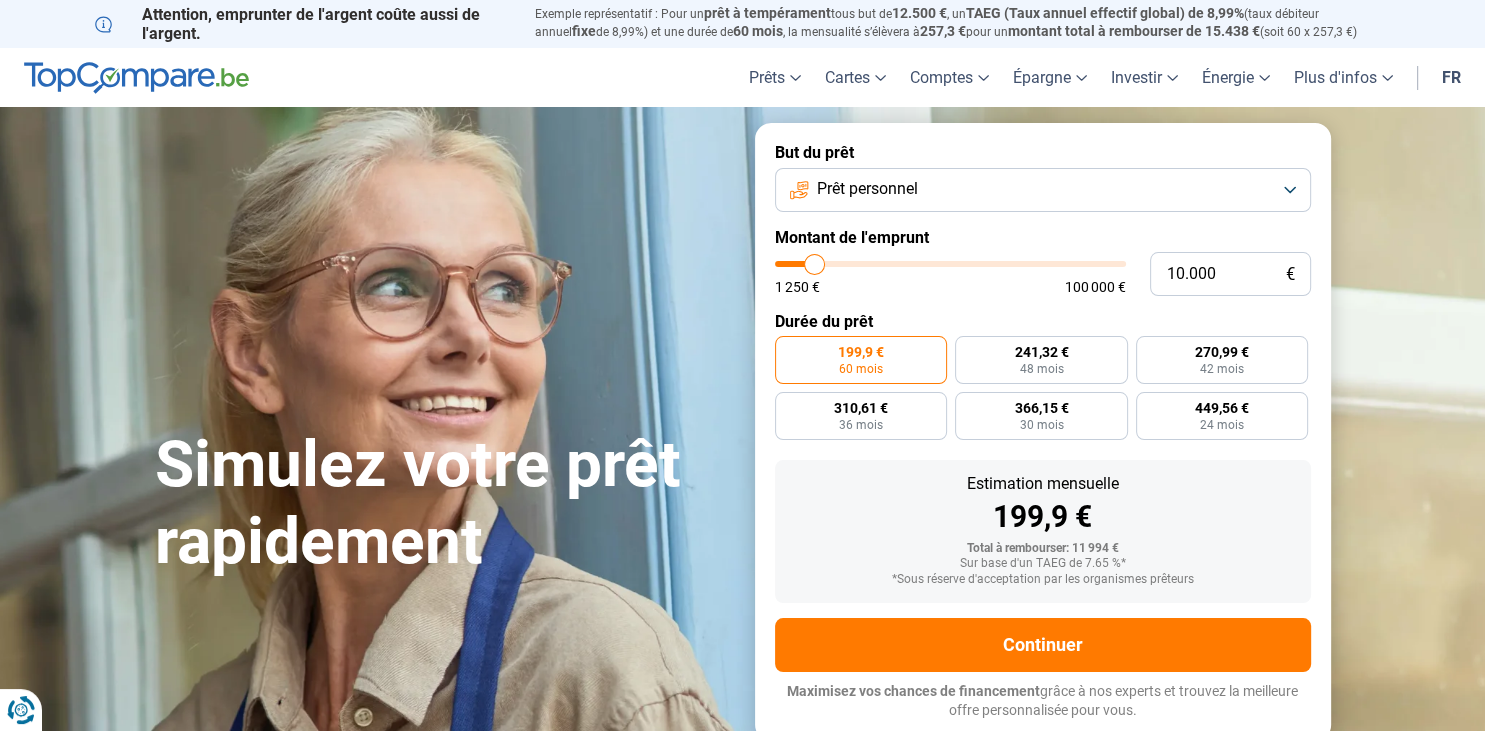type on "9.750" 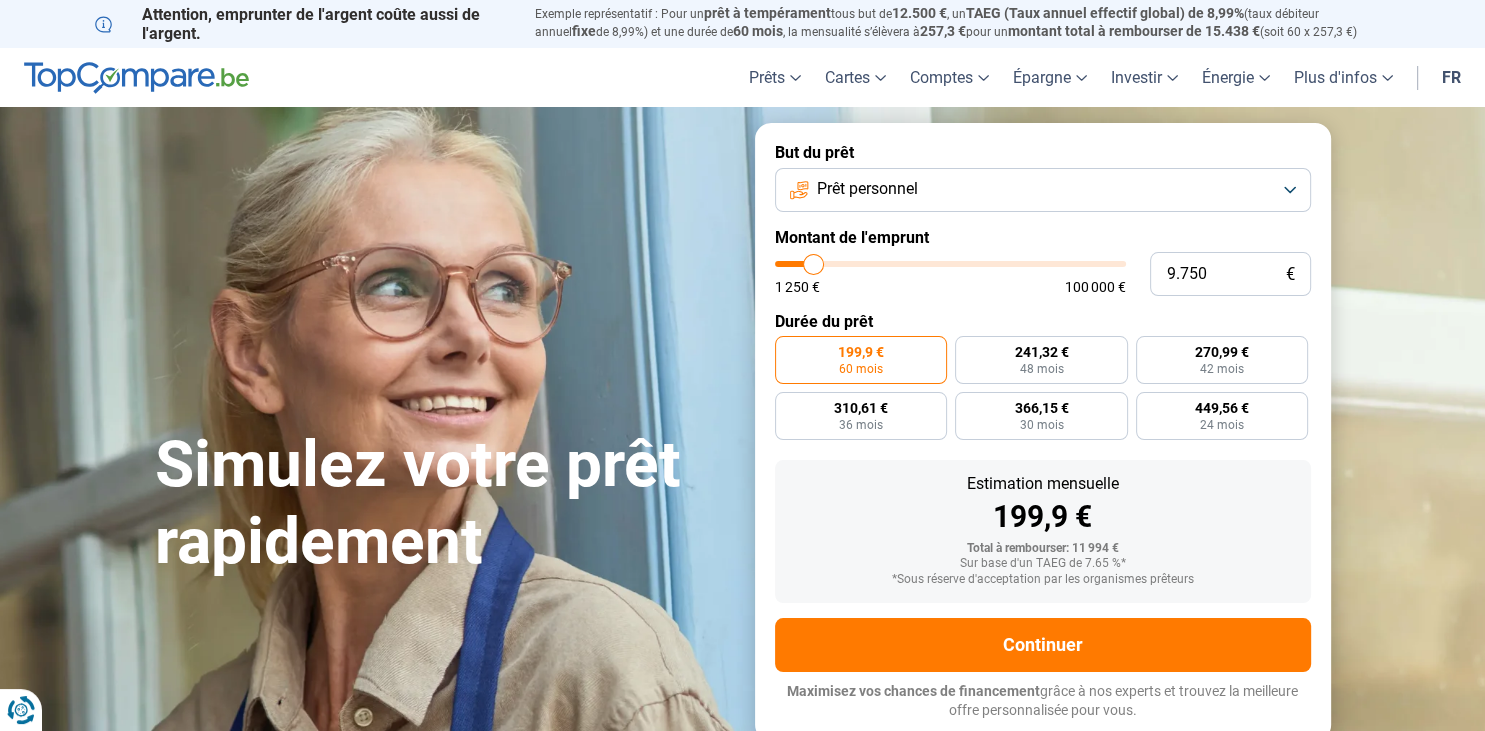 type on "9.500" 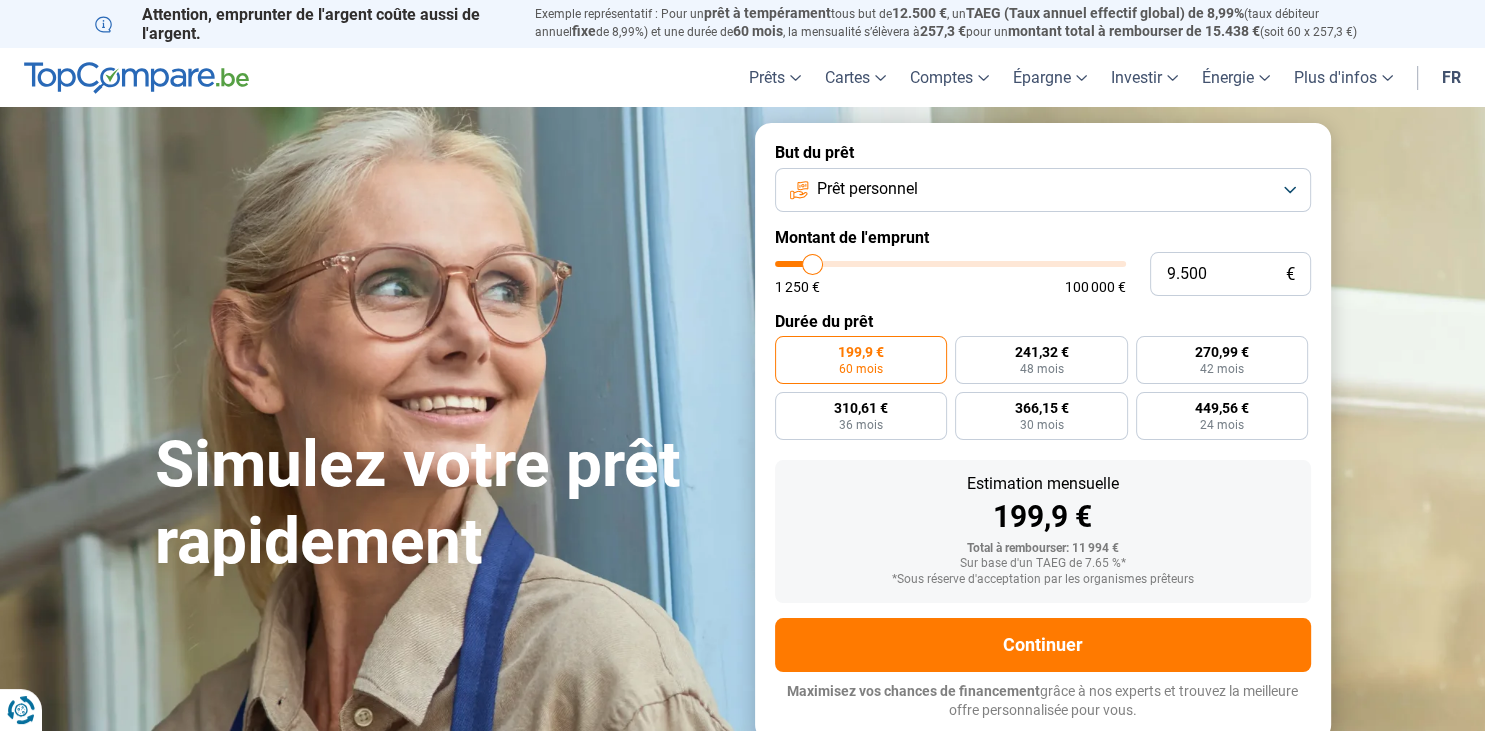 type on "9.250" 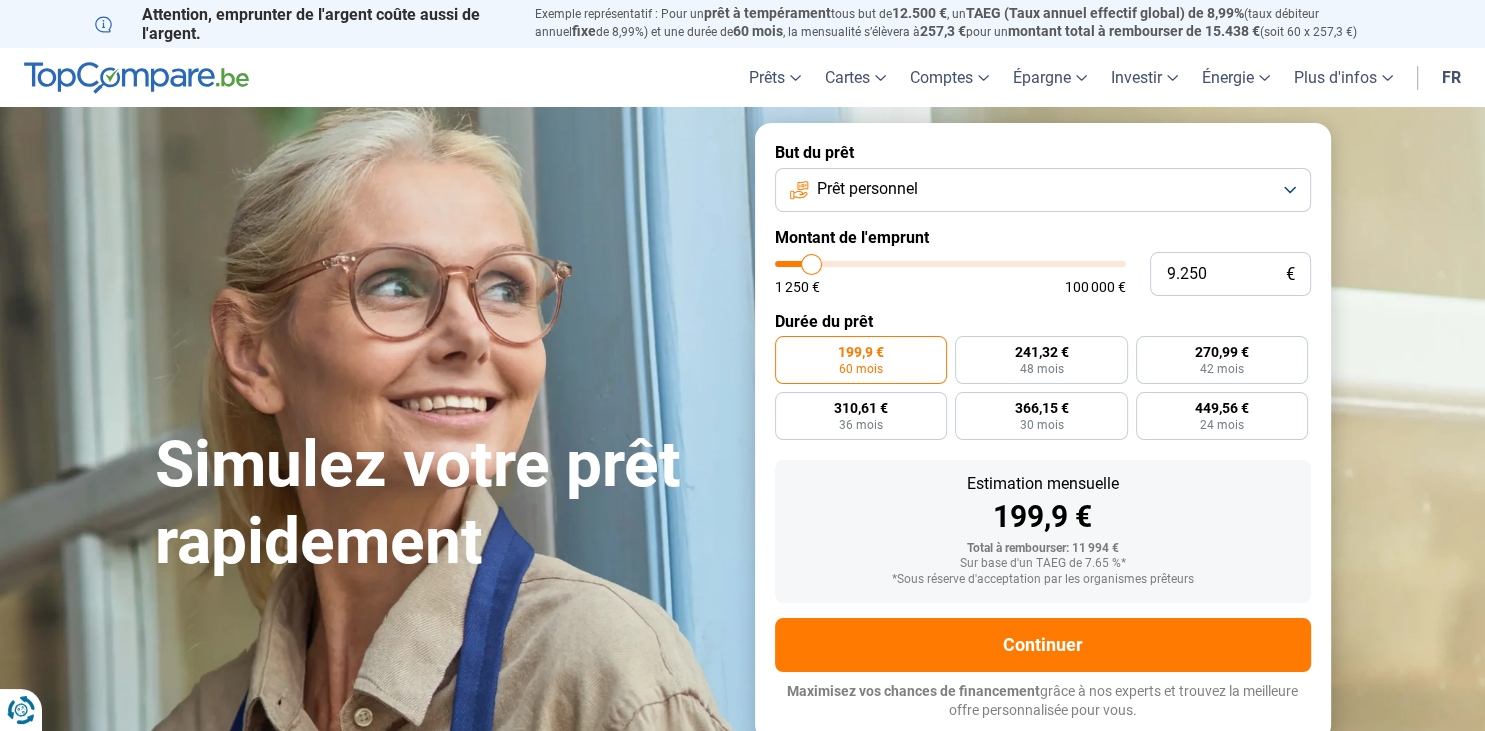 type on "9.000" 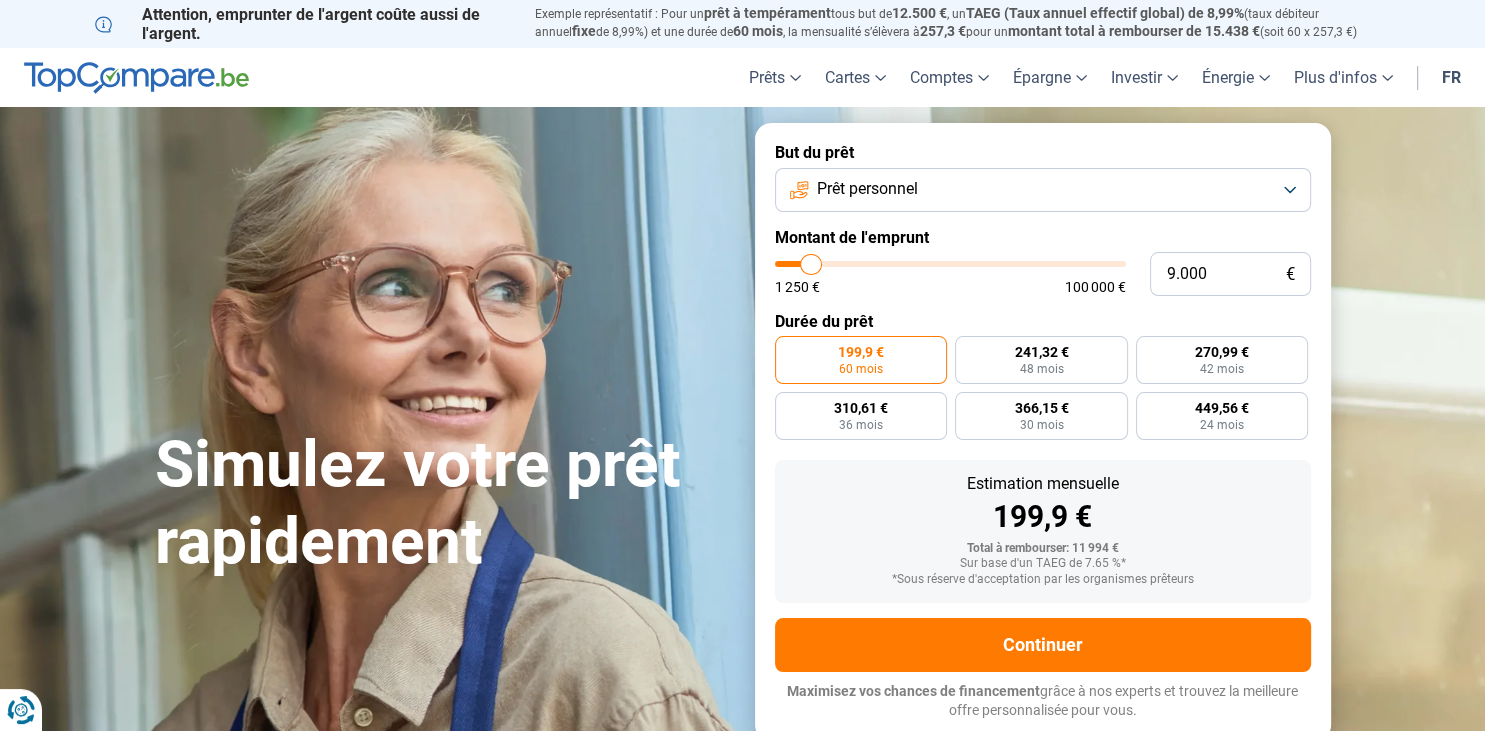 type on "8.750" 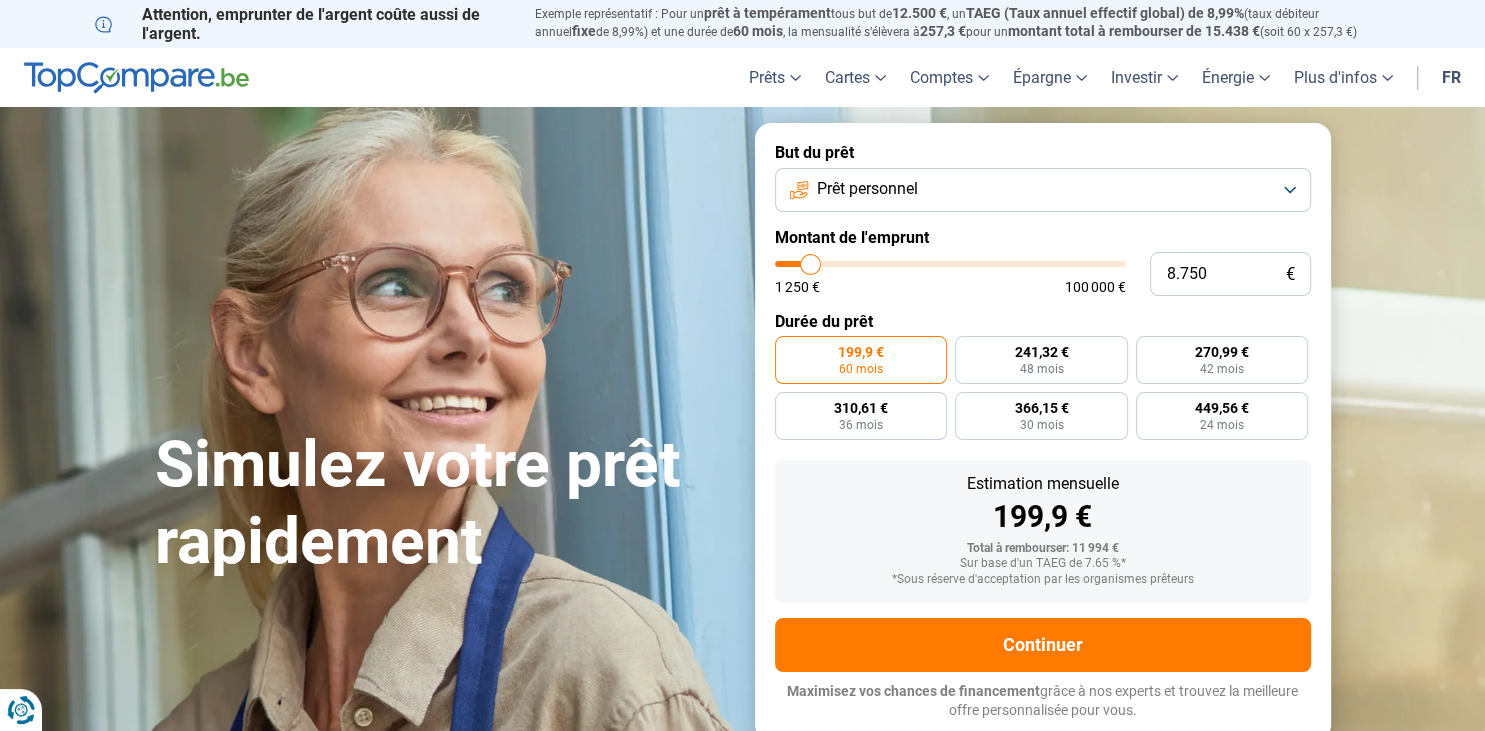 type on "8.500" 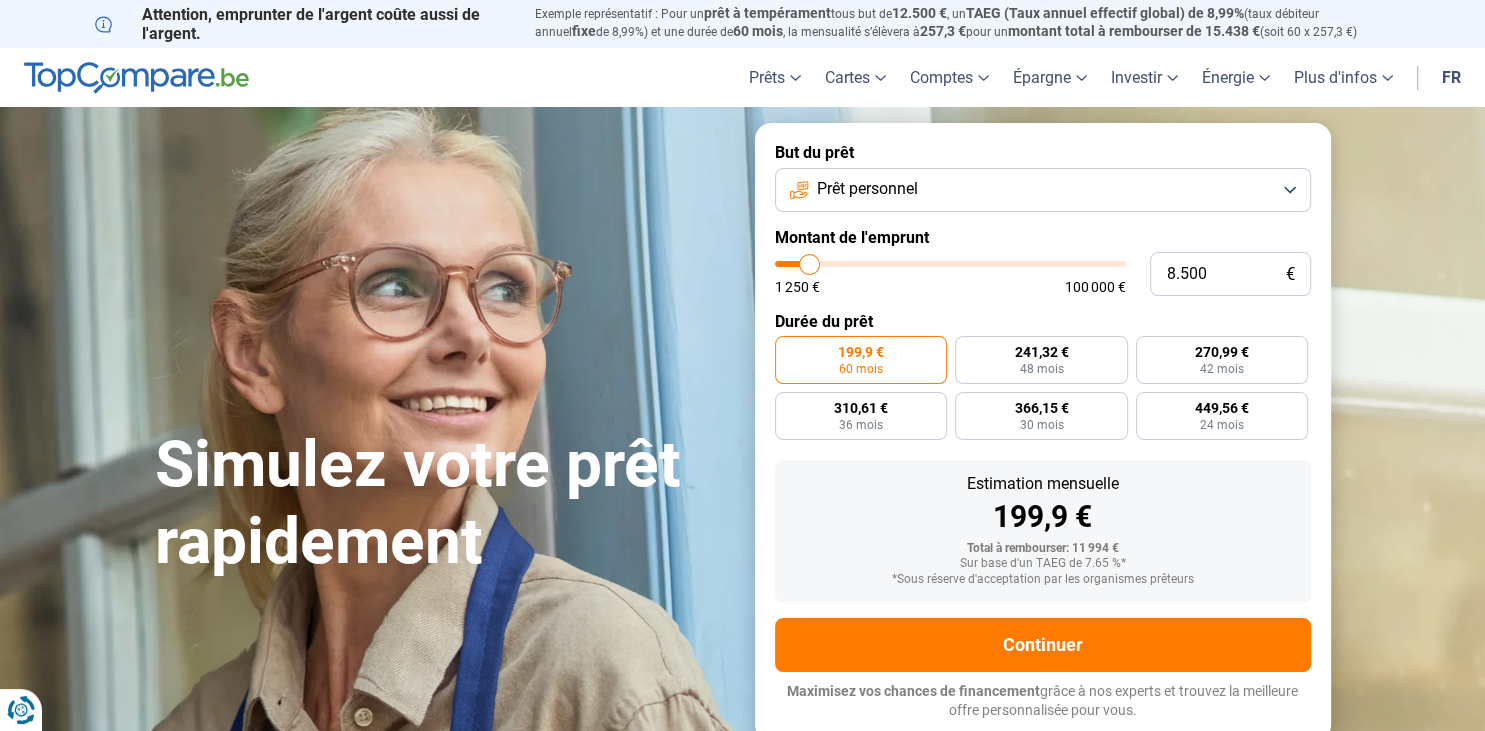 type on "8.250" 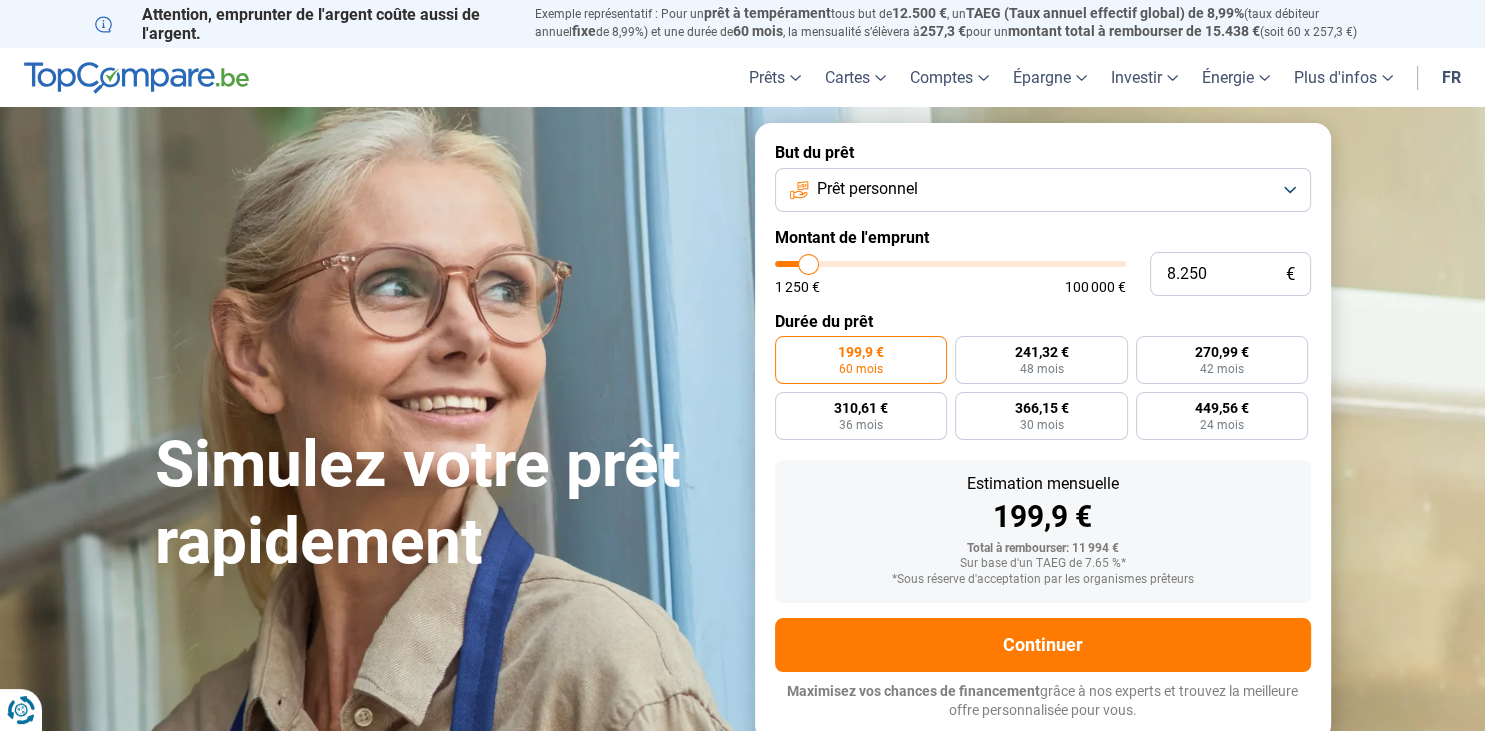 type on "8.000" 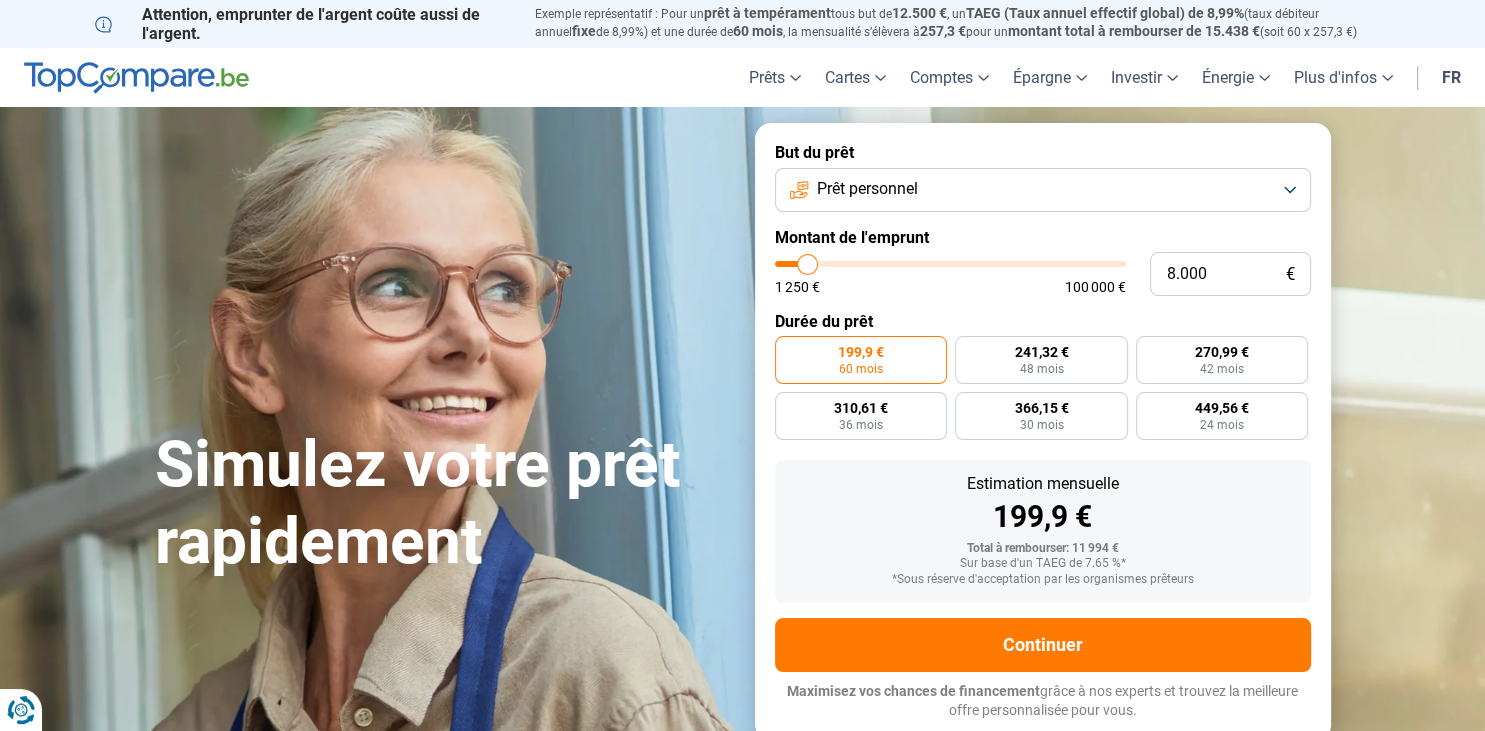 type on "7.750" 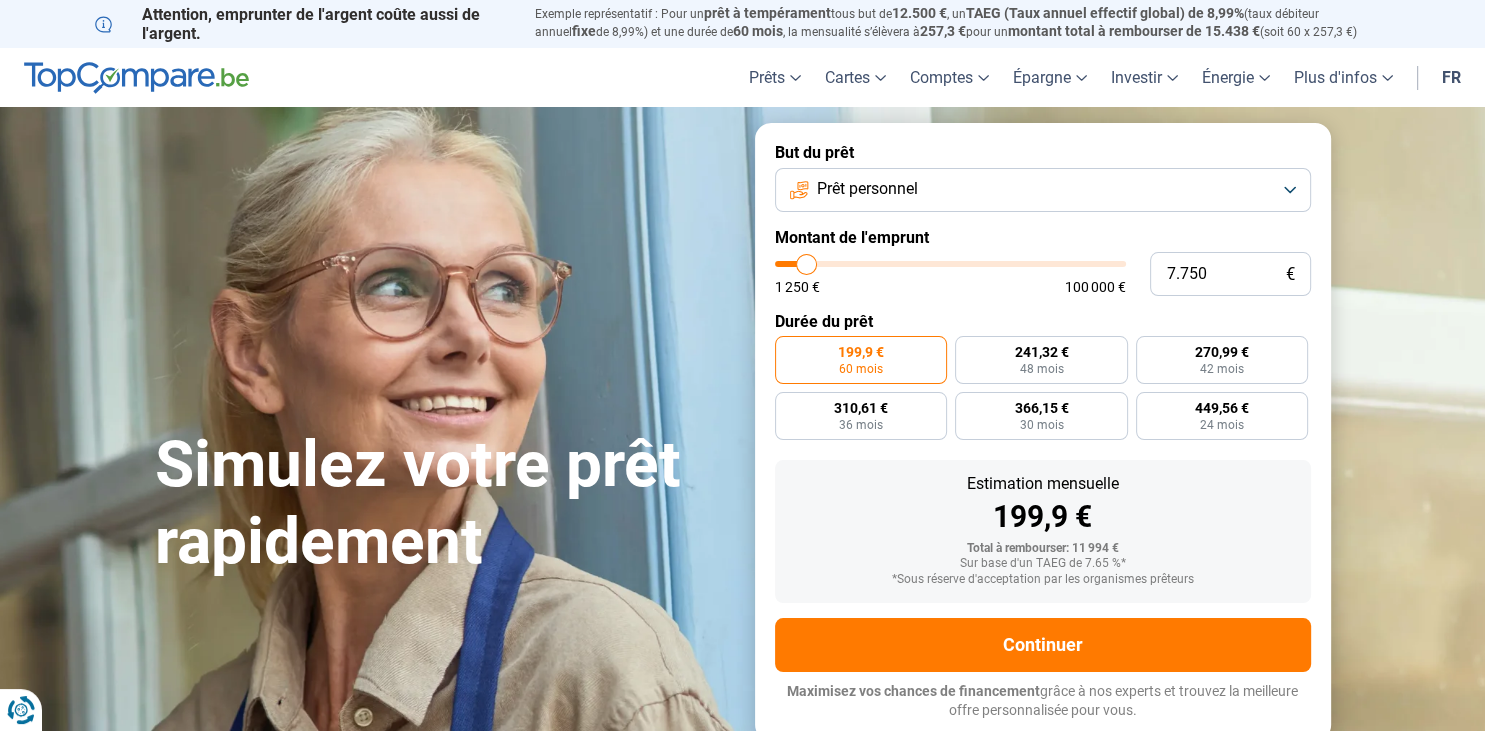 type on "7.500" 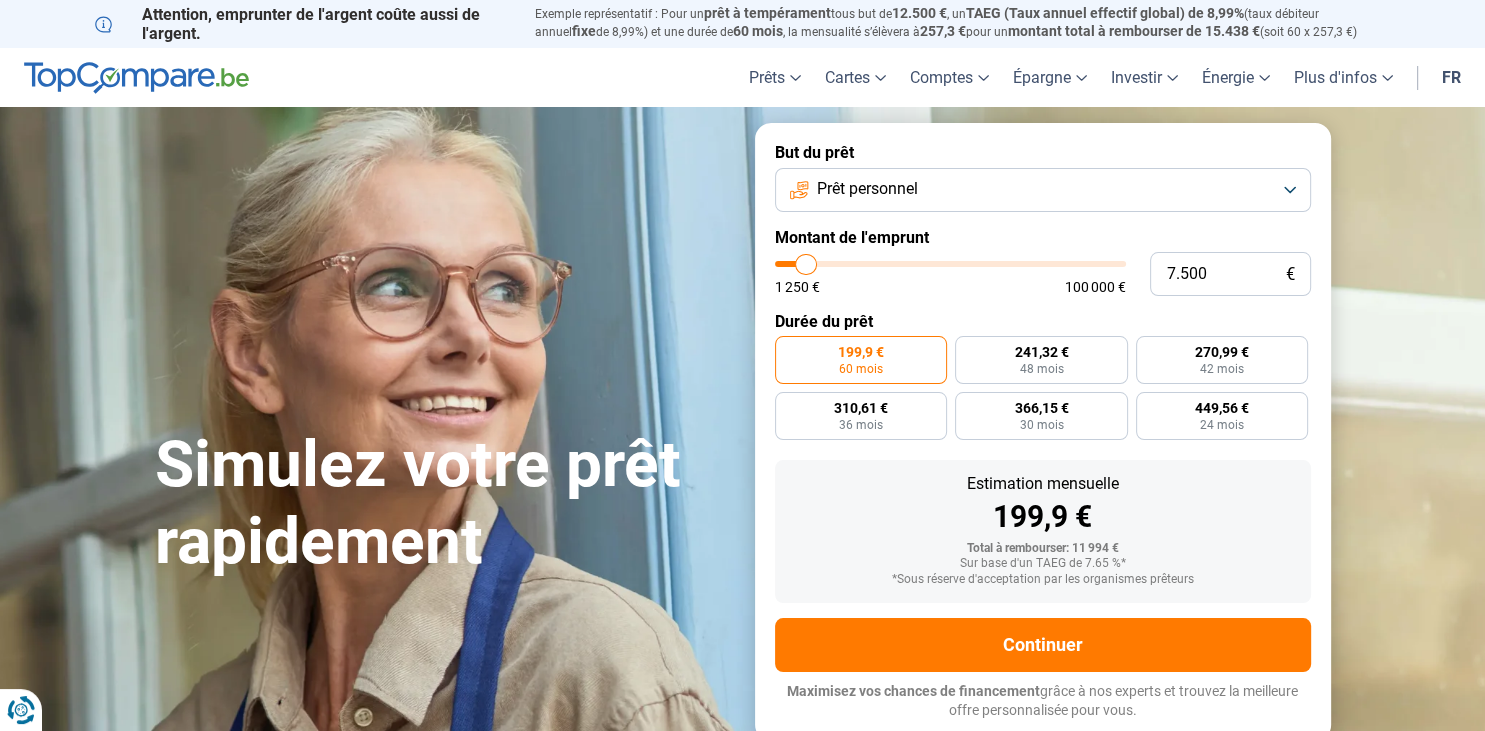 type on "7.250" 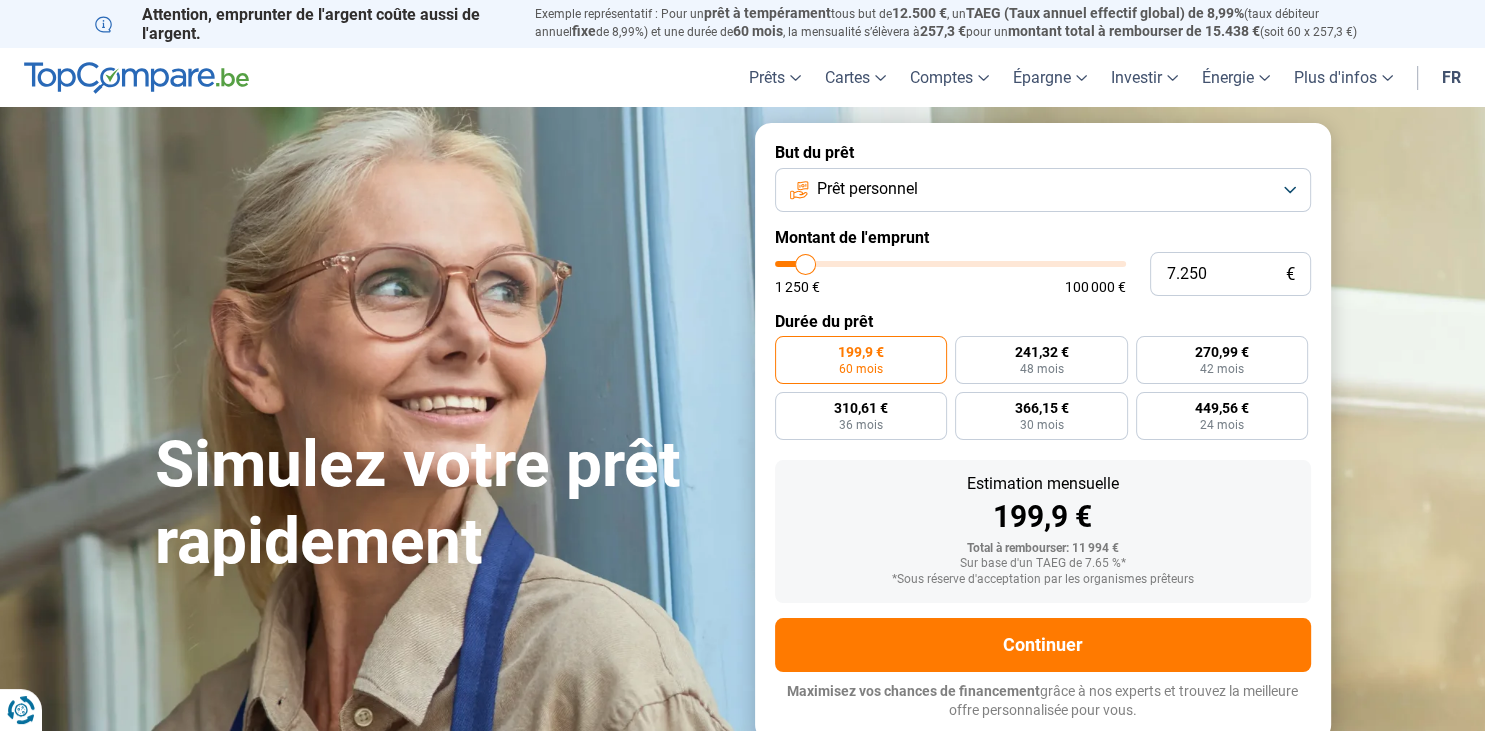 type on "7.000" 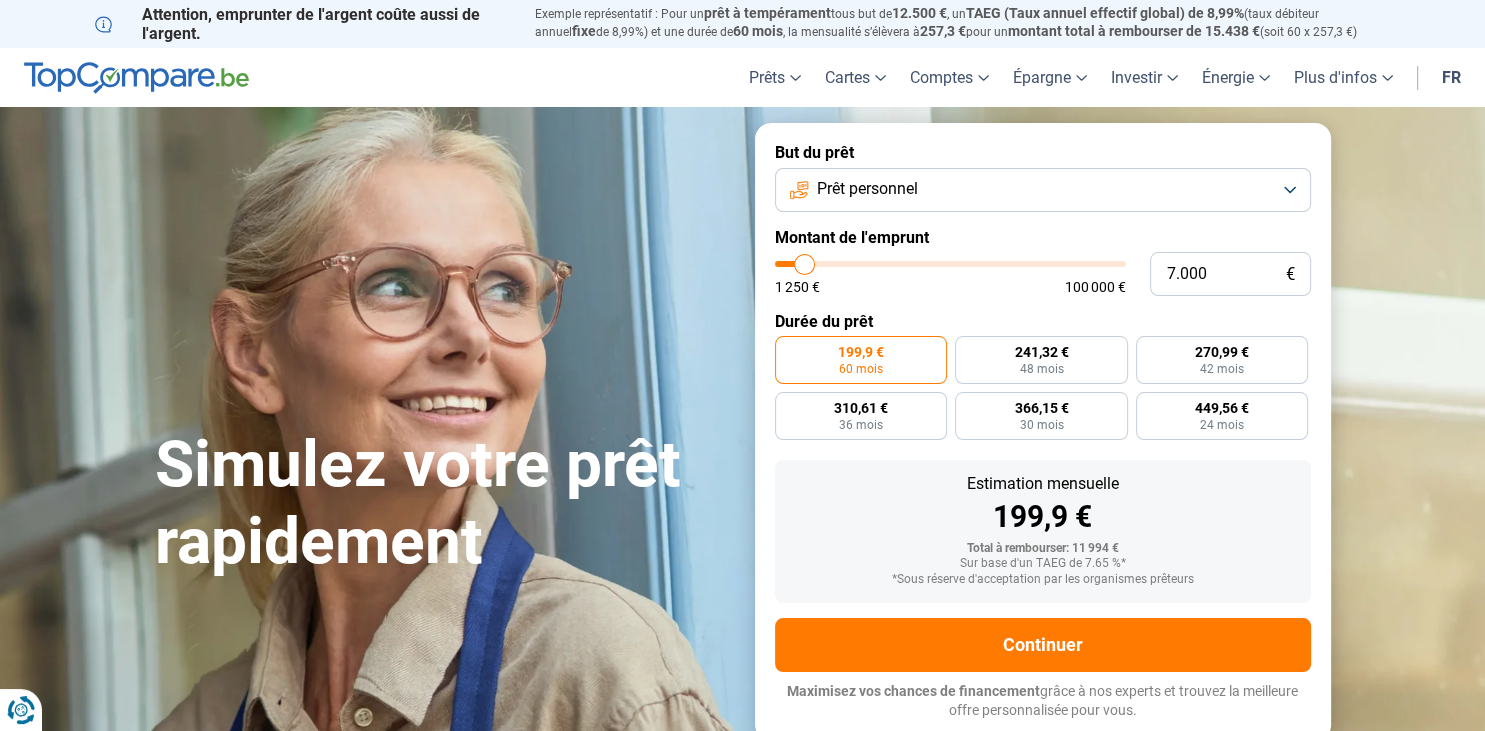 type on "6.750" 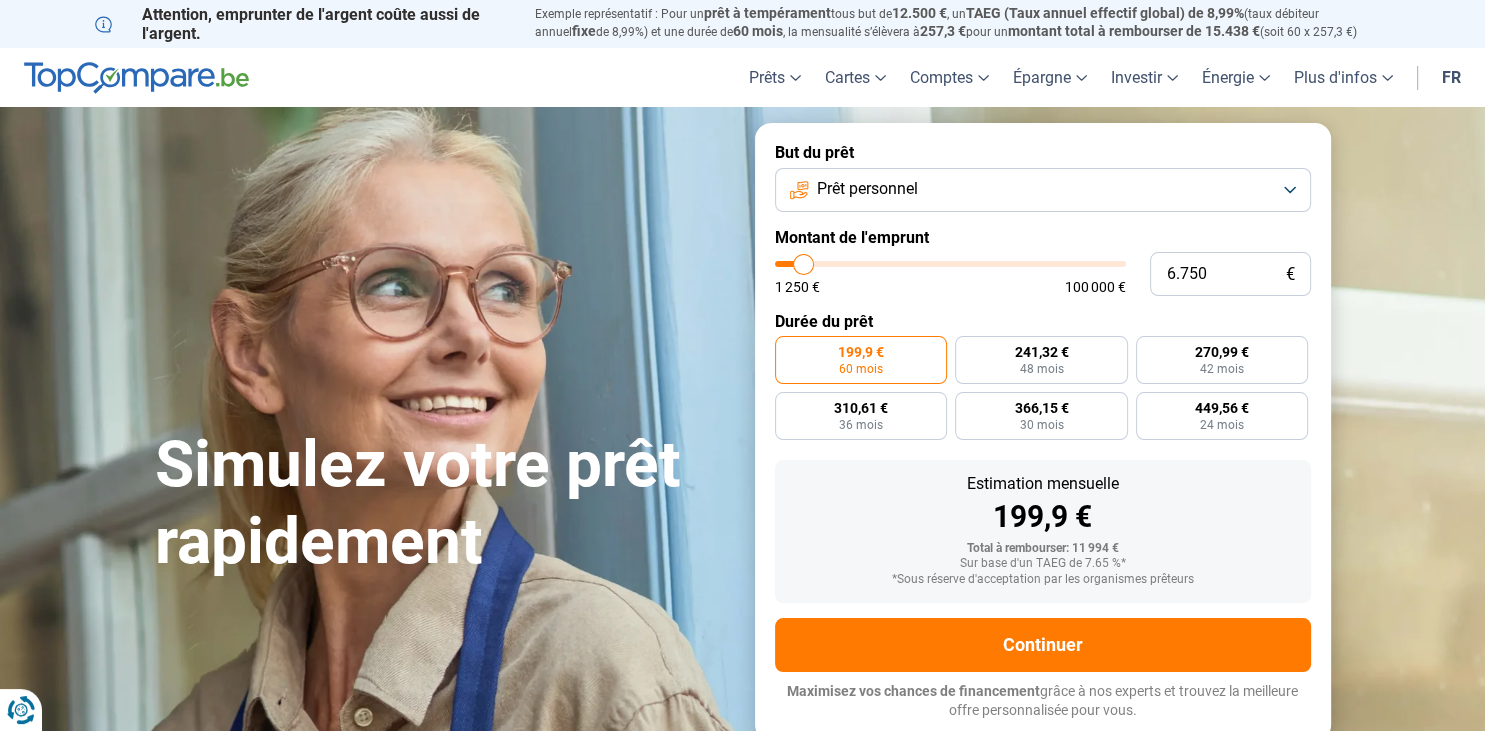 type on "6.500" 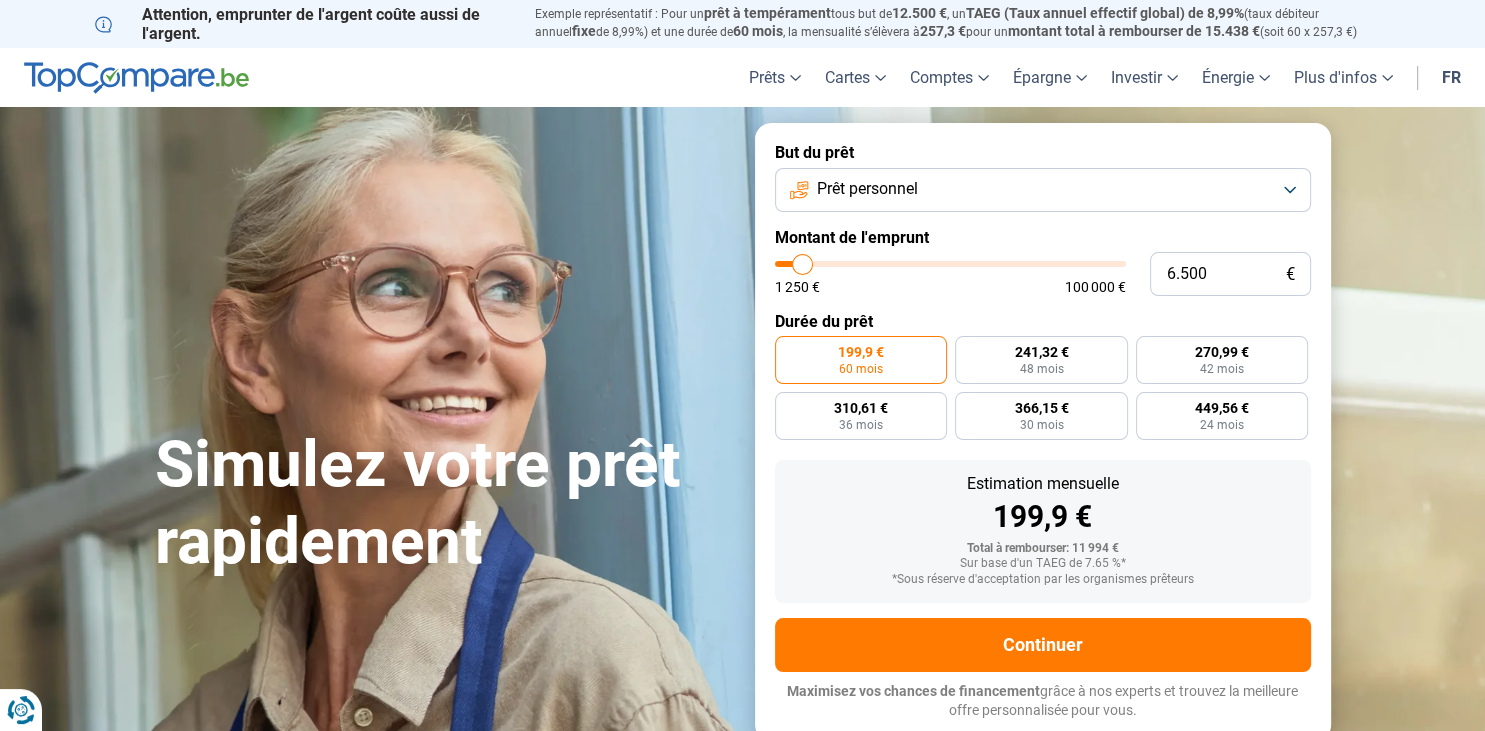 type on "6.250" 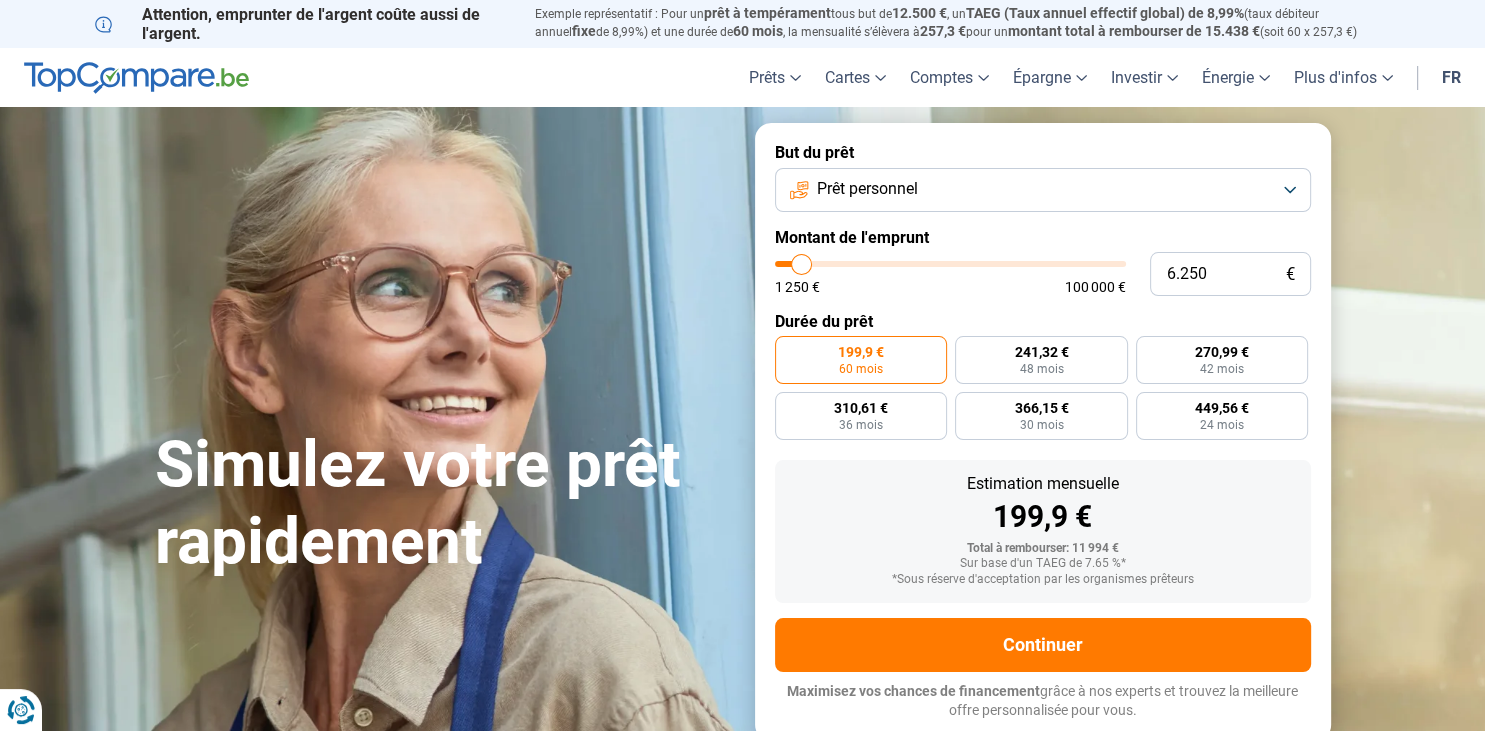 type on "6.000" 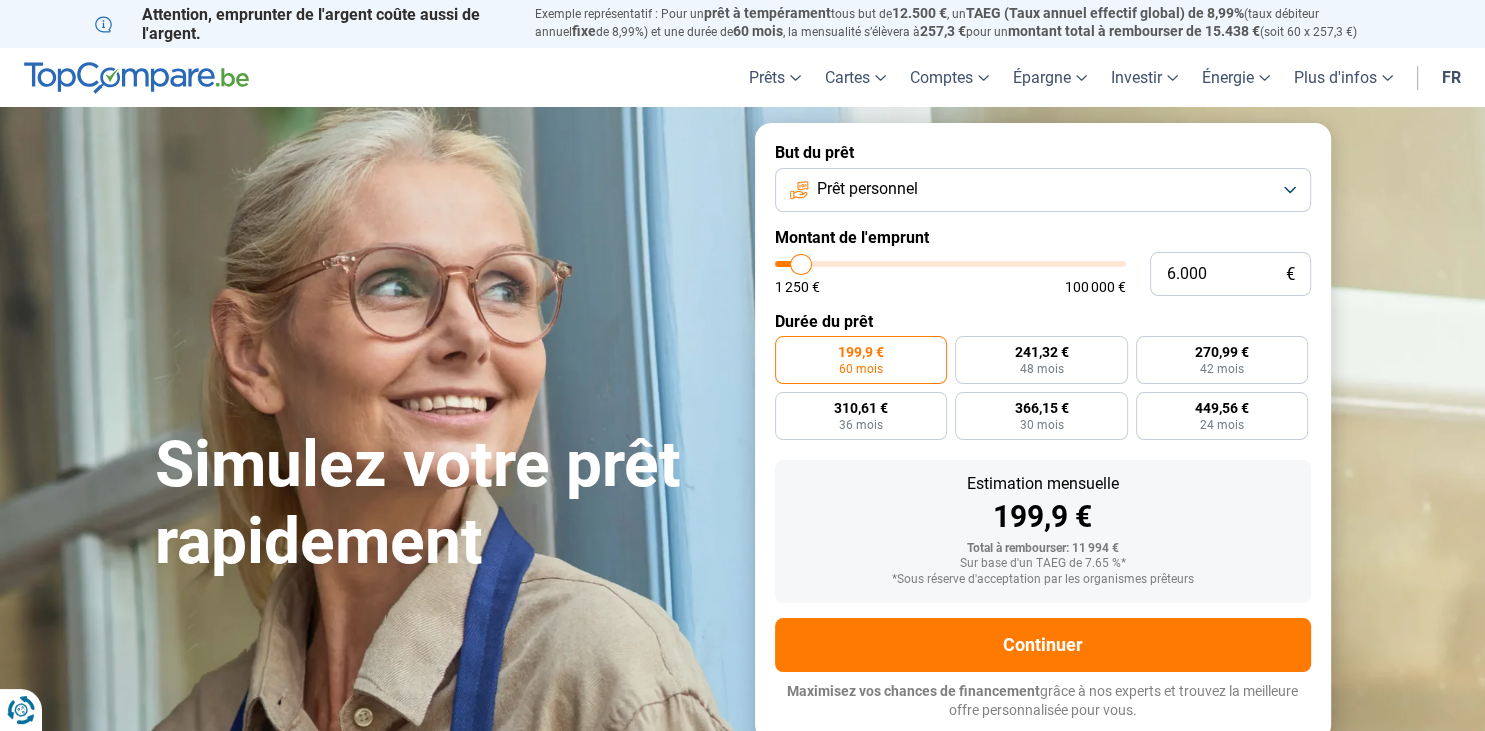 type on "6.250" 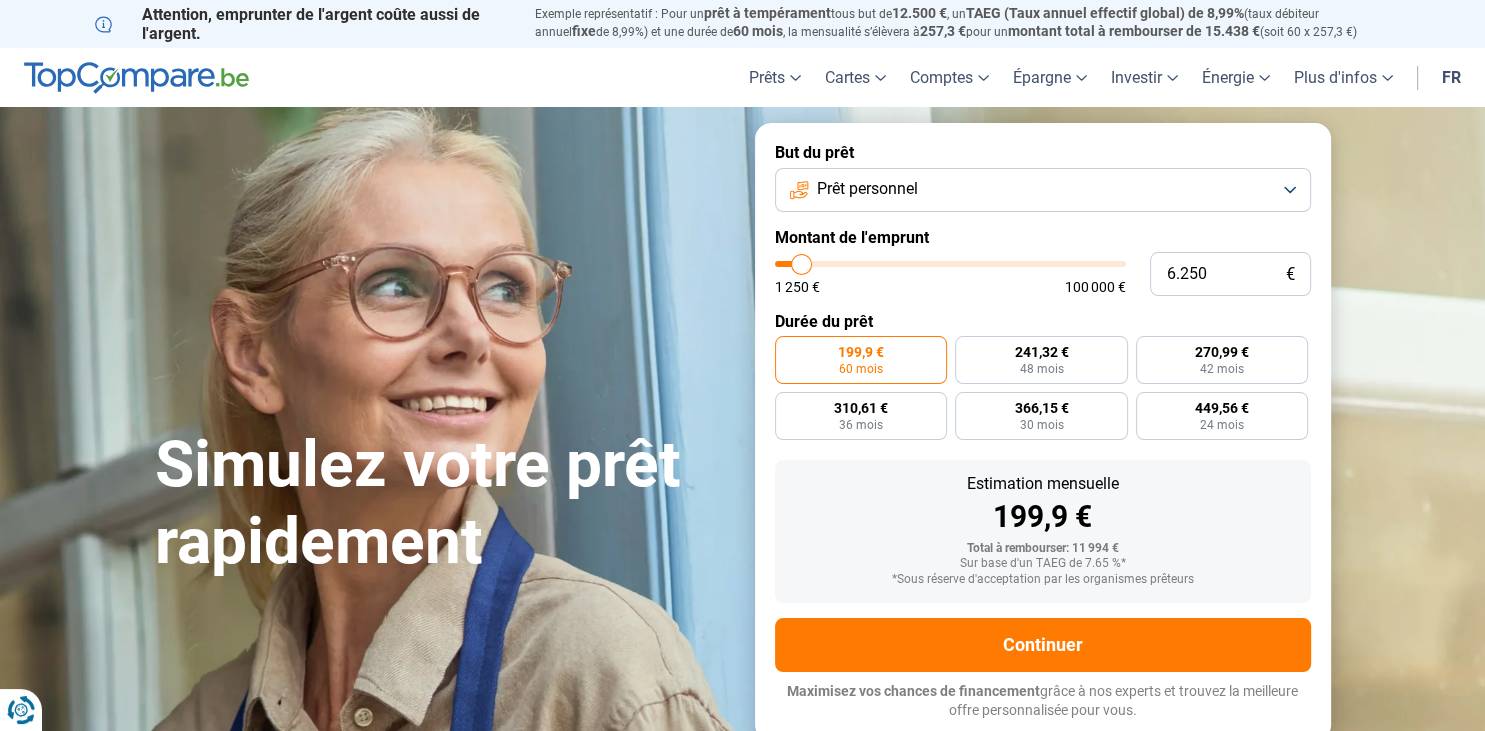 type on "6.500" 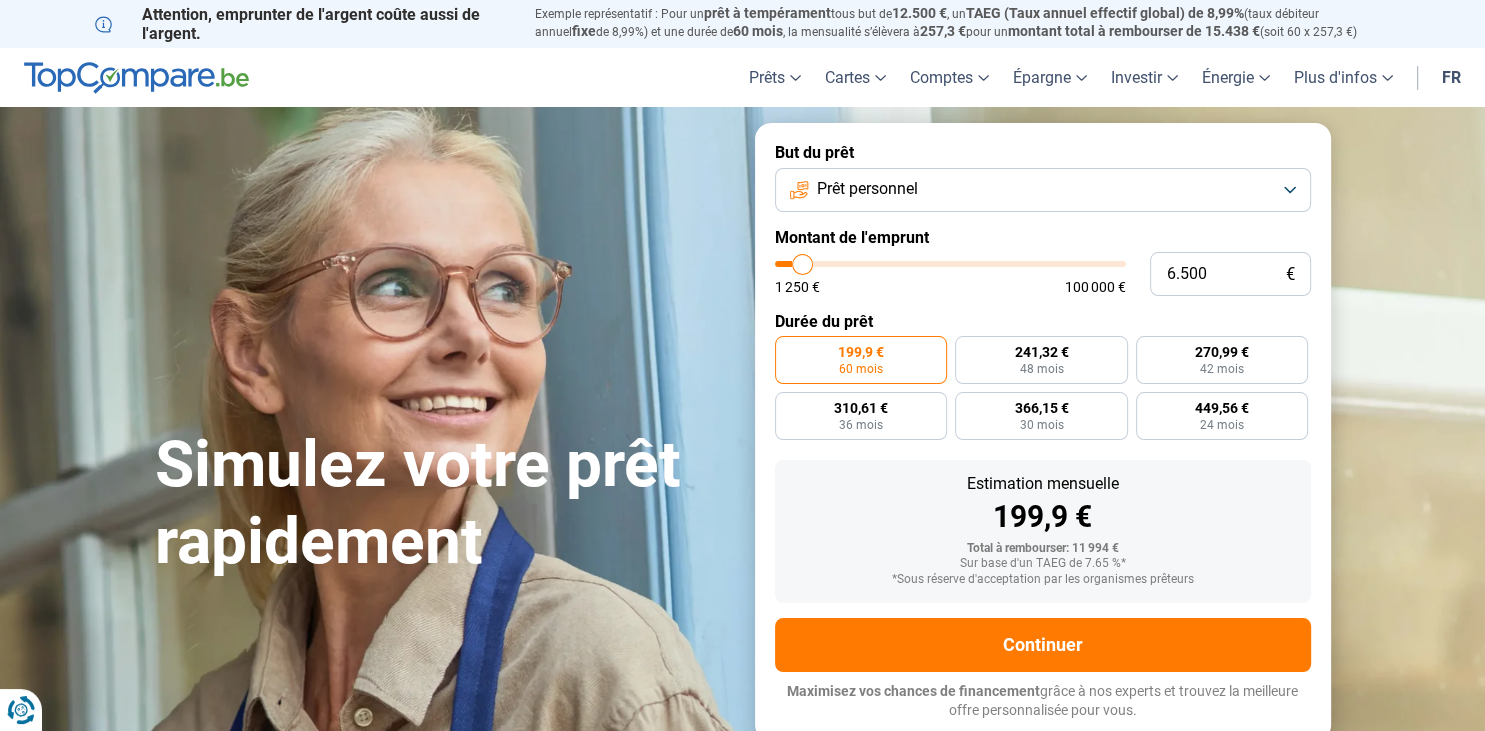 type on "6.750" 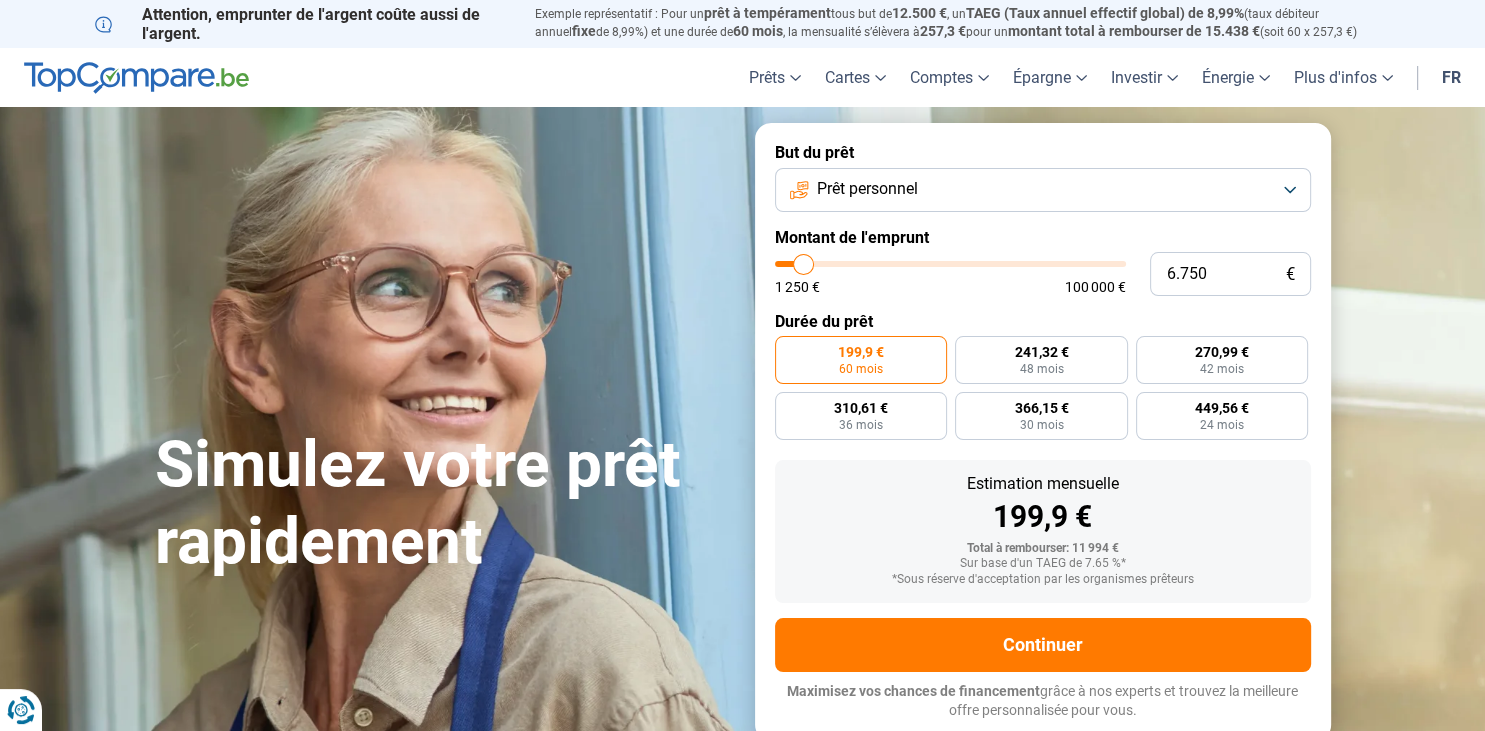 type 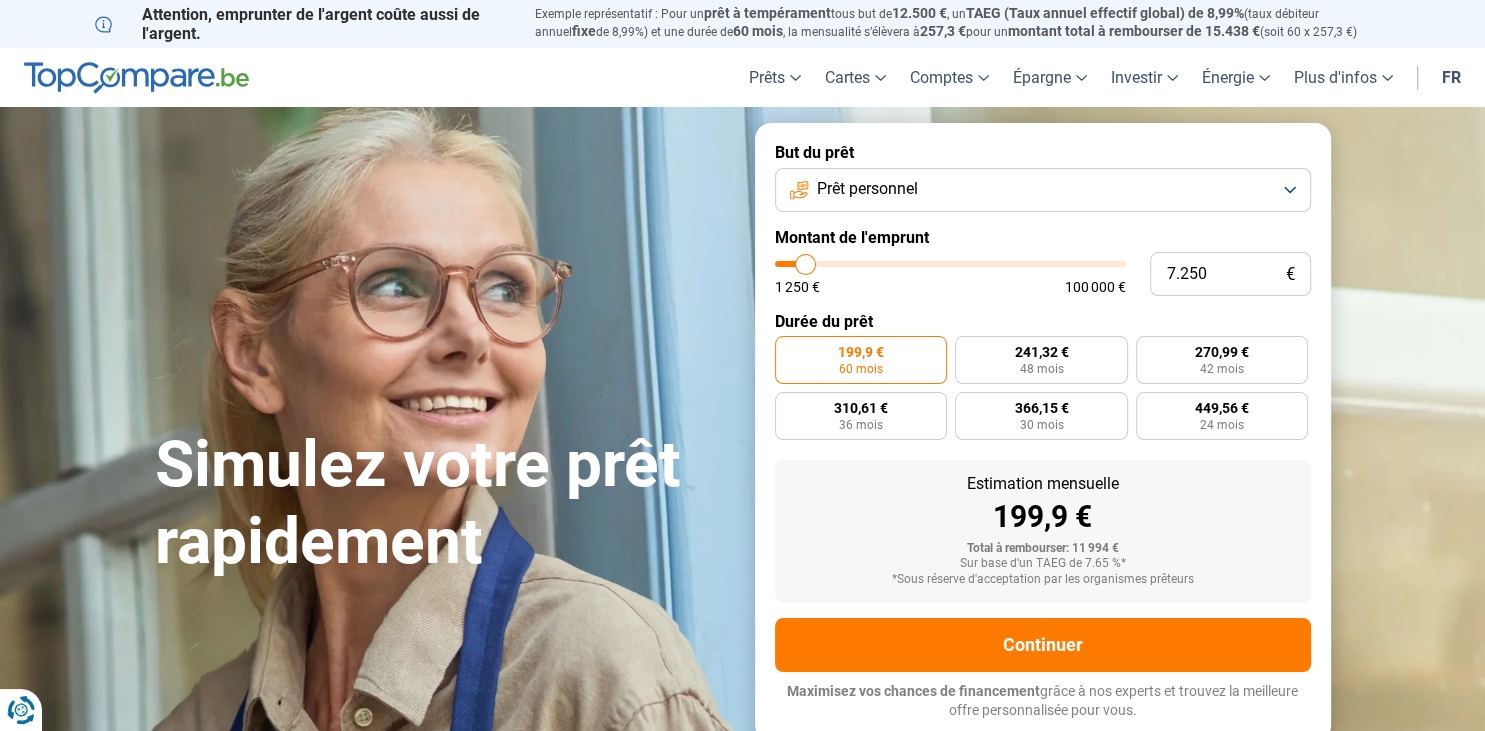 drag, startPoint x: 817, startPoint y: 262, endPoint x: 806, endPoint y: 268, distance: 12.529964 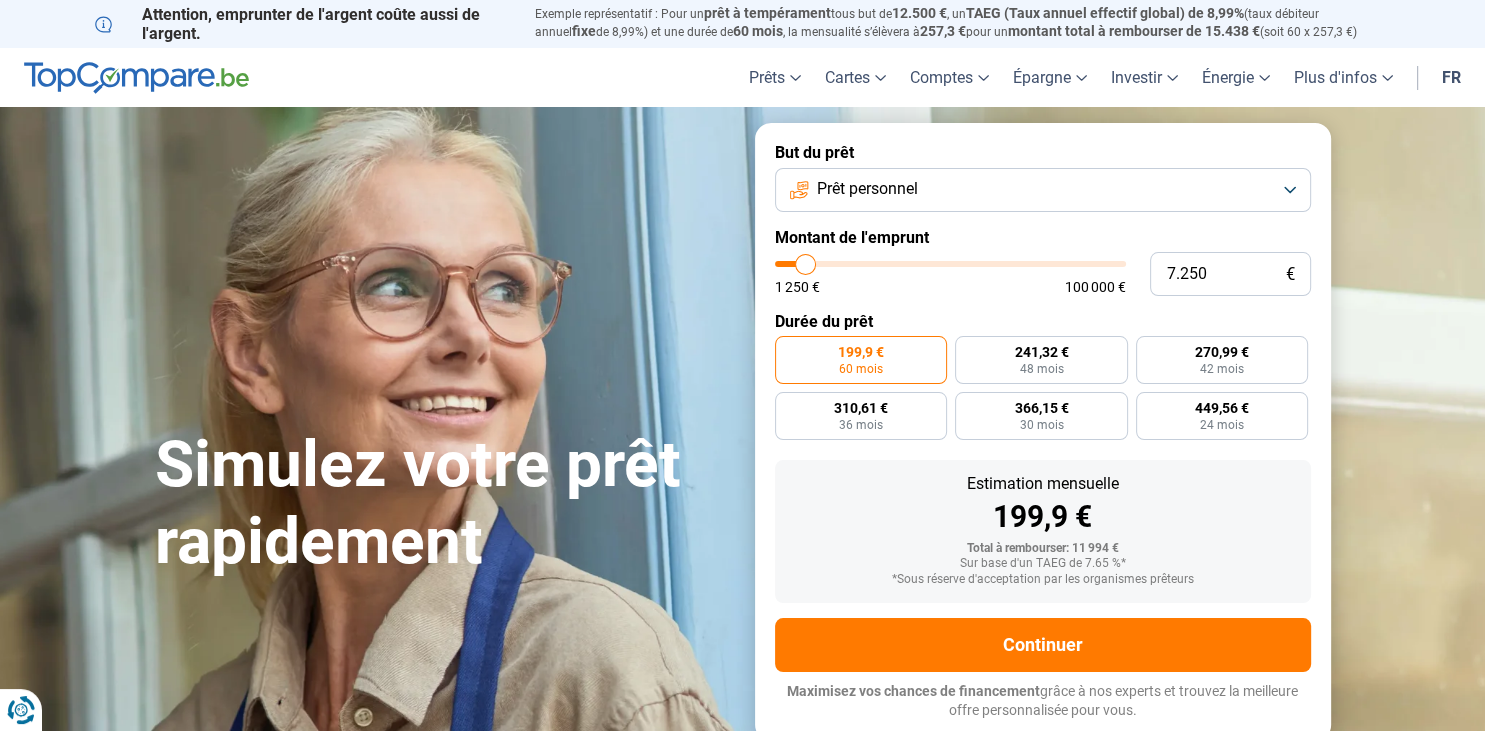click at bounding box center (950, 264) 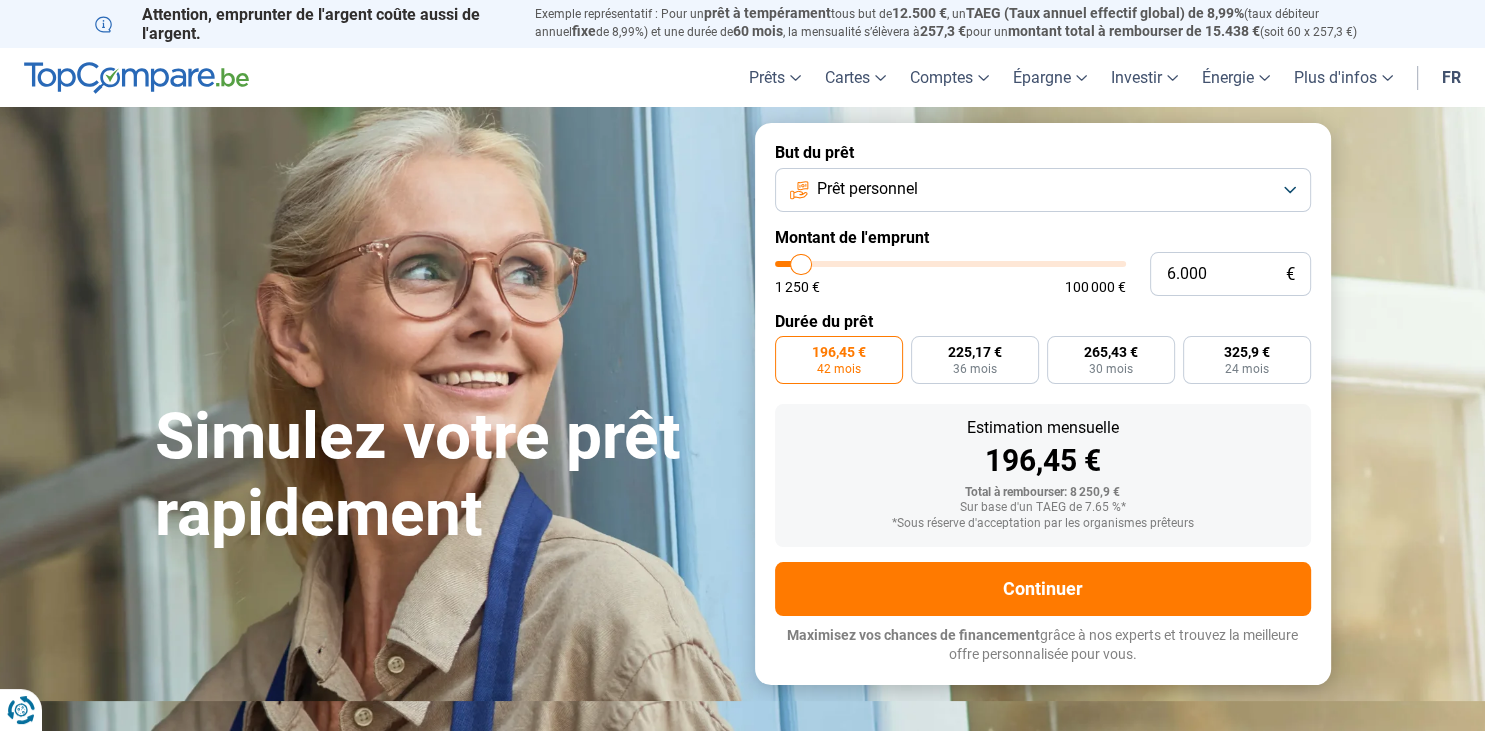 click at bounding box center (950, 264) 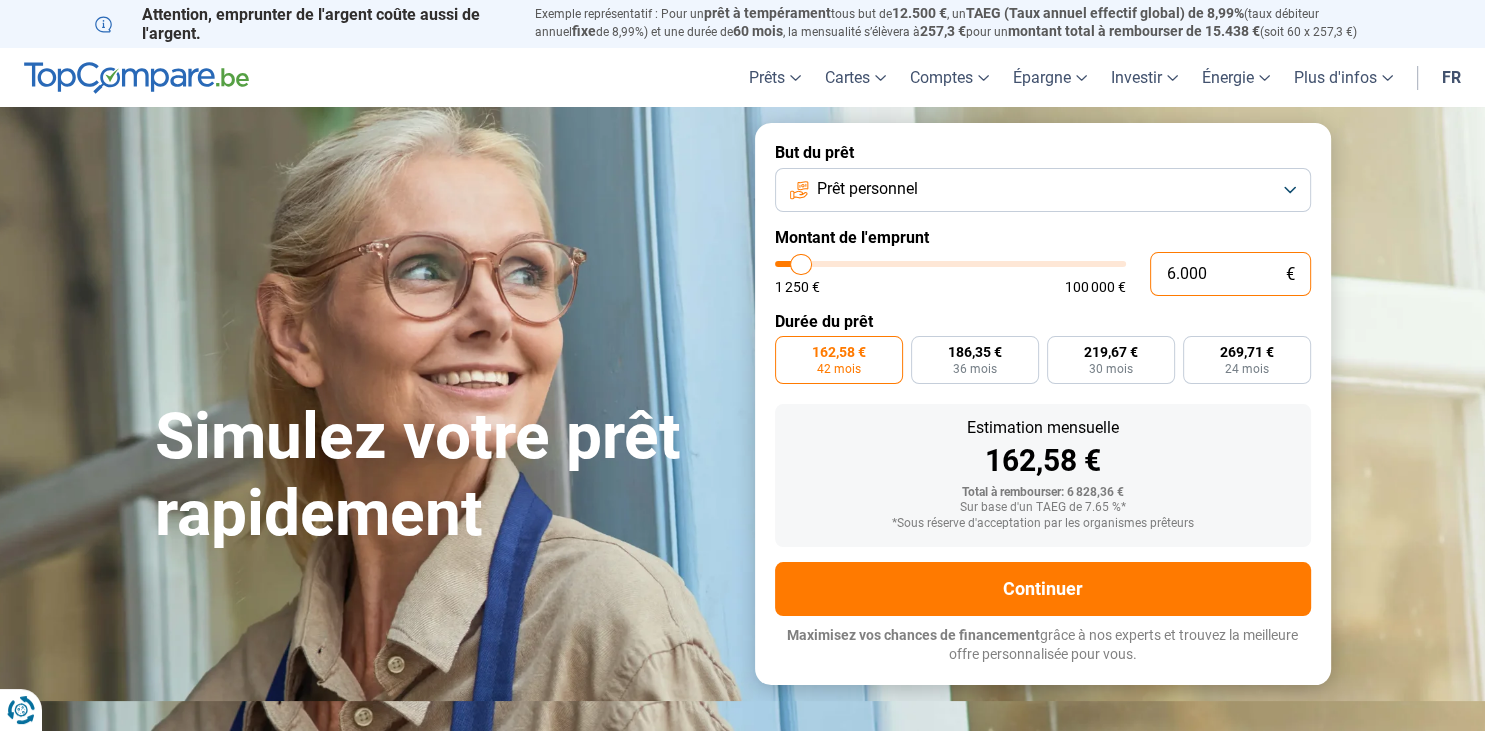 click on "6.000" at bounding box center [1230, 274] 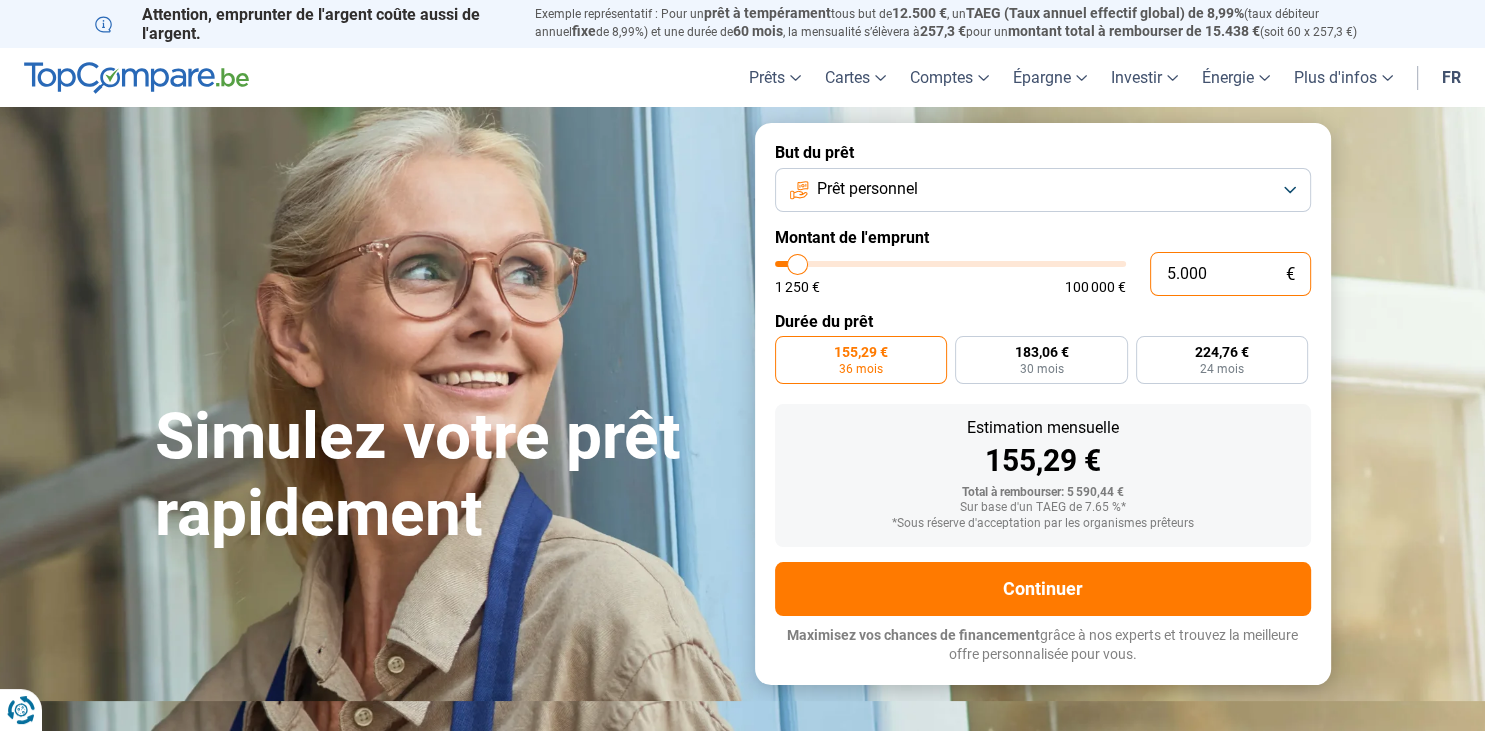 click on "5.000" at bounding box center (1230, 274) 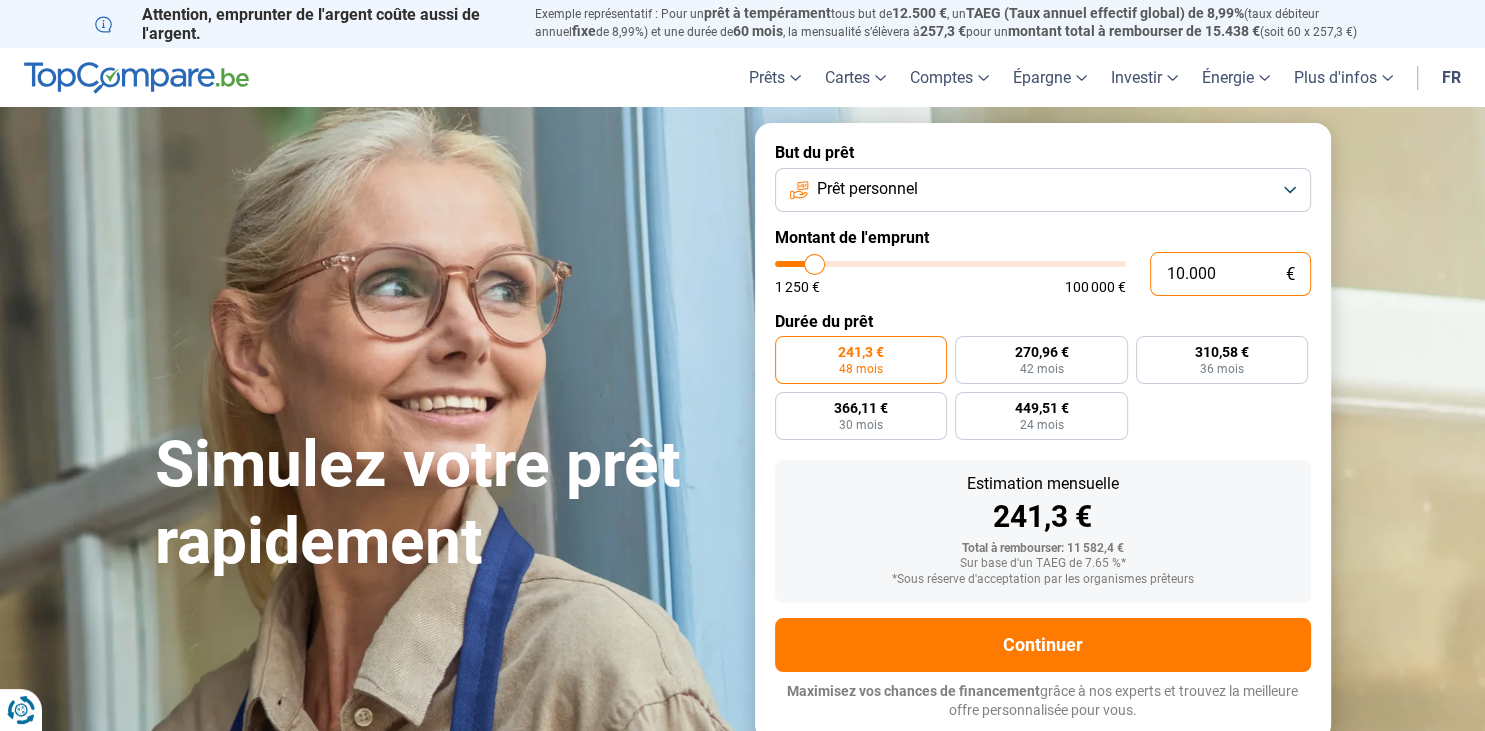 click on "10.000" at bounding box center (1230, 274) 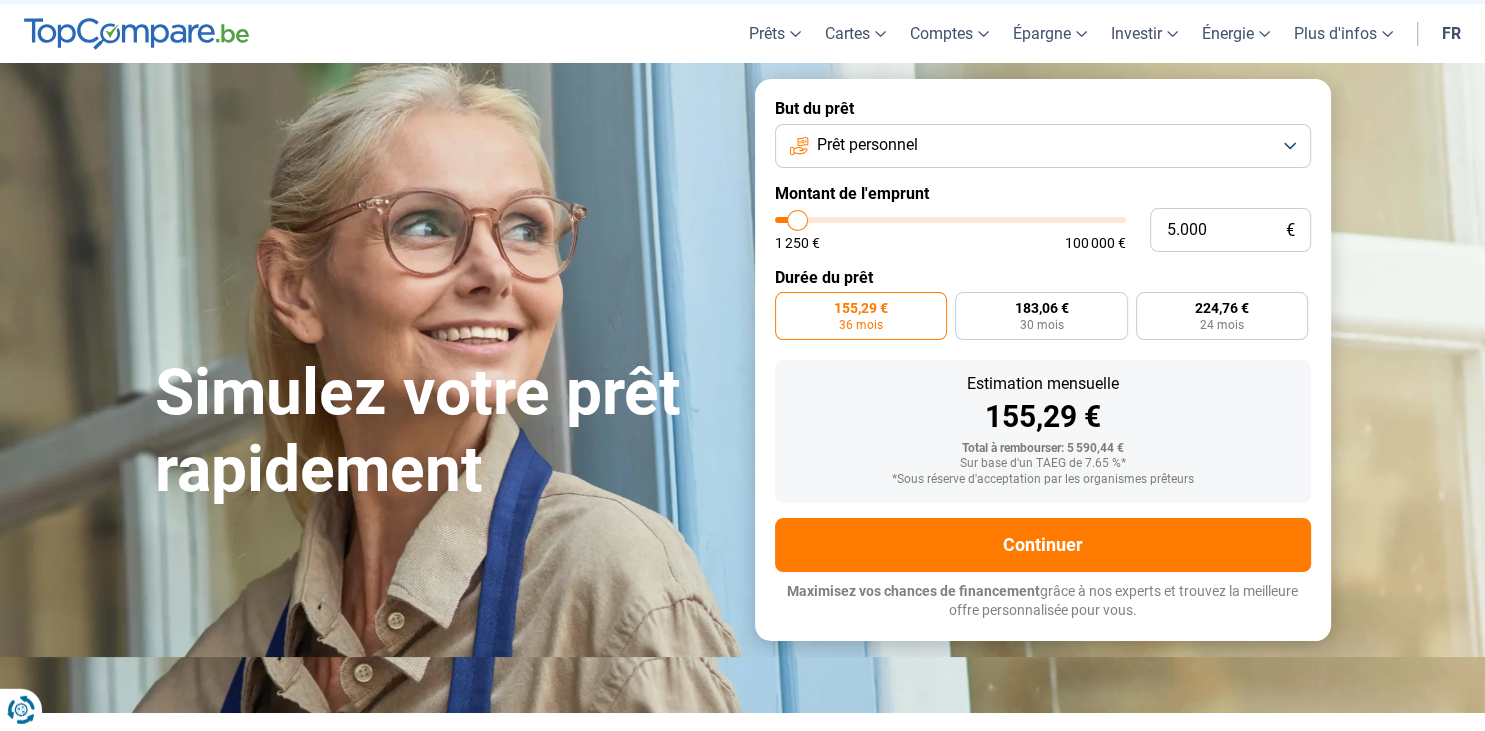 scroll, scrollTop: 32, scrollLeft: 0, axis: vertical 